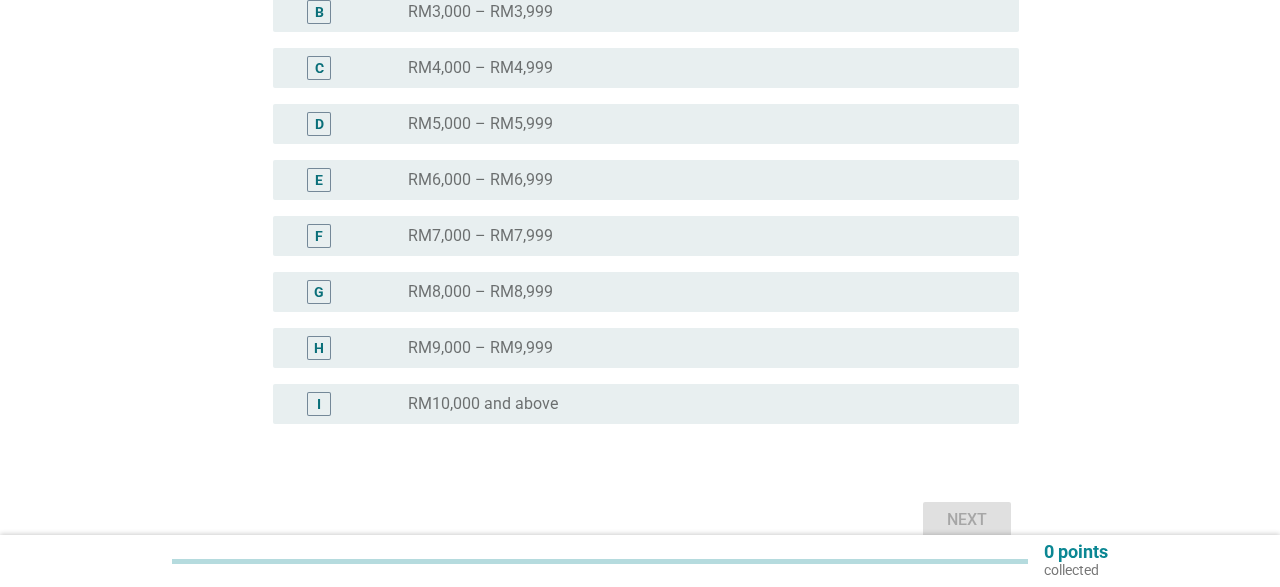 scroll, scrollTop: 520, scrollLeft: 0, axis: vertical 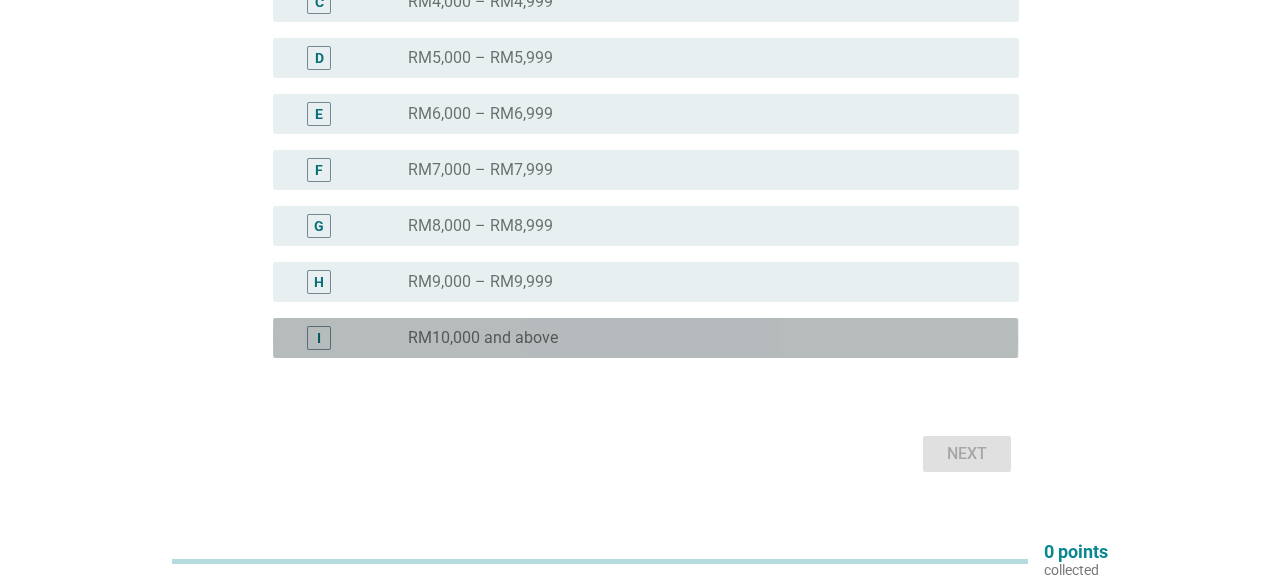 click on "RM10,000 and above" at bounding box center (483, 338) 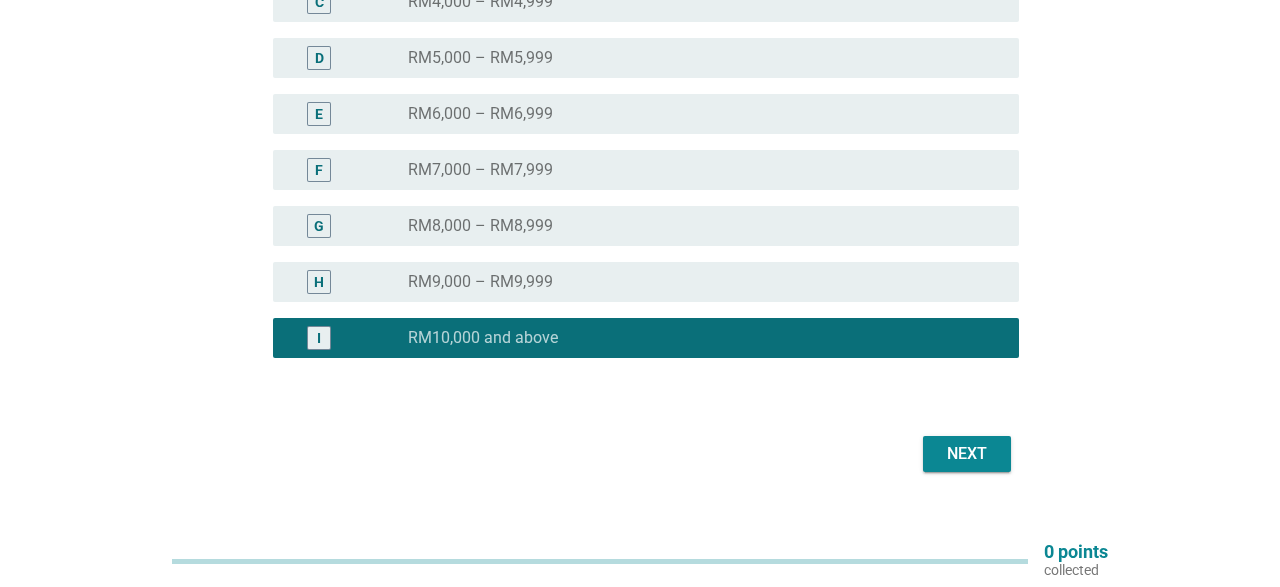 click on "Next" at bounding box center (967, 454) 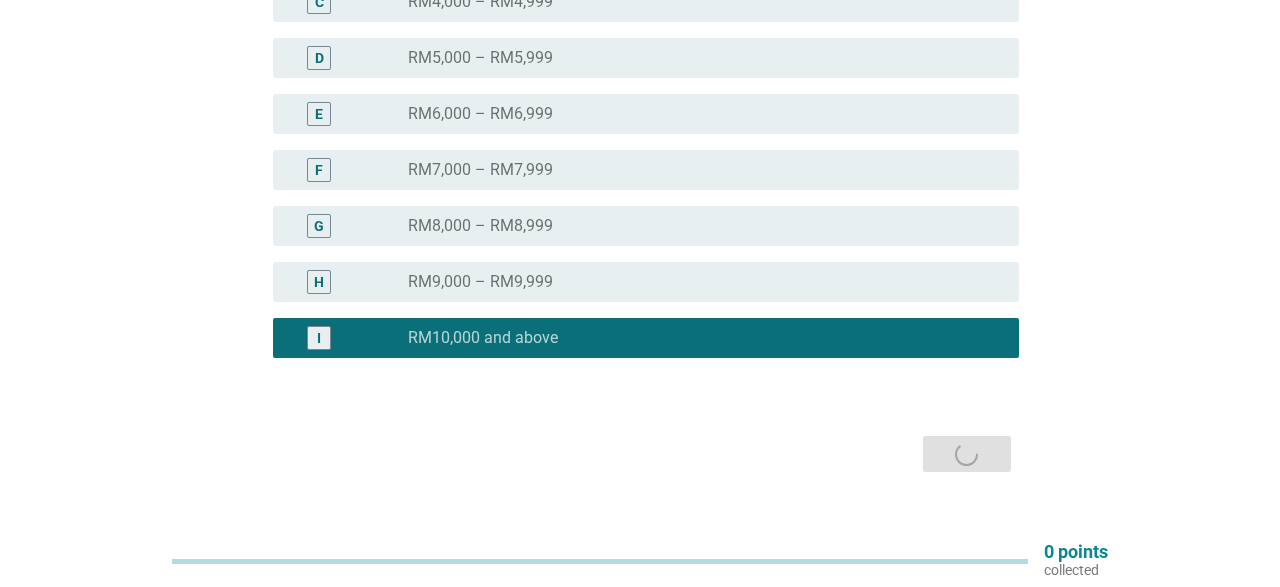 scroll, scrollTop: 0, scrollLeft: 0, axis: both 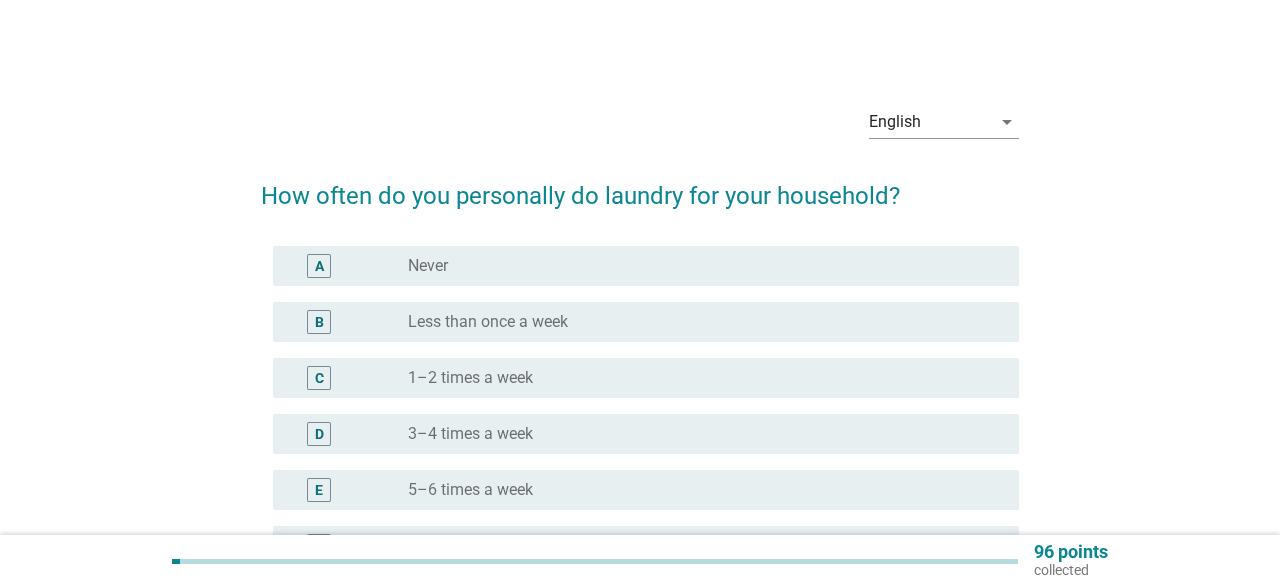 click on "5–6 times a week" at bounding box center (470, 490) 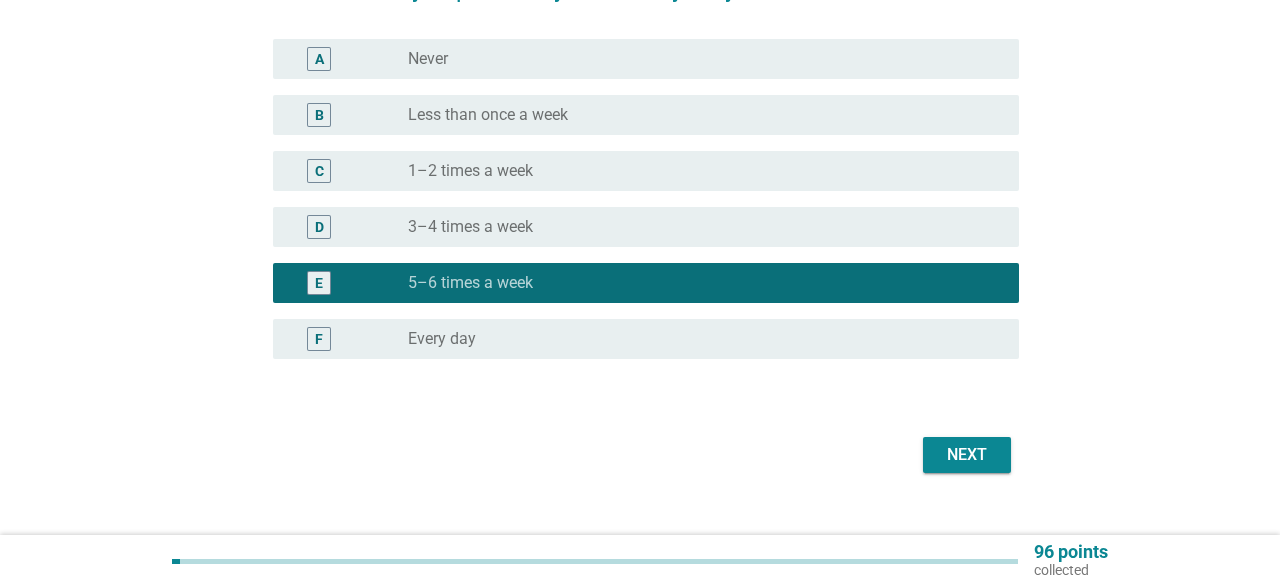 scroll, scrollTop: 208, scrollLeft: 0, axis: vertical 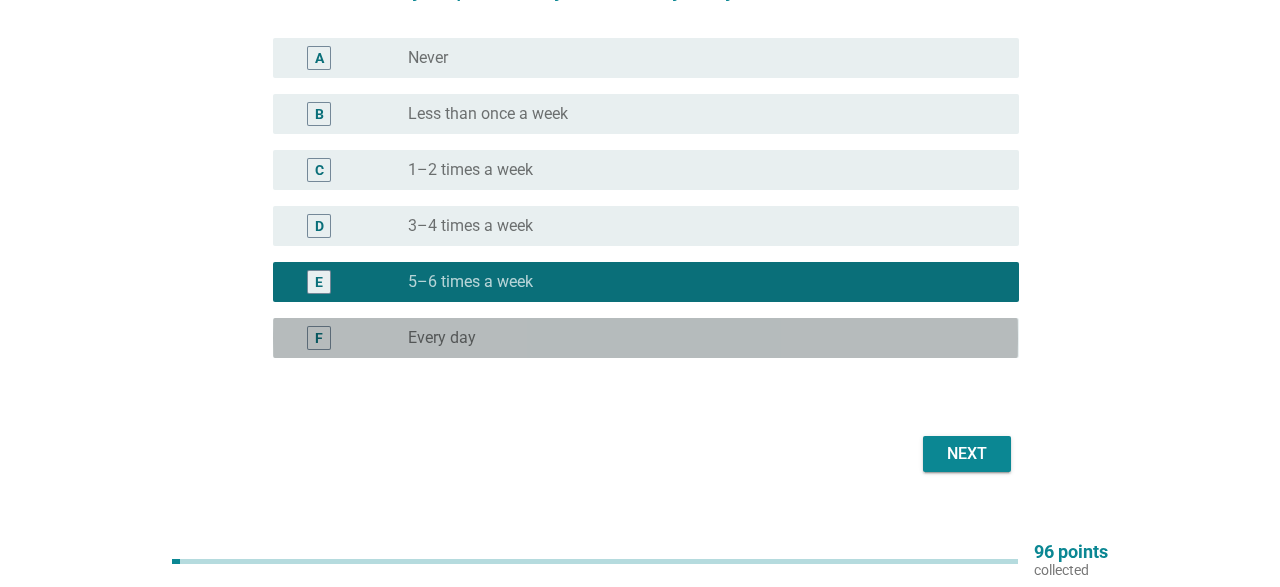 click on "radio_button_unchecked Every day" at bounding box center [697, 338] 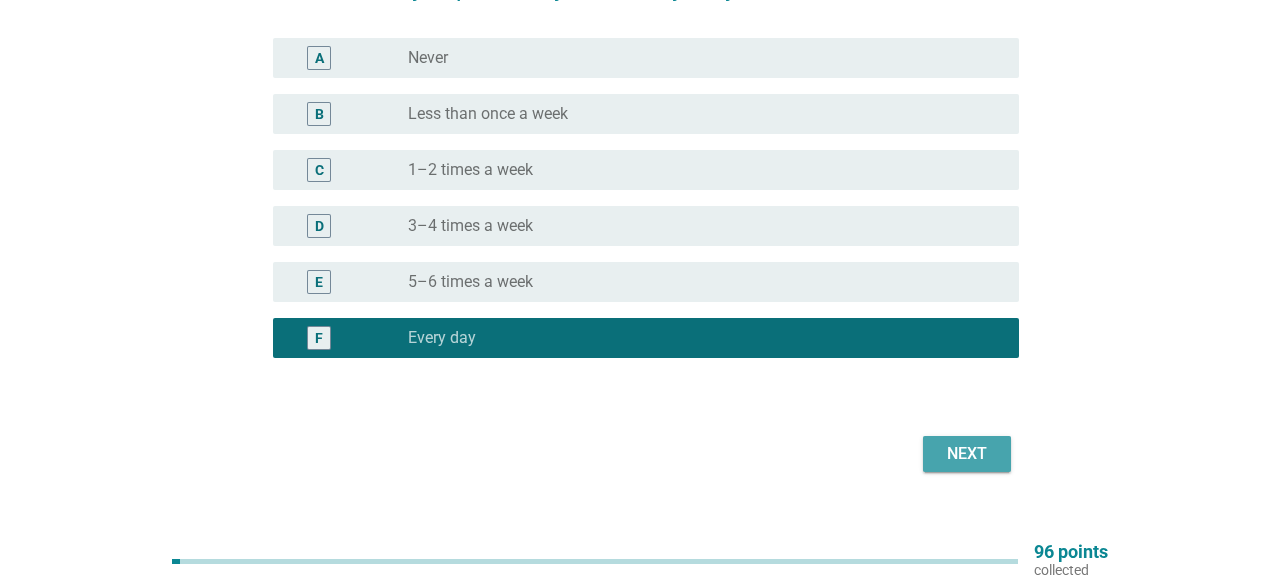 drag, startPoint x: 962, startPoint y: 454, endPoint x: 751, endPoint y: 430, distance: 212.36055 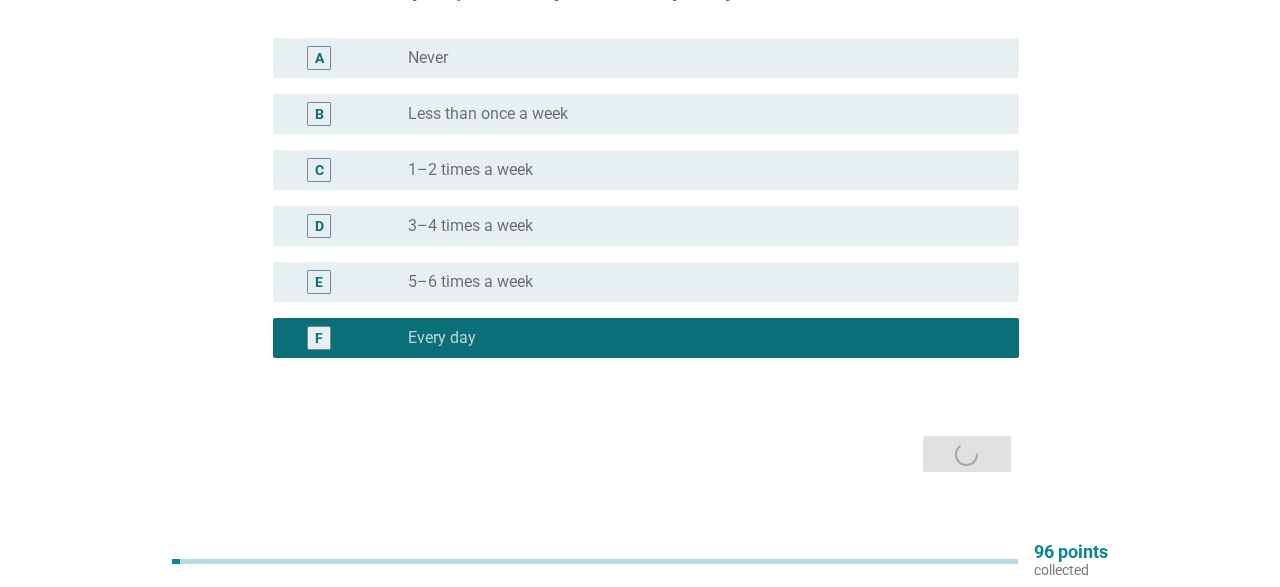 scroll, scrollTop: 0, scrollLeft: 0, axis: both 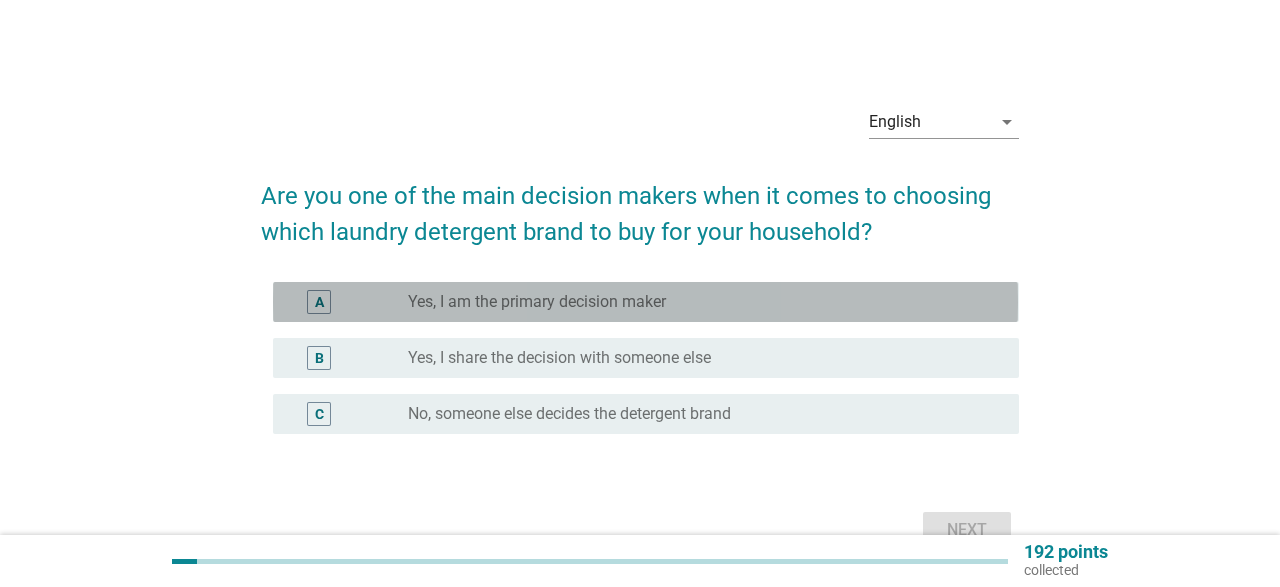 click on "Yes, I am the primary decision maker" at bounding box center [537, 302] 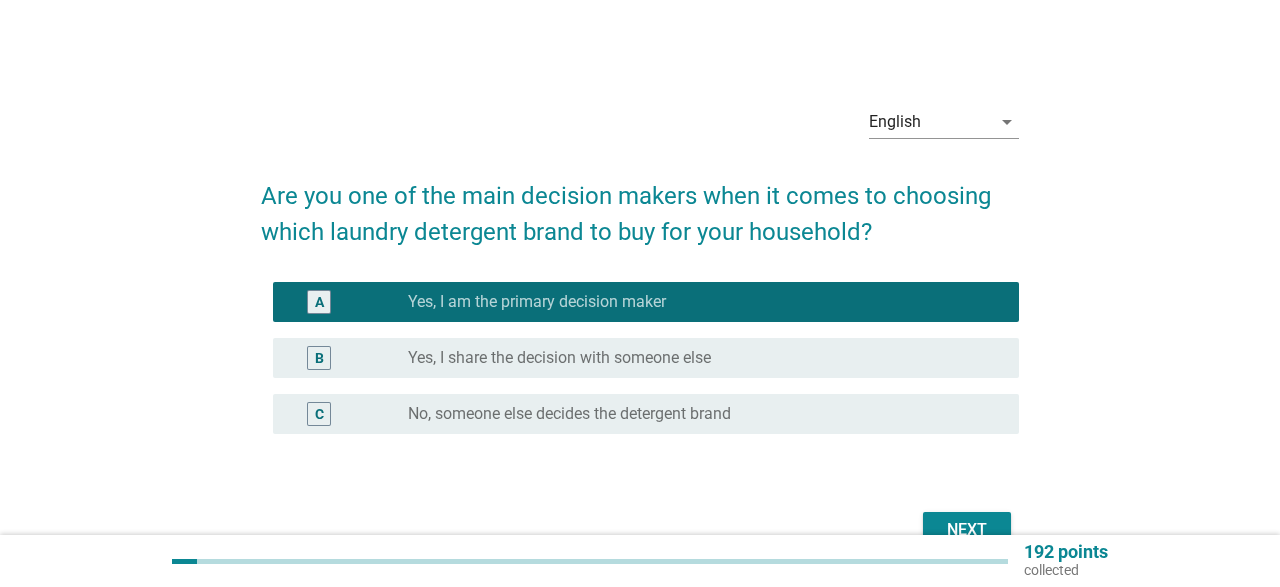 click on "Next" at bounding box center (967, 530) 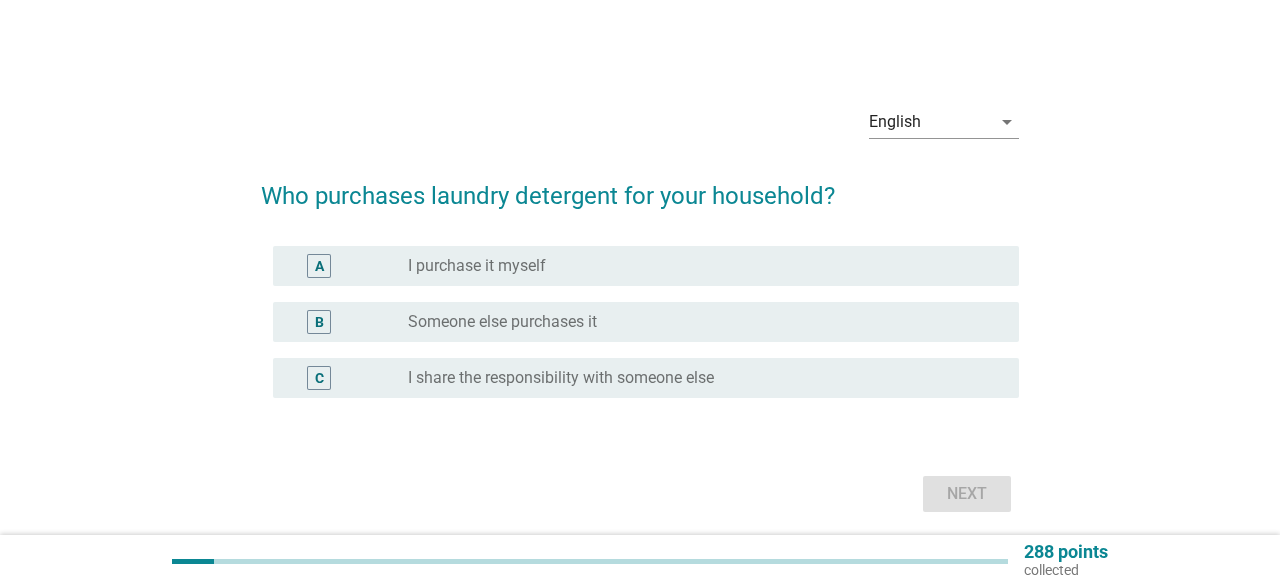 click on "radio_button_unchecked I purchase it myself" at bounding box center (697, 266) 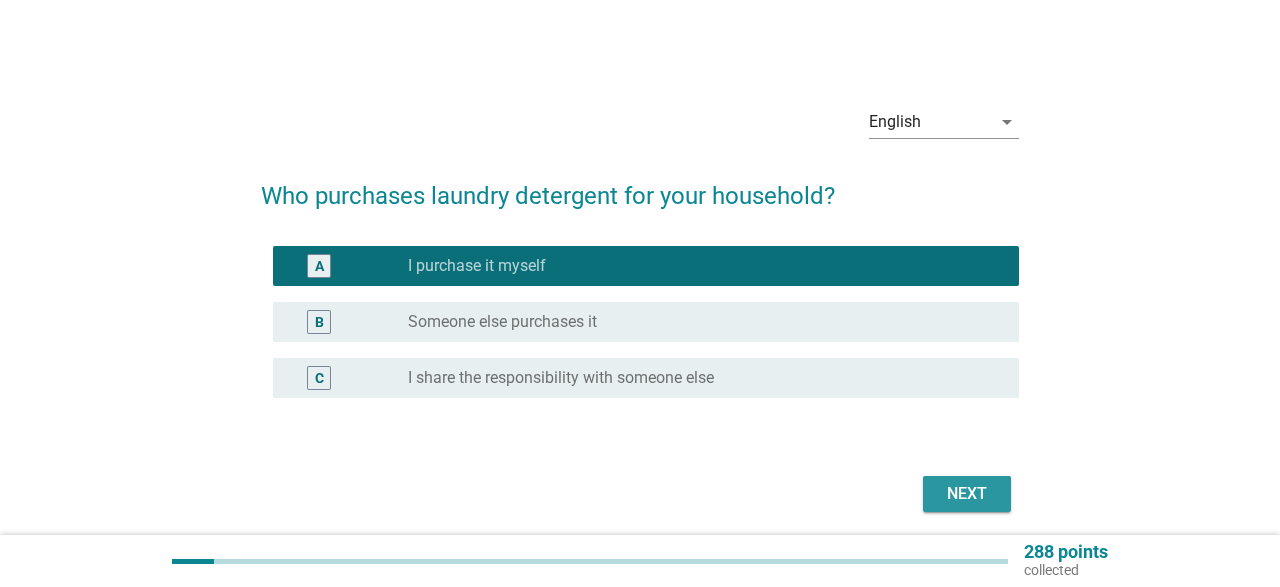 click on "Next" at bounding box center [967, 494] 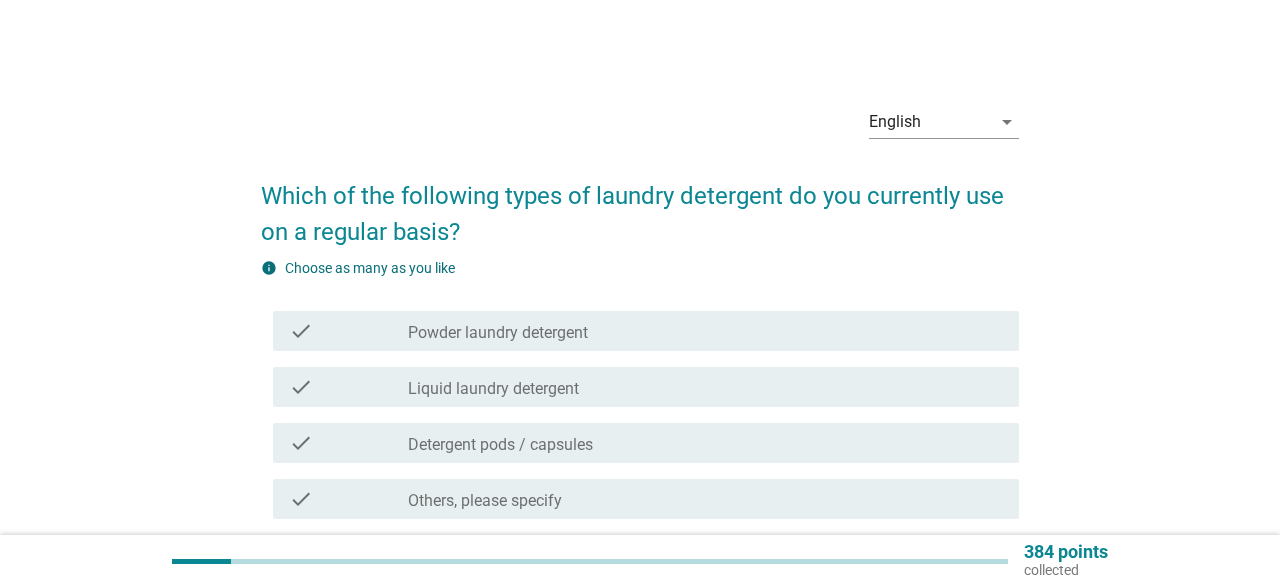 click on "check_box_outline_blank Powder laundry detergent" at bounding box center (705, 331) 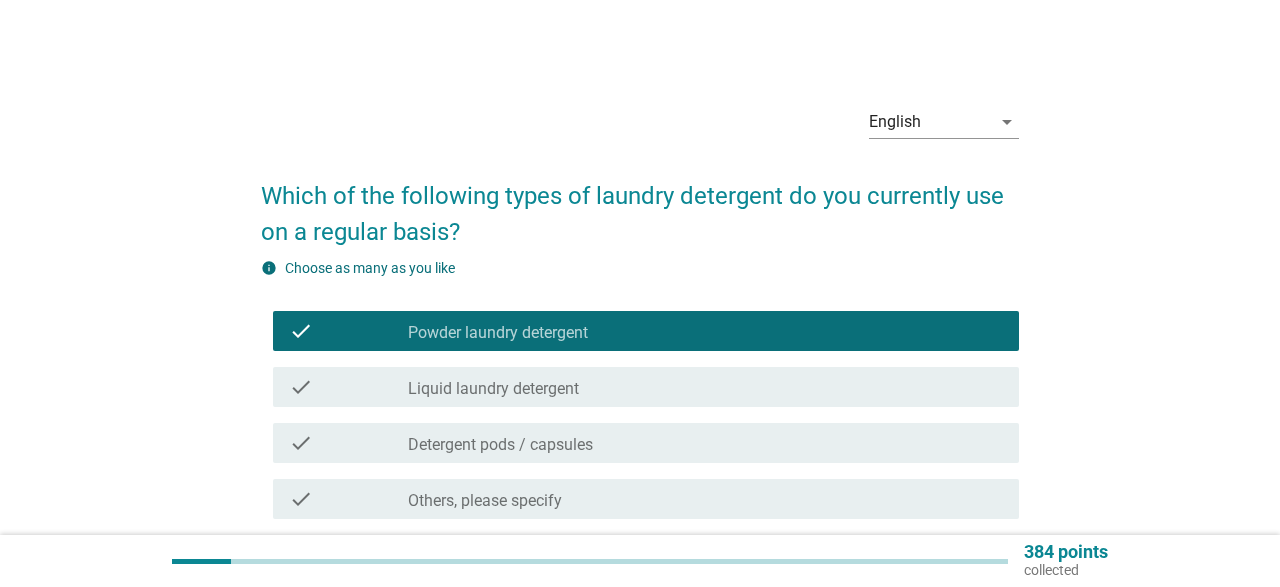 click on "check_box_outline_blank Liquid laundry detergent" at bounding box center (705, 387) 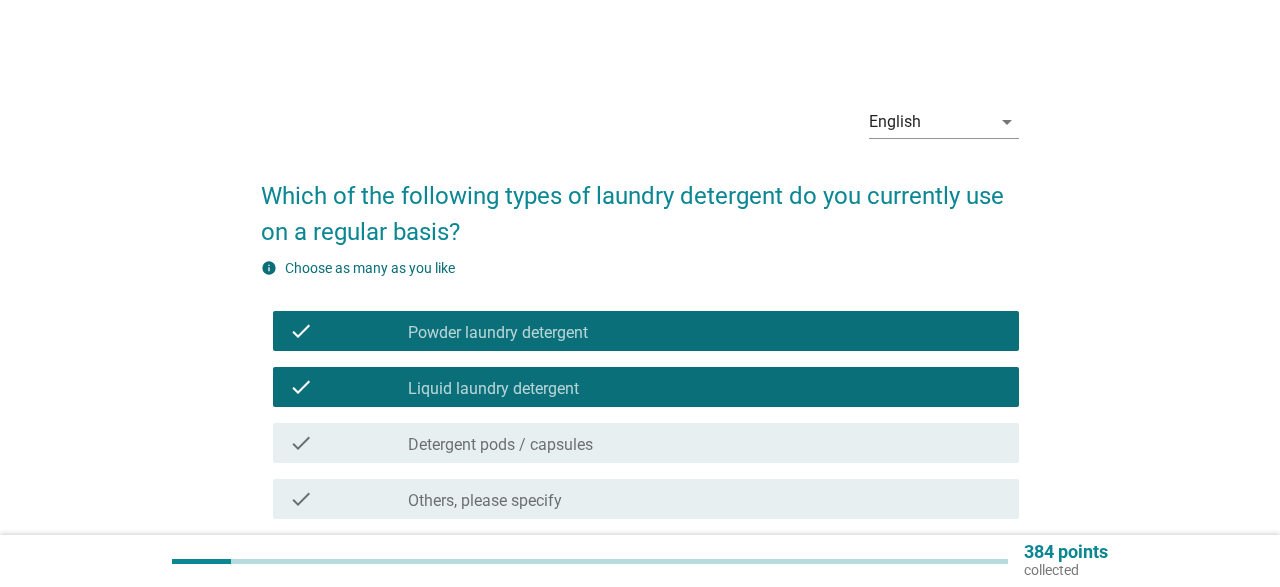 click on "check_box_outline_blank Detergent pods / capsules" at bounding box center [705, 443] 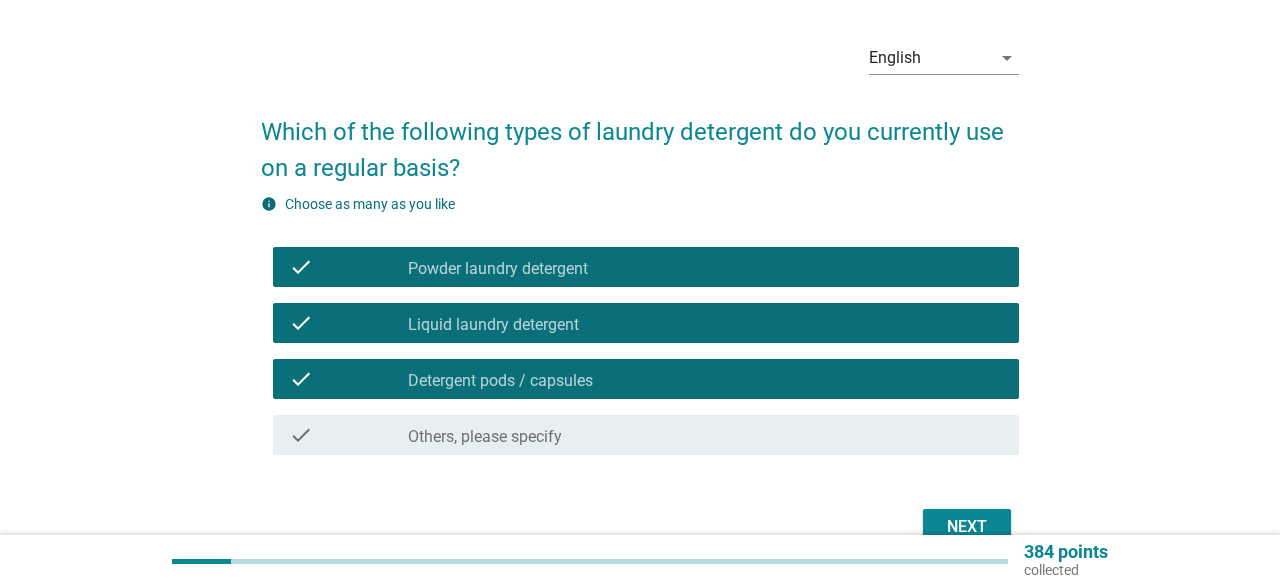 scroll, scrollTop: 170, scrollLeft: 0, axis: vertical 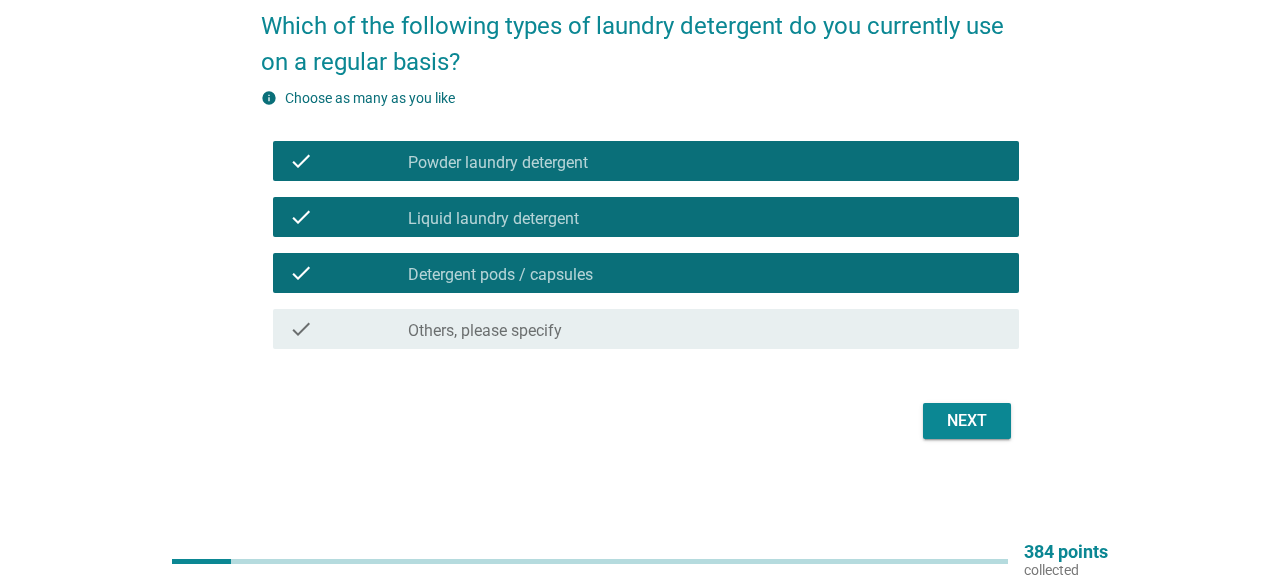 click on "Next" at bounding box center (967, 421) 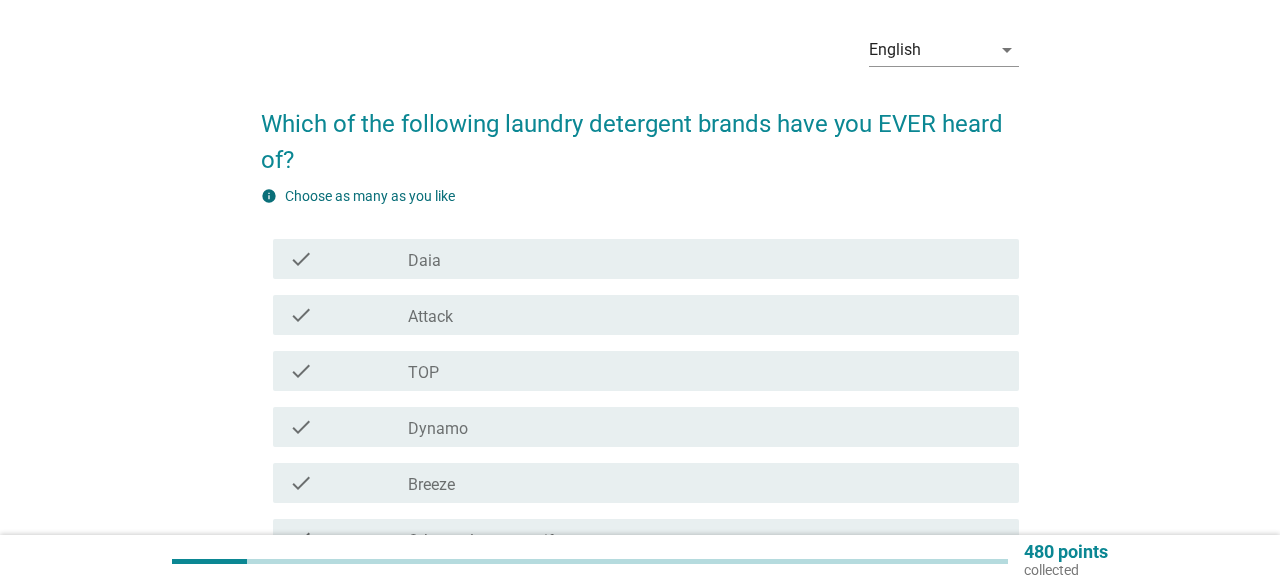 scroll, scrollTop: 104, scrollLeft: 0, axis: vertical 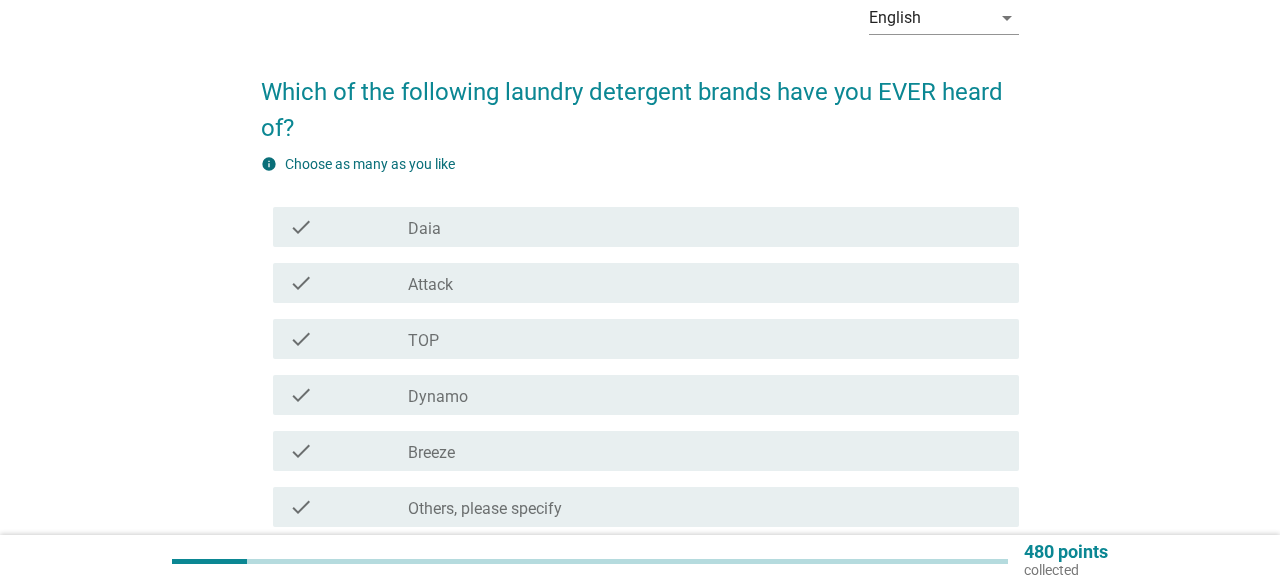 click on "check_box_outline_blank TOP" at bounding box center (705, 339) 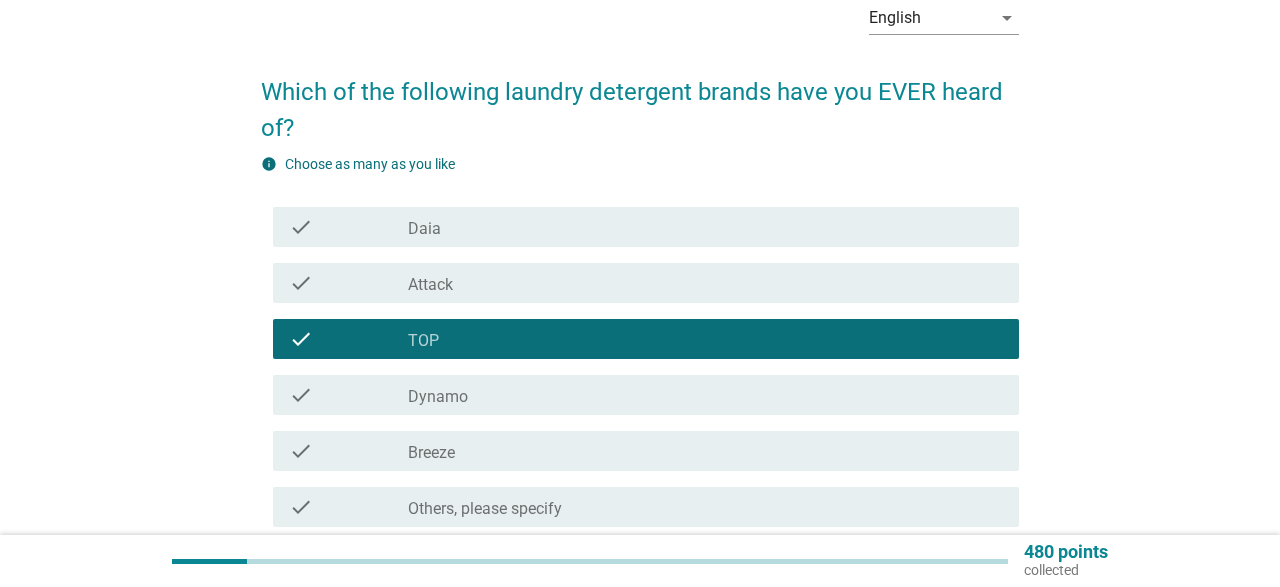 scroll, scrollTop: 208, scrollLeft: 0, axis: vertical 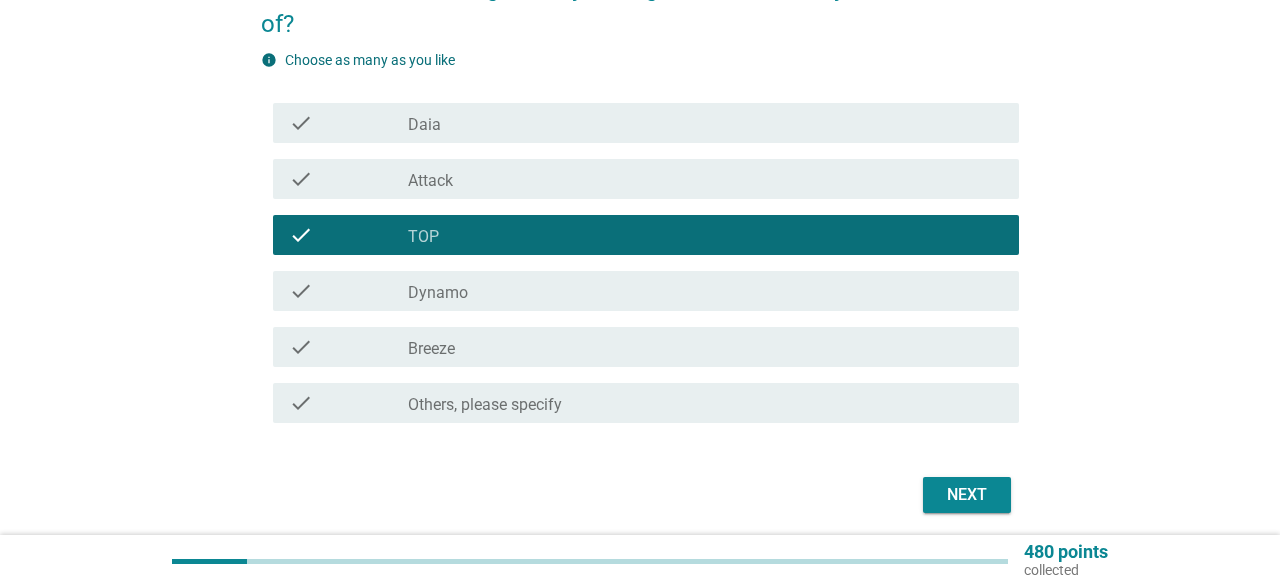 click on "check_box_outline_blank Breeze" at bounding box center (705, 347) 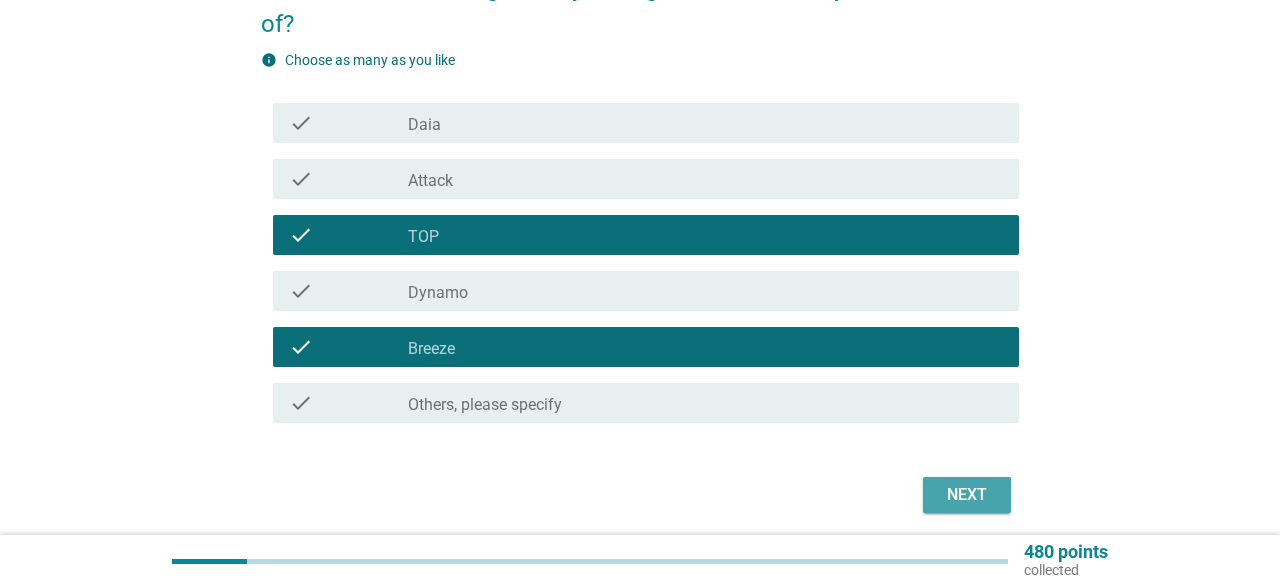 drag, startPoint x: 973, startPoint y: 497, endPoint x: 872, endPoint y: 483, distance: 101.96568 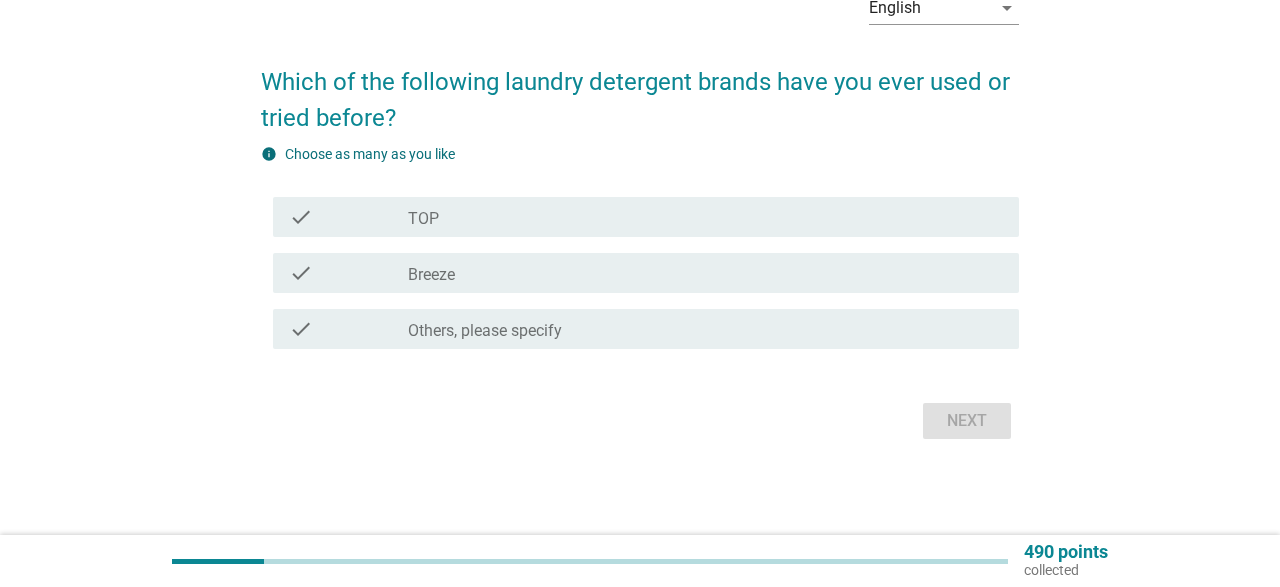 scroll, scrollTop: 0, scrollLeft: 0, axis: both 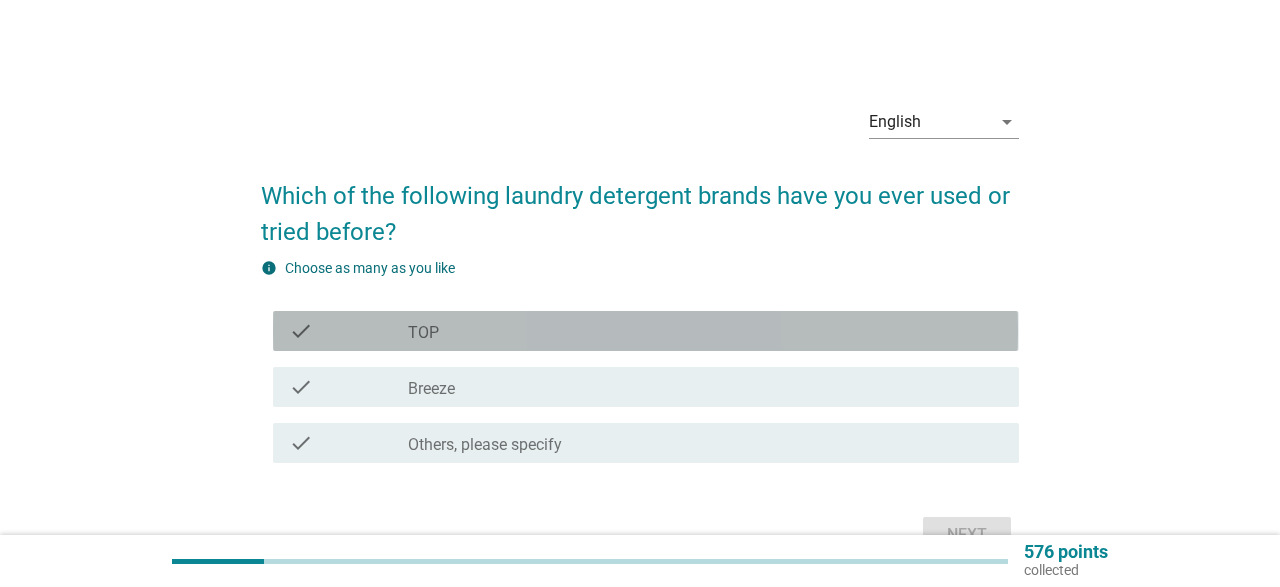 click on "check     check_box_outline_blank TOP" at bounding box center (645, 331) 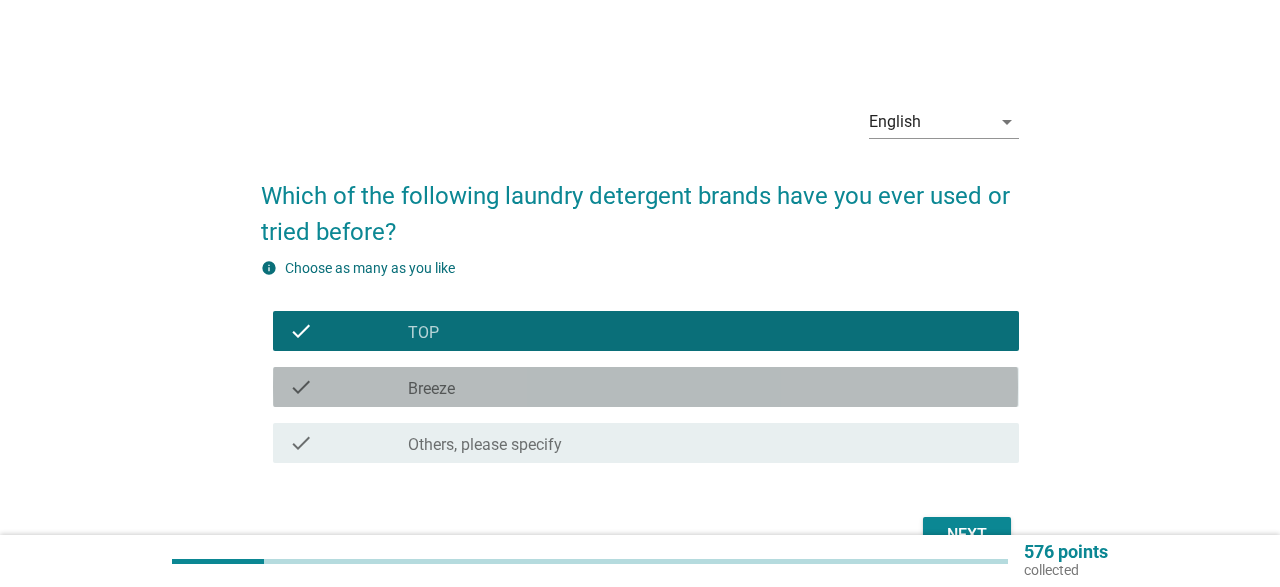 click on "check_box_outline_blank Breeze" at bounding box center [705, 387] 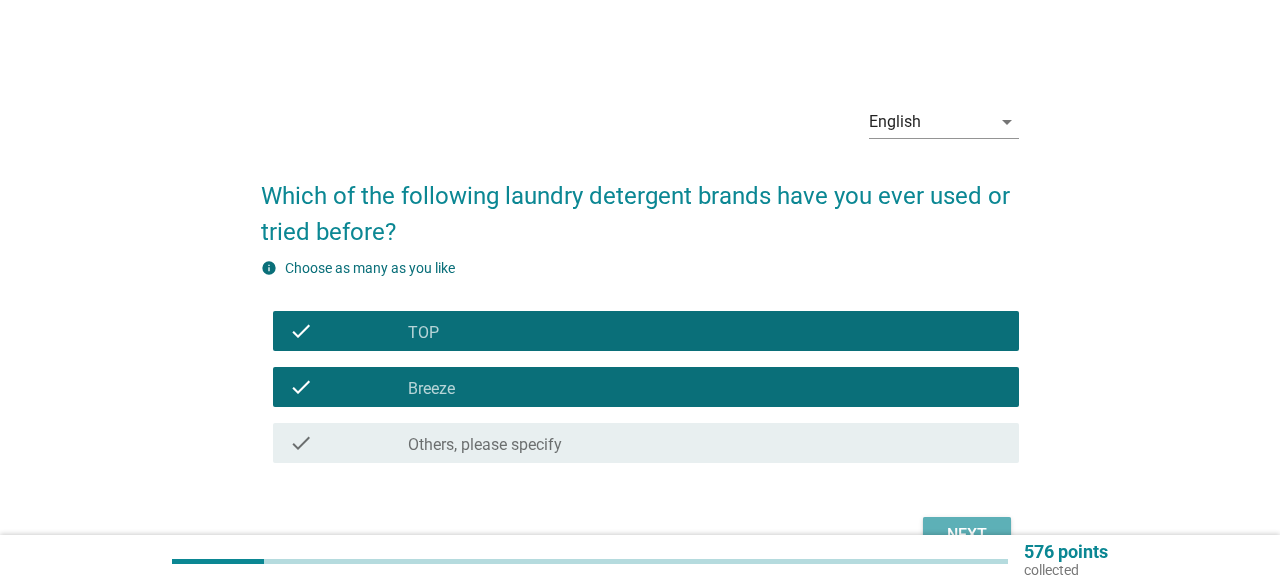 drag, startPoint x: 964, startPoint y: 521, endPoint x: 930, endPoint y: 517, distance: 34.234486 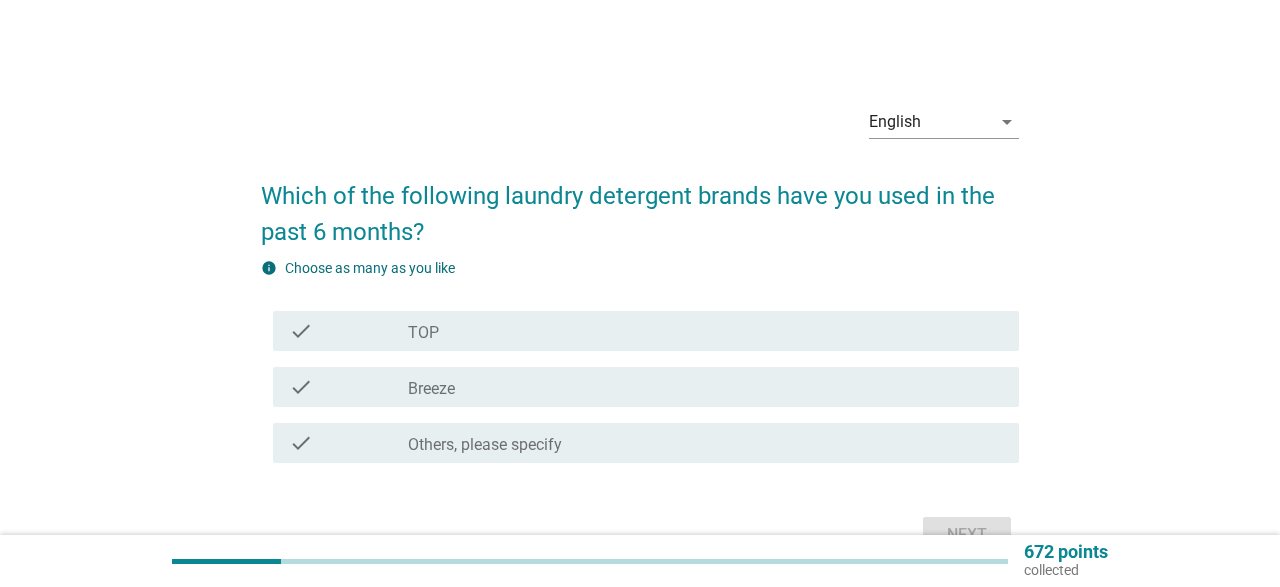 click on "check_box_outline_blank TOP" at bounding box center (705, 331) 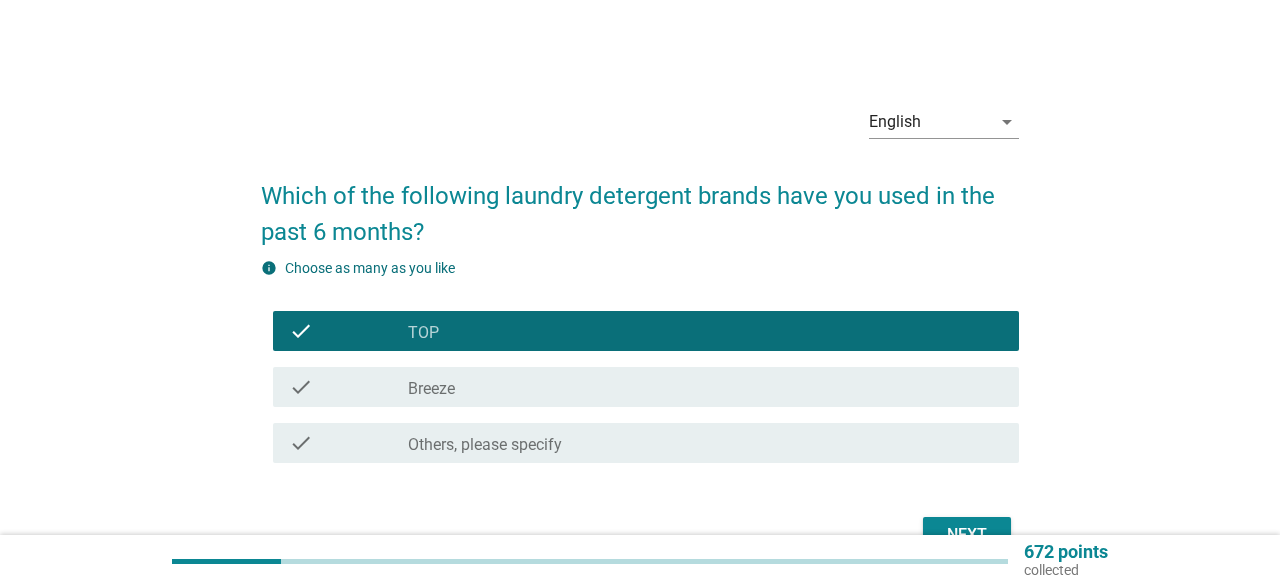 click on "check_box_outline_blank Breeze" at bounding box center (705, 387) 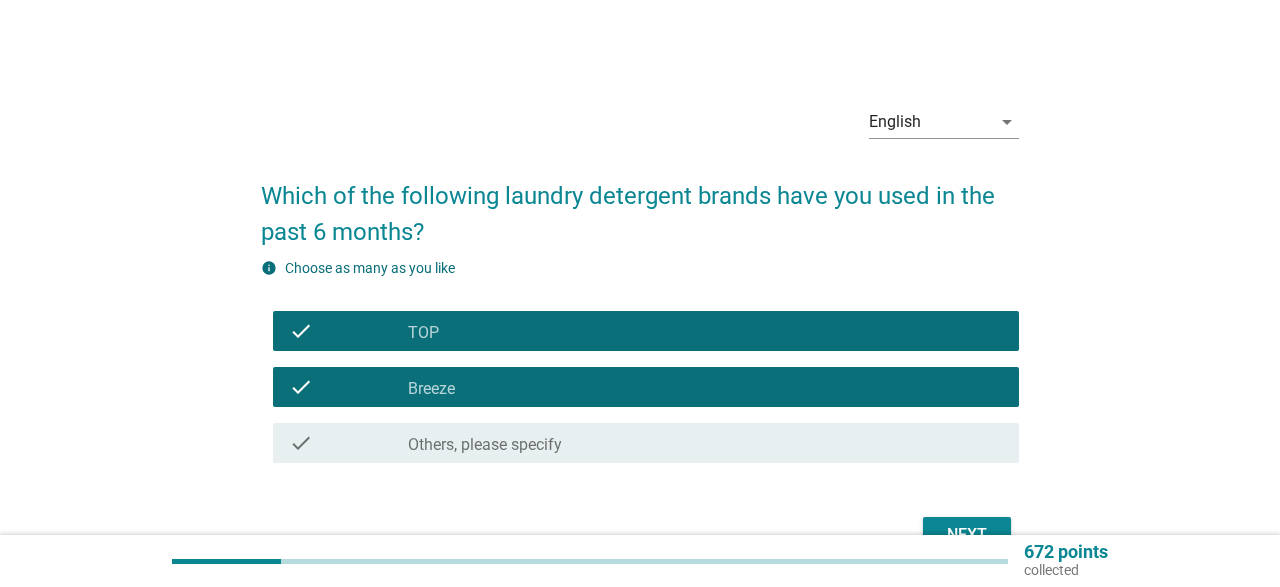 click on "Next" at bounding box center [967, 535] 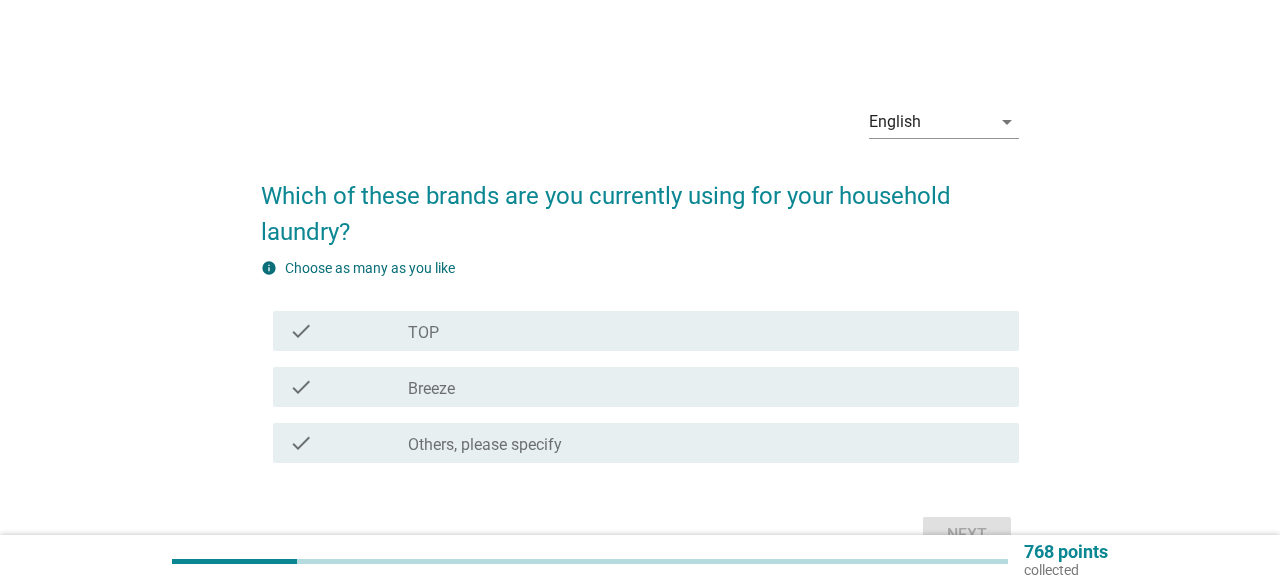 click on "check_box_outline_blank TOP" at bounding box center (705, 331) 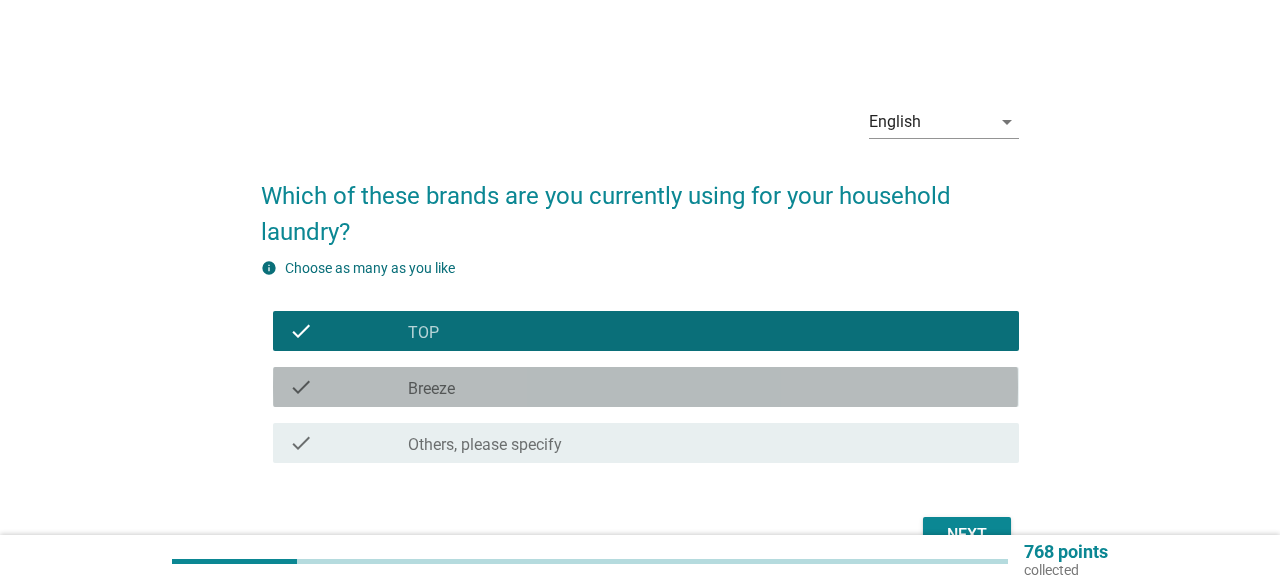 click on "check_box_outline_blank Breeze" at bounding box center [705, 387] 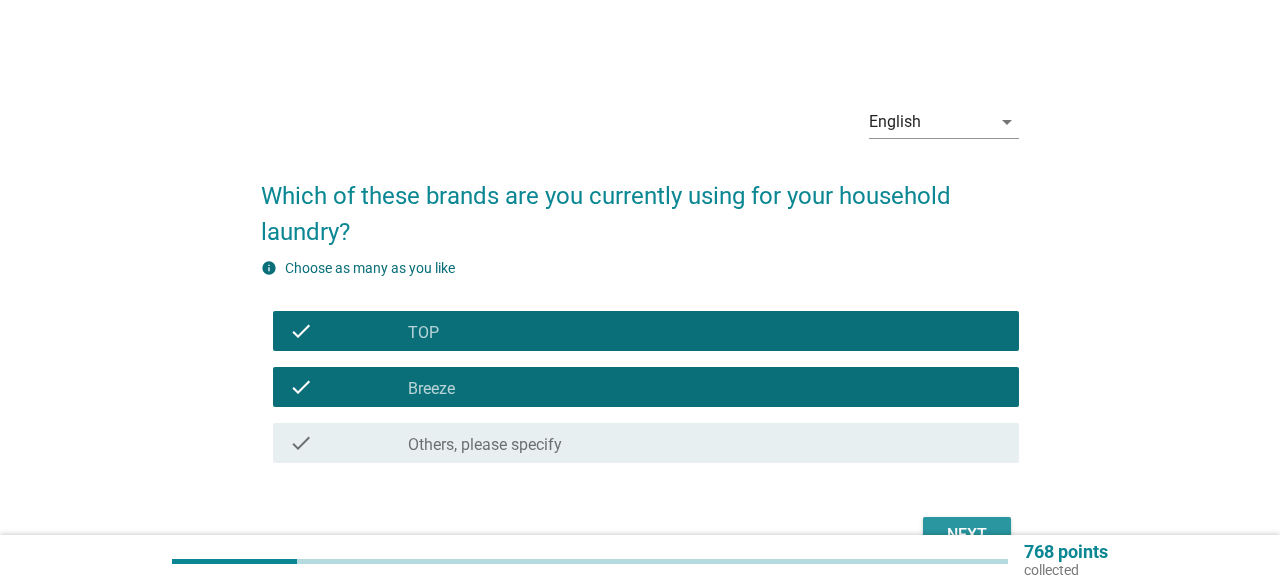click on "Next" at bounding box center (967, 535) 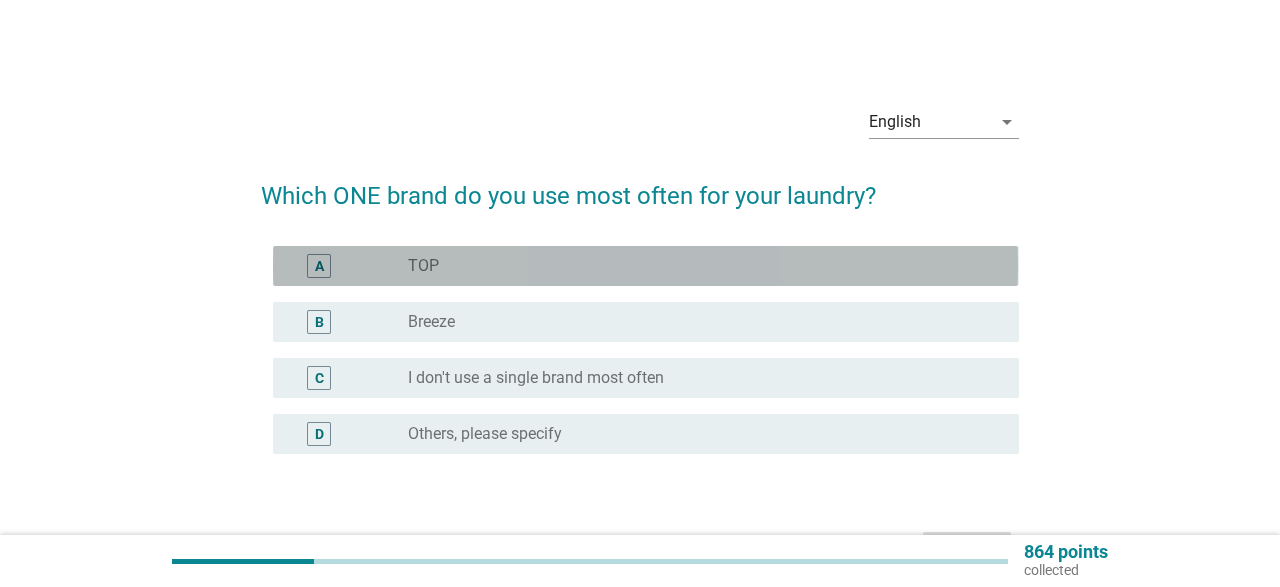 click on "radio_button_unchecked TOP" at bounding box center (697, 266) 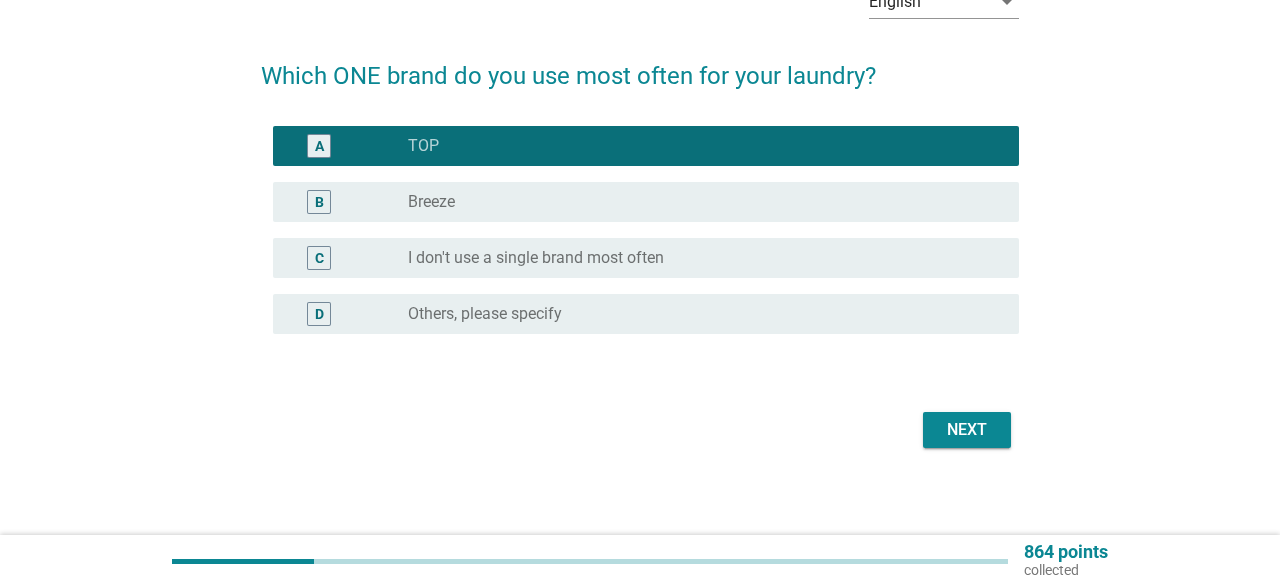 scroll, scrollTop: 128, scrollLeft: 0, axis: vertical 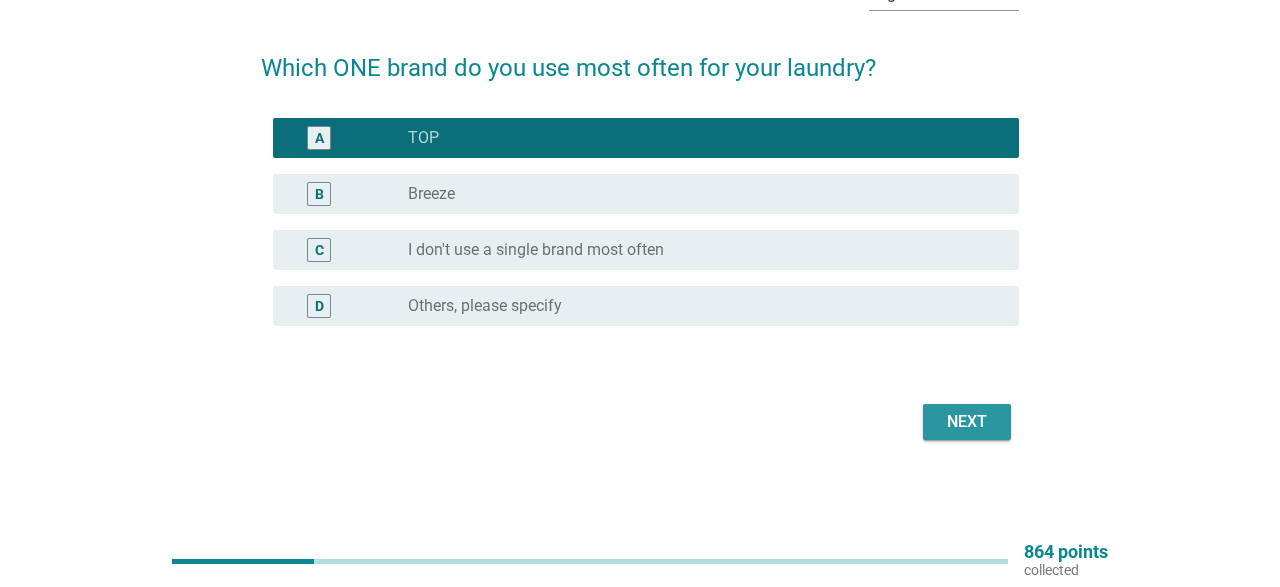 drag, startPoint x: 967, startPoint y: 419, endPoint x: 922, endPoint y: 423, distance: 45.17743 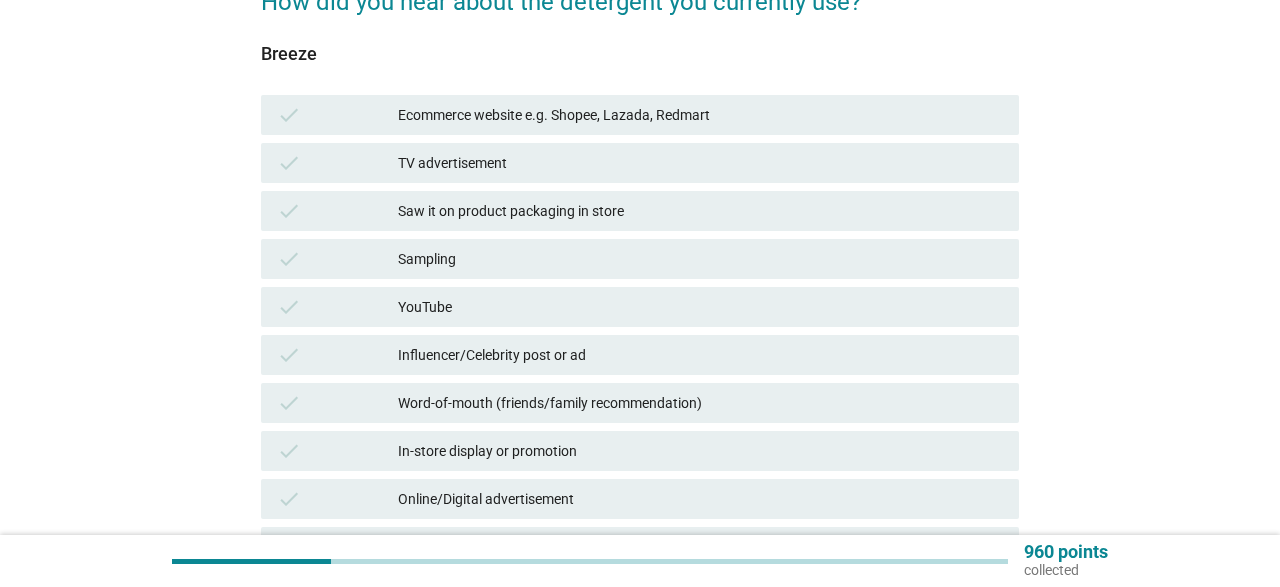 scroll, scrollTop: 312, scrollLeft: 0, axis: vertical 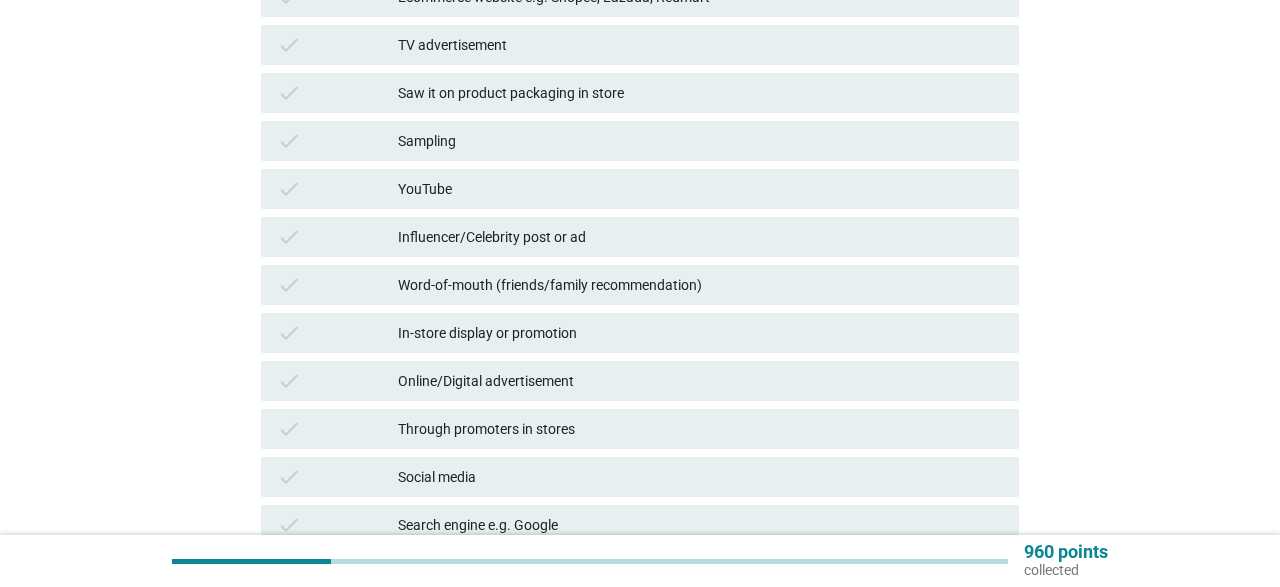click on "Online/Digital advertisement" at bounding box center (700, 381) 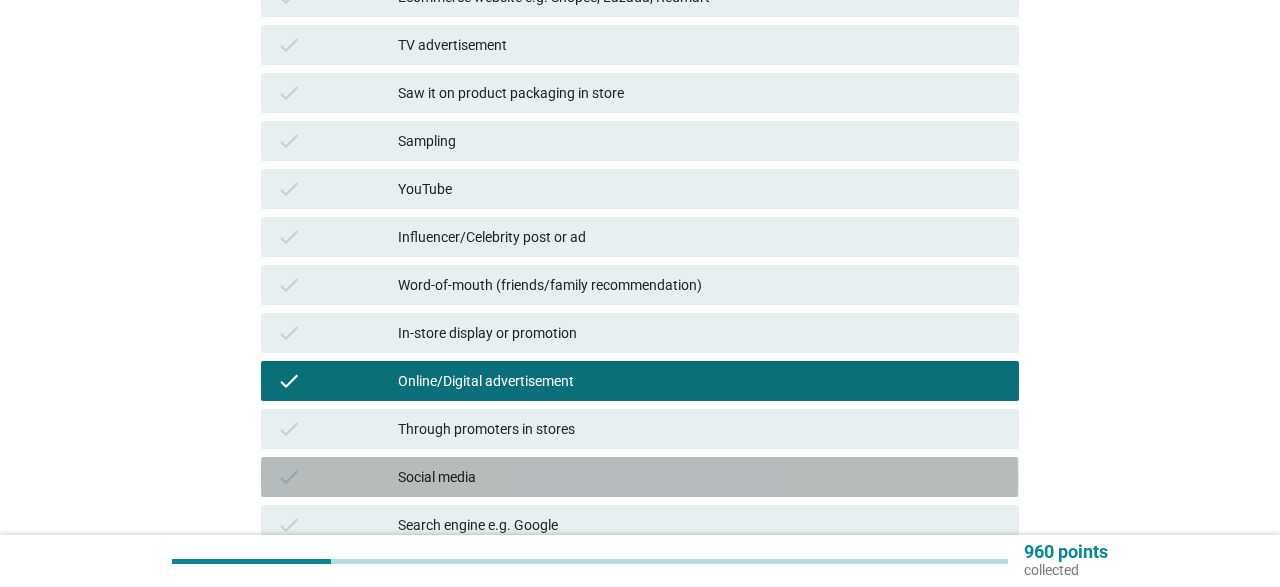 click on "Social media" at bounding box center [700, 477] 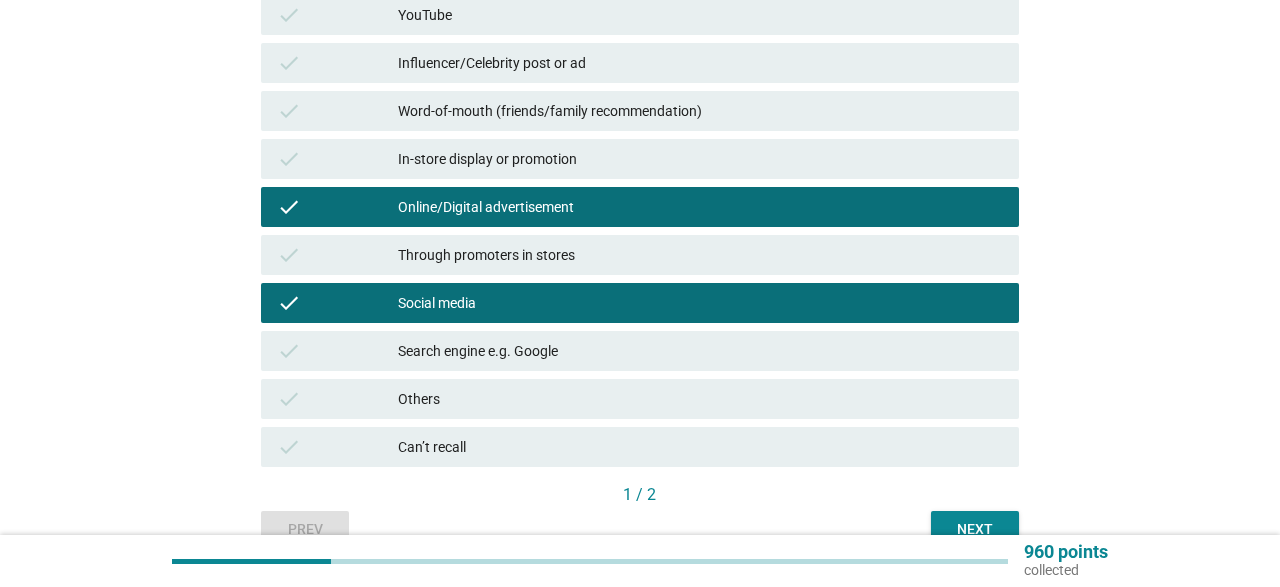 scroll, scrollTop: 588, scrollLeft: 0, axis: vertical 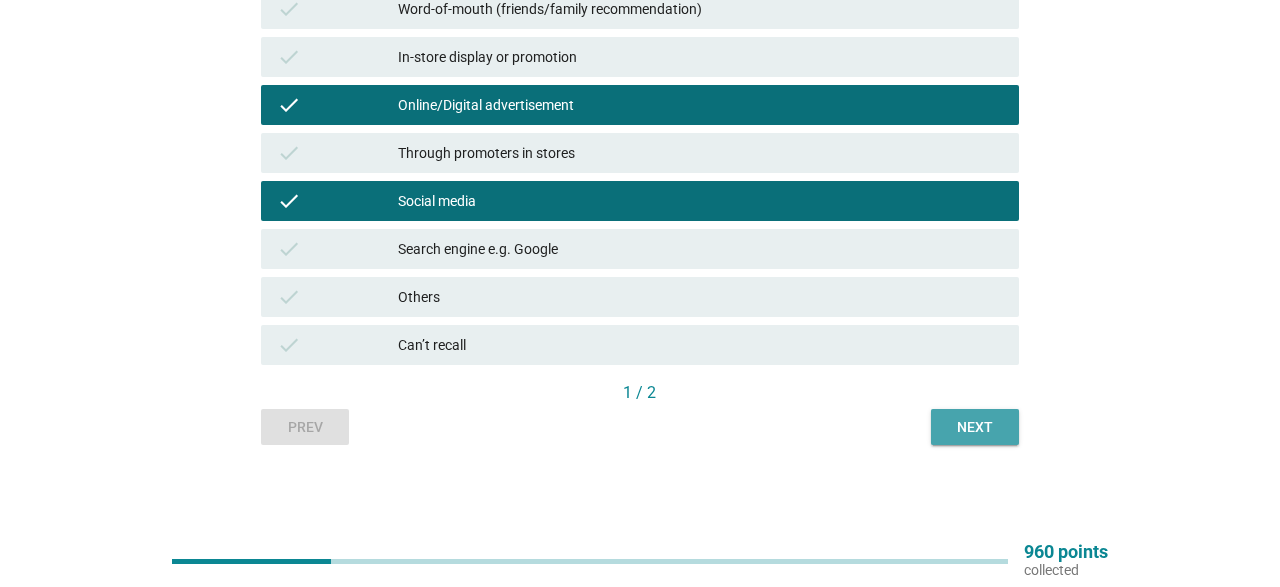 click on "Next" at bounding box center [975, 427] 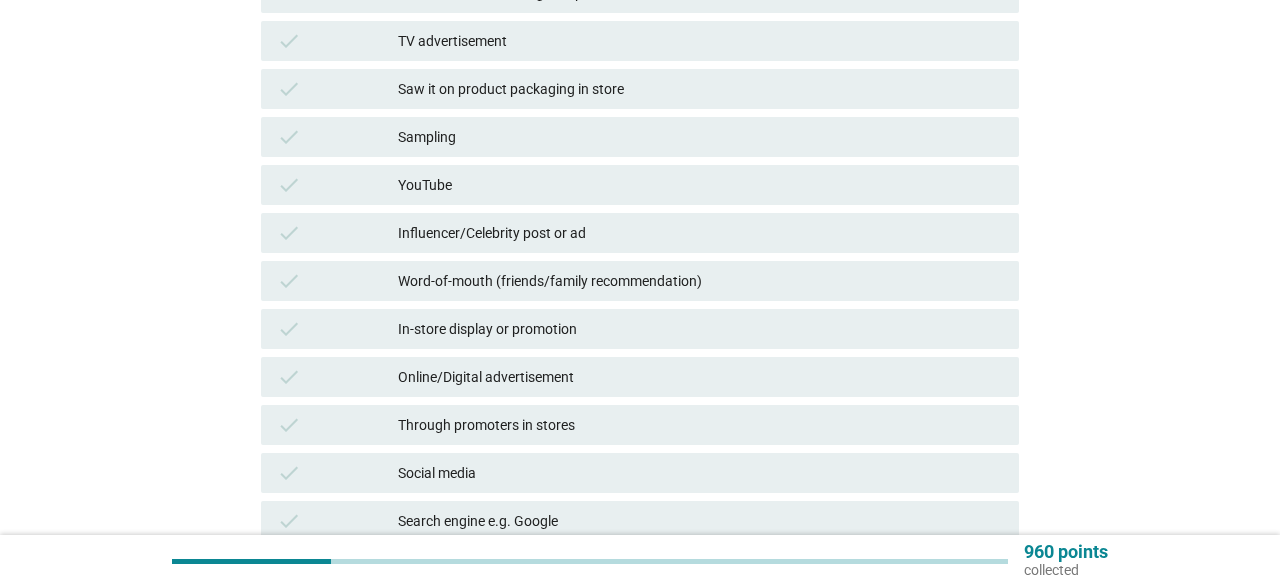scroll, scrollTop: 416, scrollLeft: 0, axis: vertical 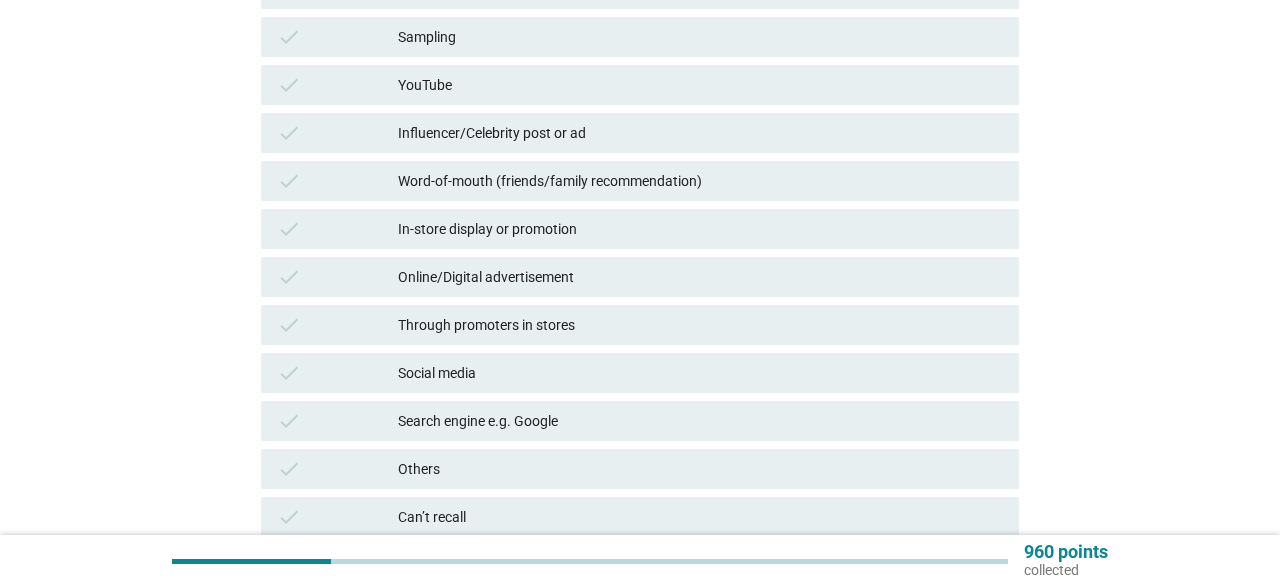 click on "Social media" at bounding box center (700, 373) 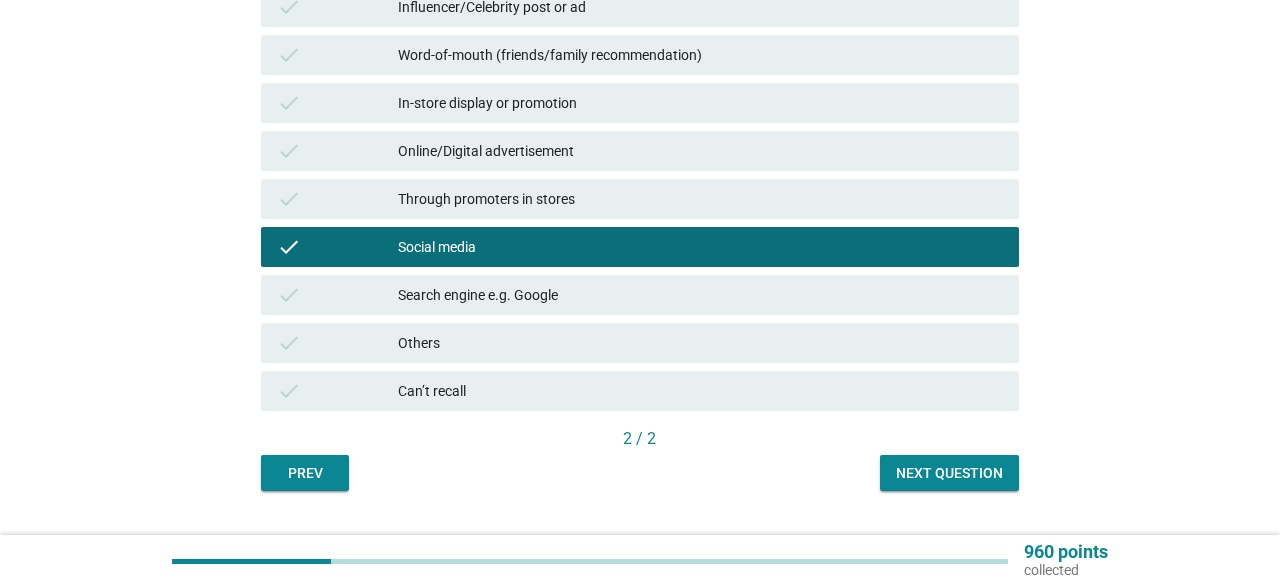 scroll, scrollTop: 588, scrollLeft: 0, axis: vertical 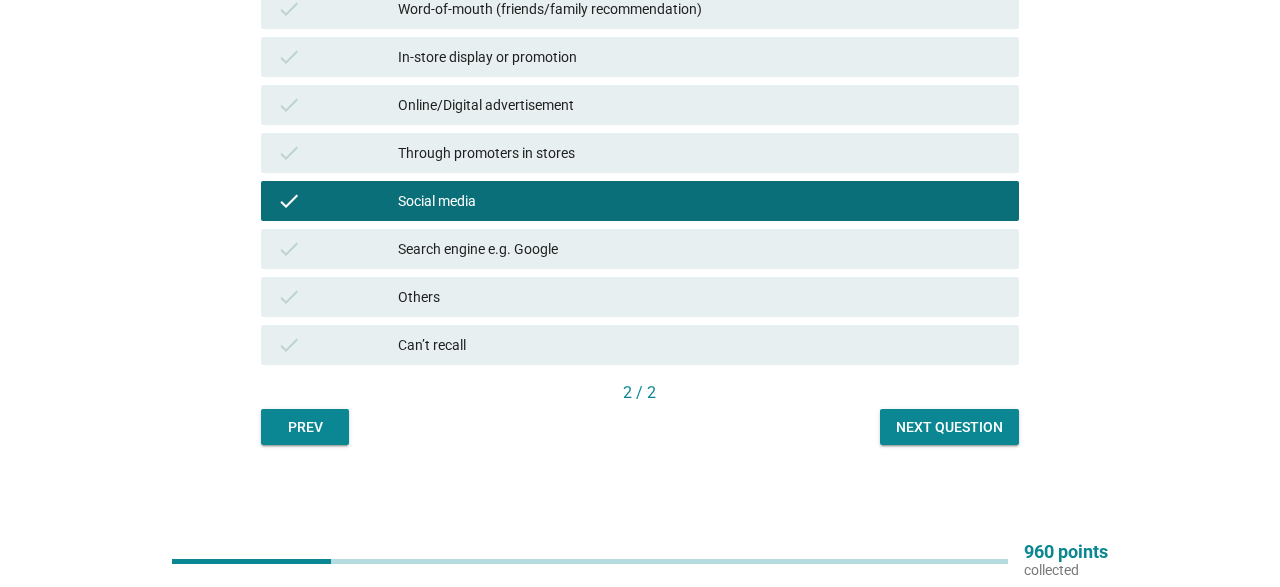 click on "Next question" at bounding box center (949, 427) 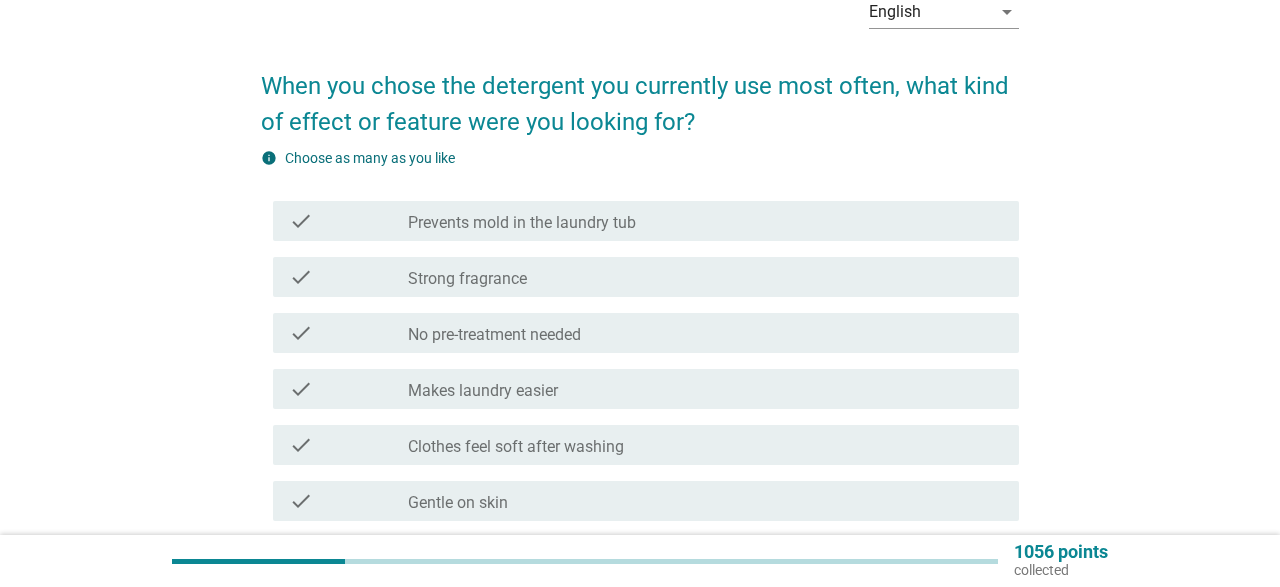 scroll, scrollTop: 208, scrollLeft: 0, axis: vertical 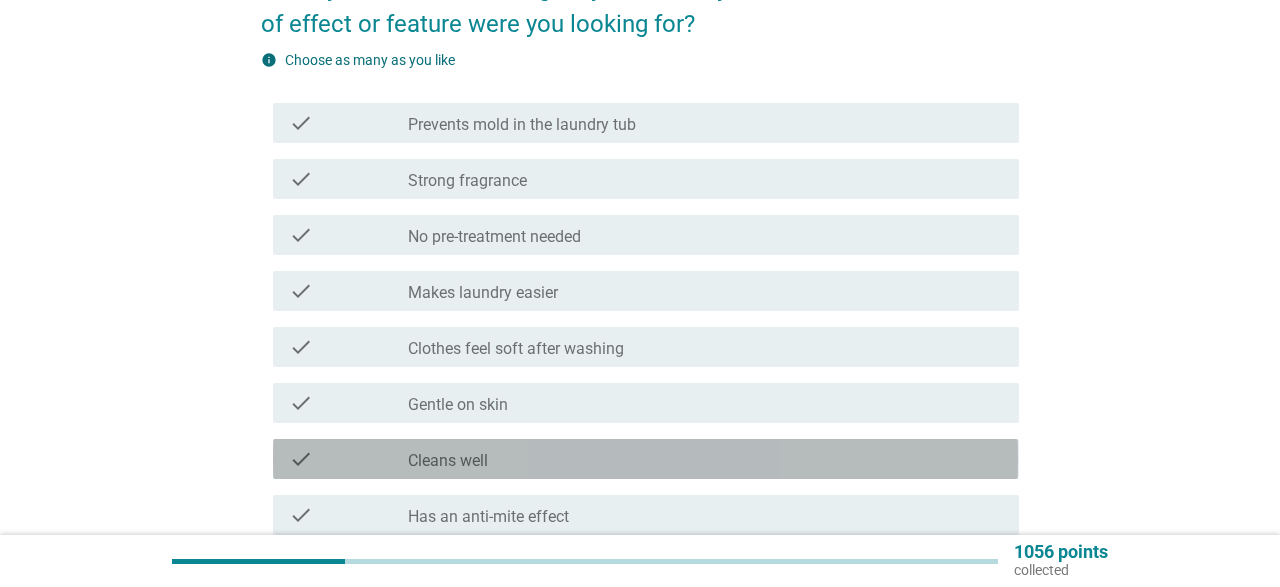 click on "Cleans well" at bounding box center [448, 461] 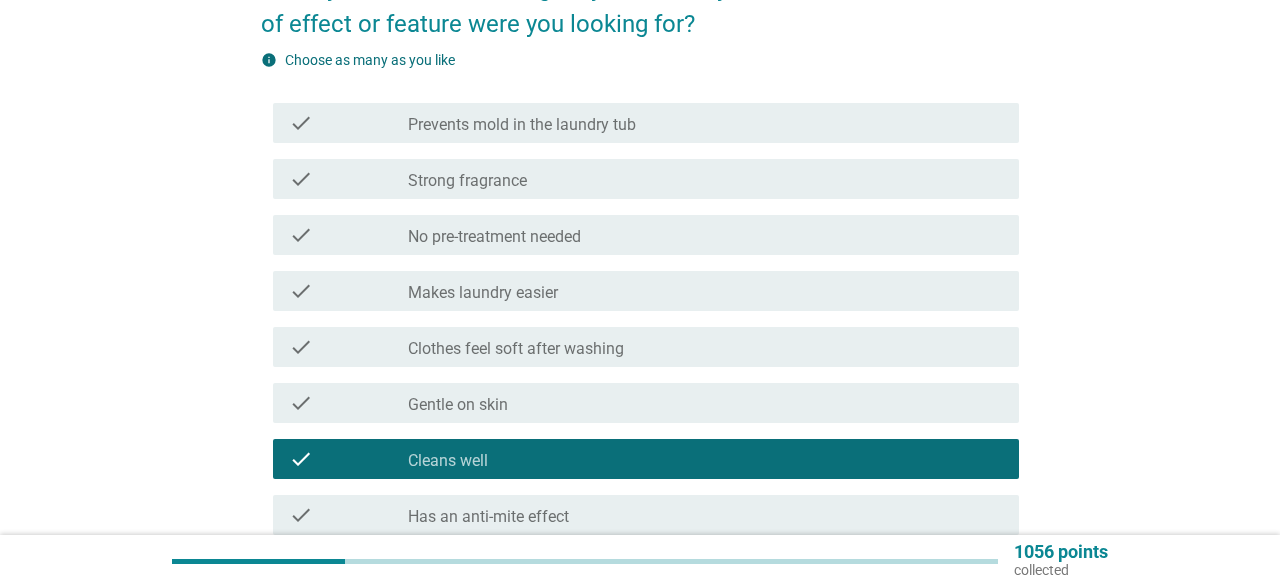 click on "Strong fragrance" at bounding box center (467, 181) 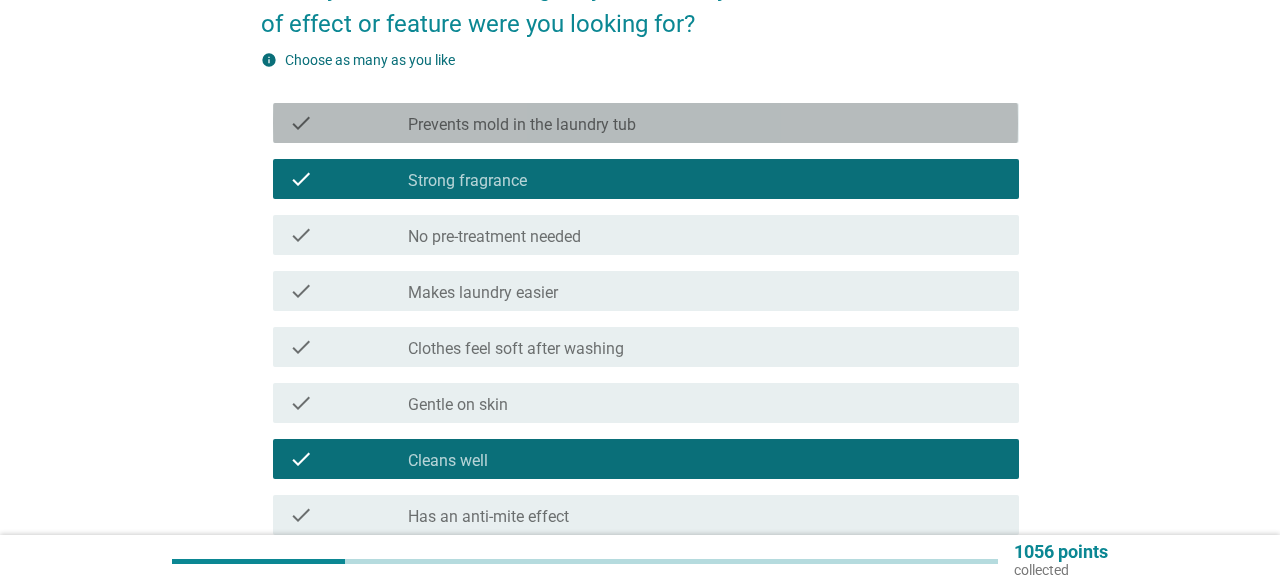 click on "Prevents mold in the laundry tub" at bounding box center [522, 125] 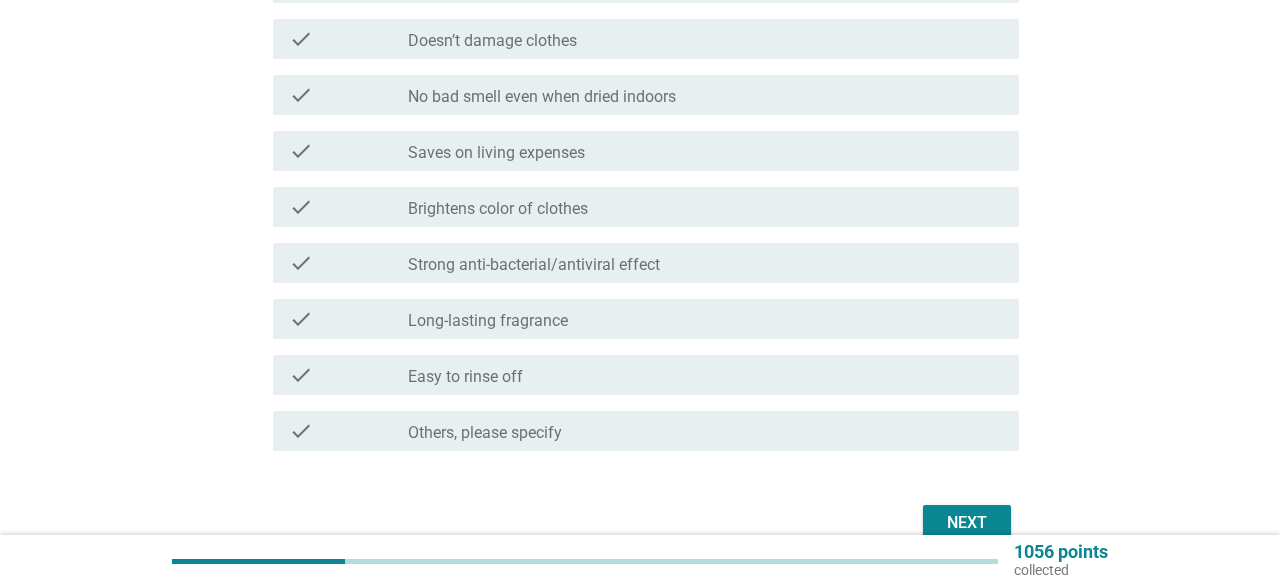 scroll, scrollTop: 1040, scrollLeft: 0, axis: vertical 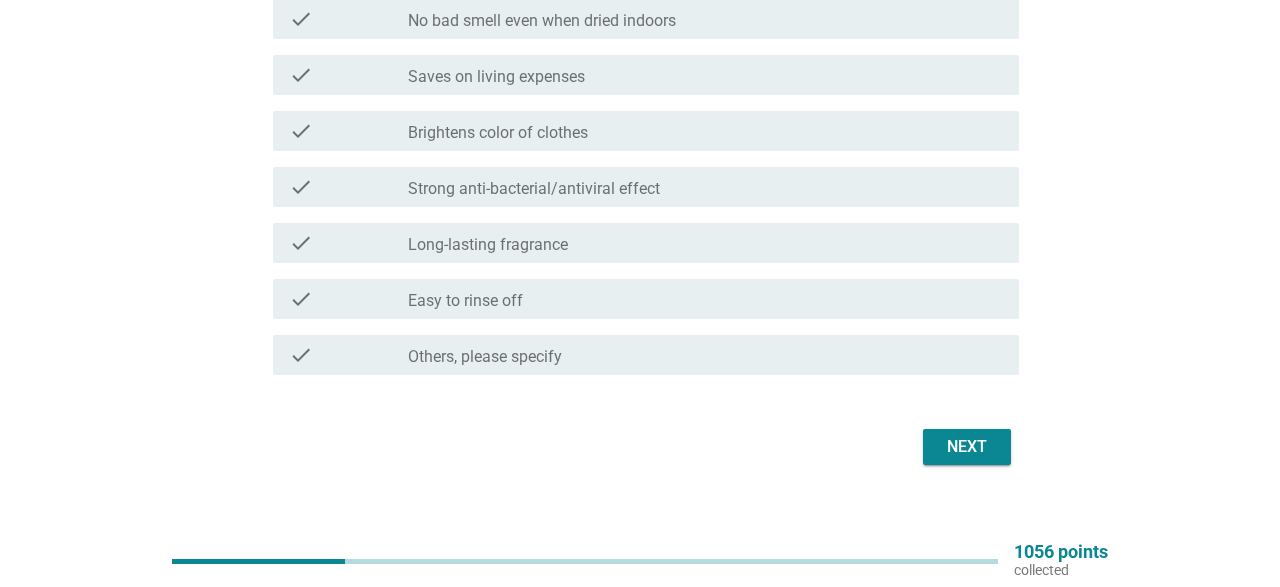 click on "Next" at bounding box center [967, 447] 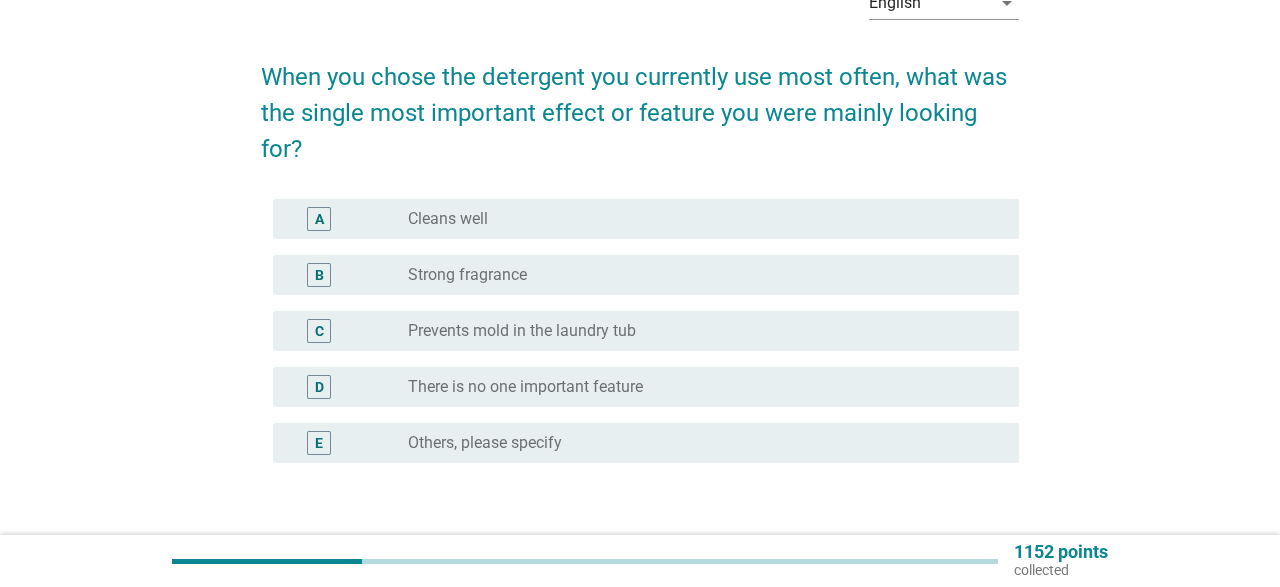 scroll, scrollTop: 208, scrollLeft: 0, axis: vertical 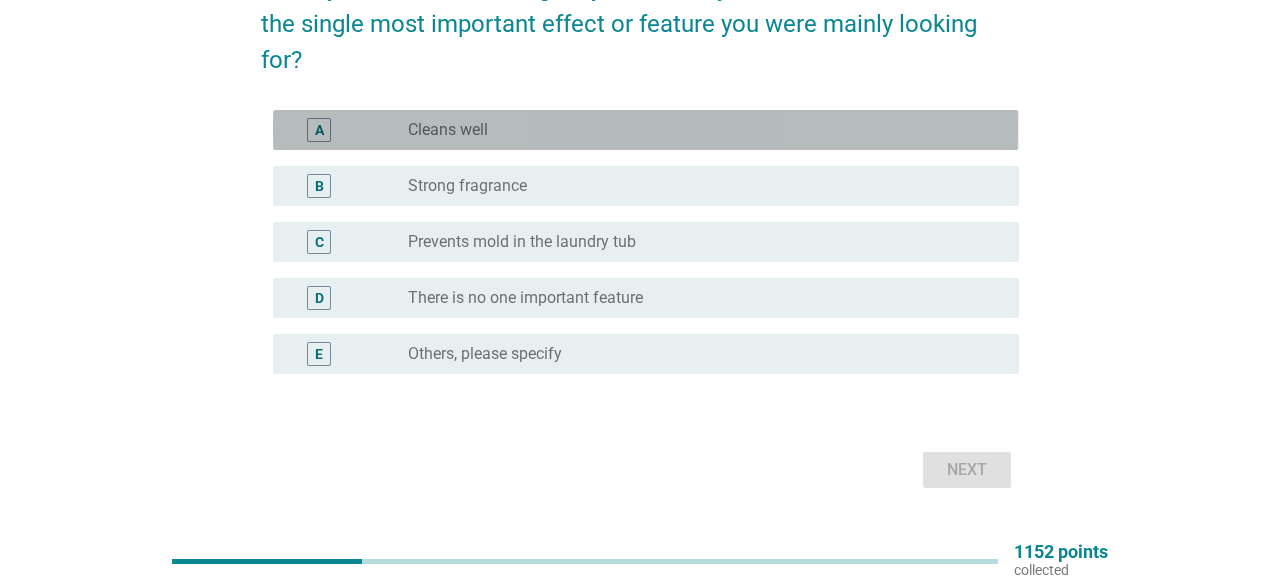 click on "Cleans well" at bounding box center [448, 130] 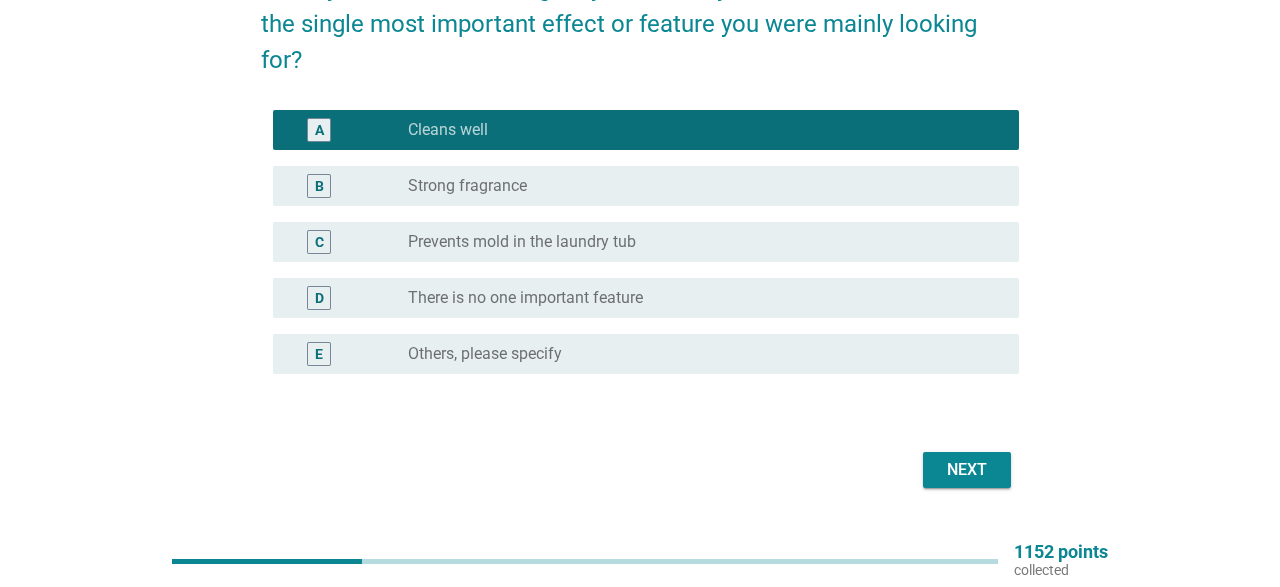 click on "B     radio_button_unchecked Strong fragrance" at bounding box center [645, 186] 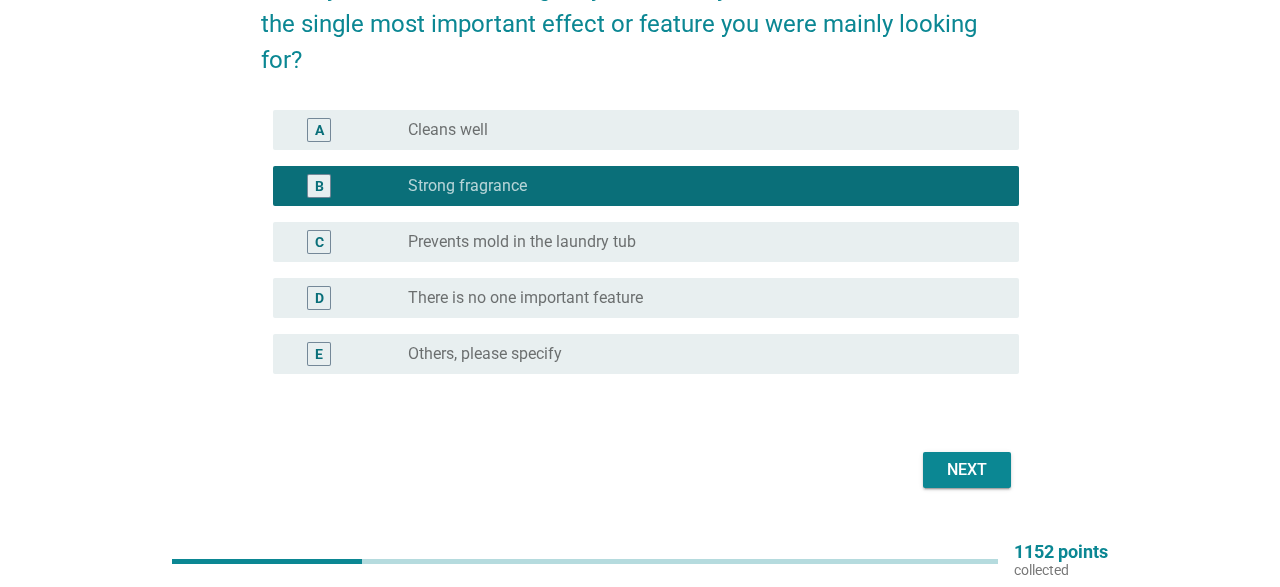 click on "radio_button_unchecked Cleans well" at bounding box center (697, 130) 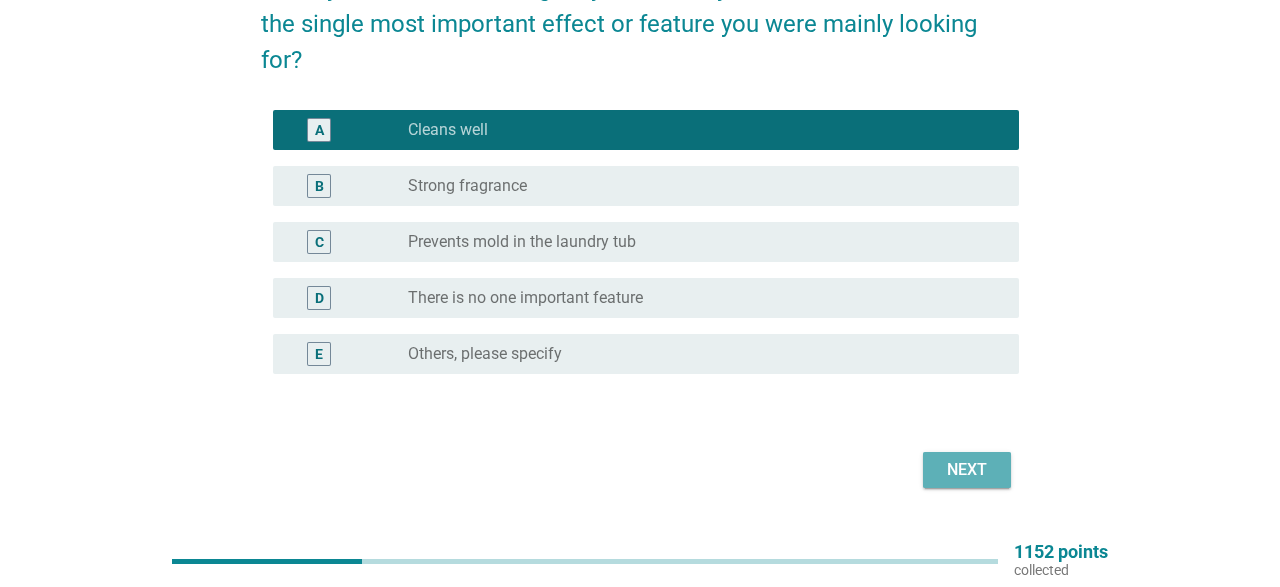 drag, startPoint x: 969, startPoint y: 470, endPoint x: 817, endPoint y: 473, distance: 152.0296 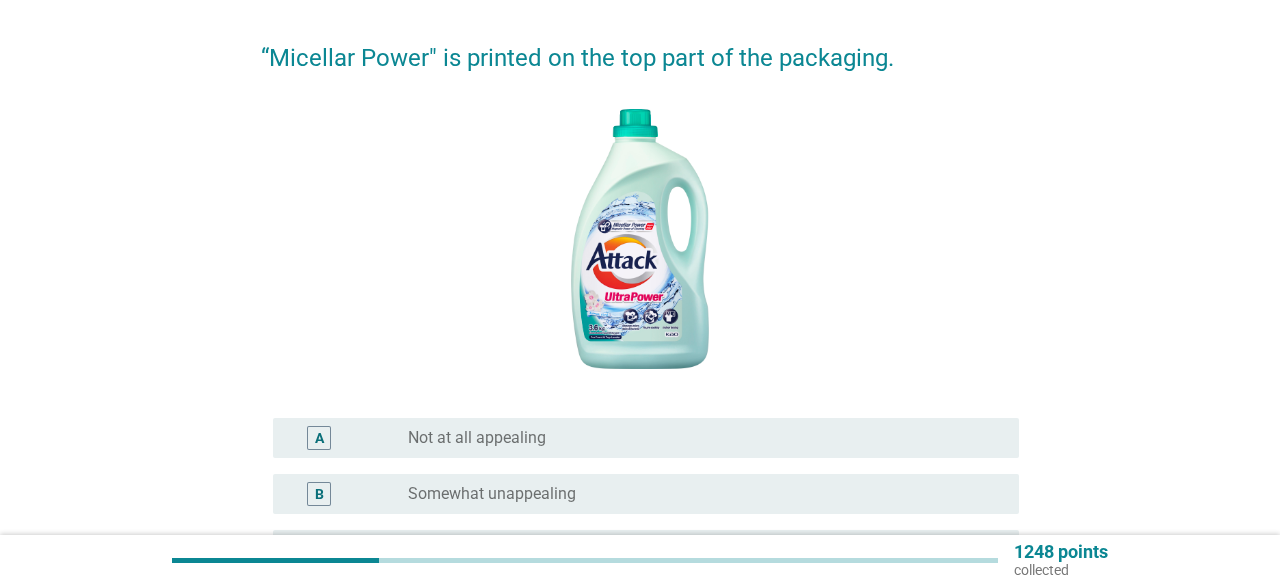 scroll, scrollTop: 520, scrollLeft: 0, axis: vertical 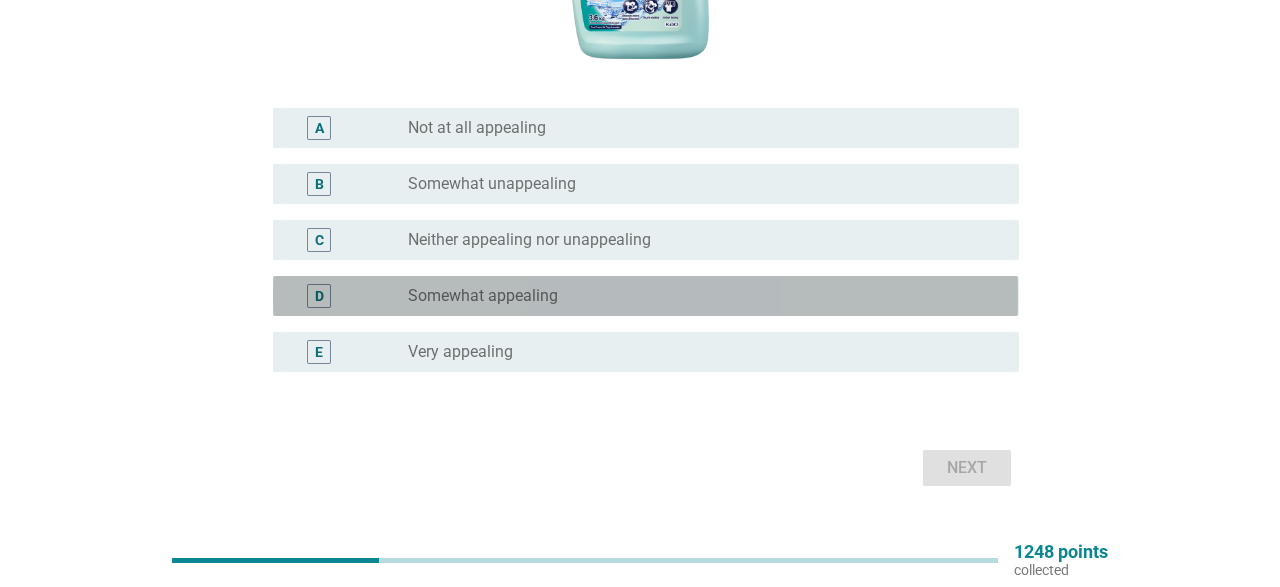 click on "Somewhat appealing" at bounding box center [483, 296] 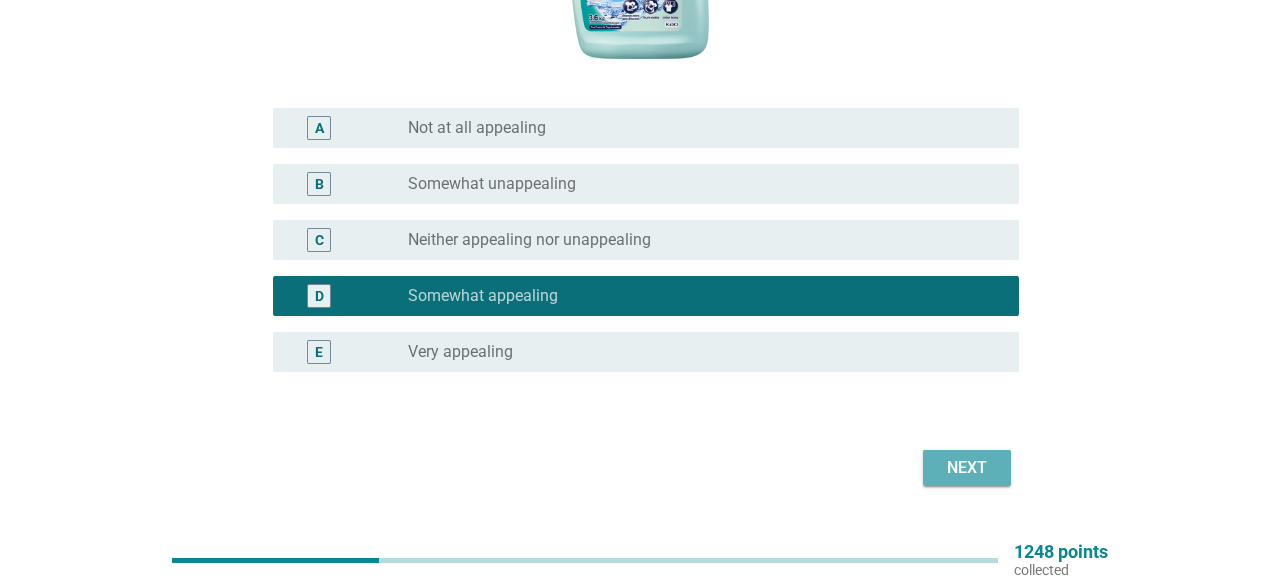 drag, startPoint x: 965, startPoint y: 459, endPoint x: 945, endPoint y: 455, distance: 20.396078 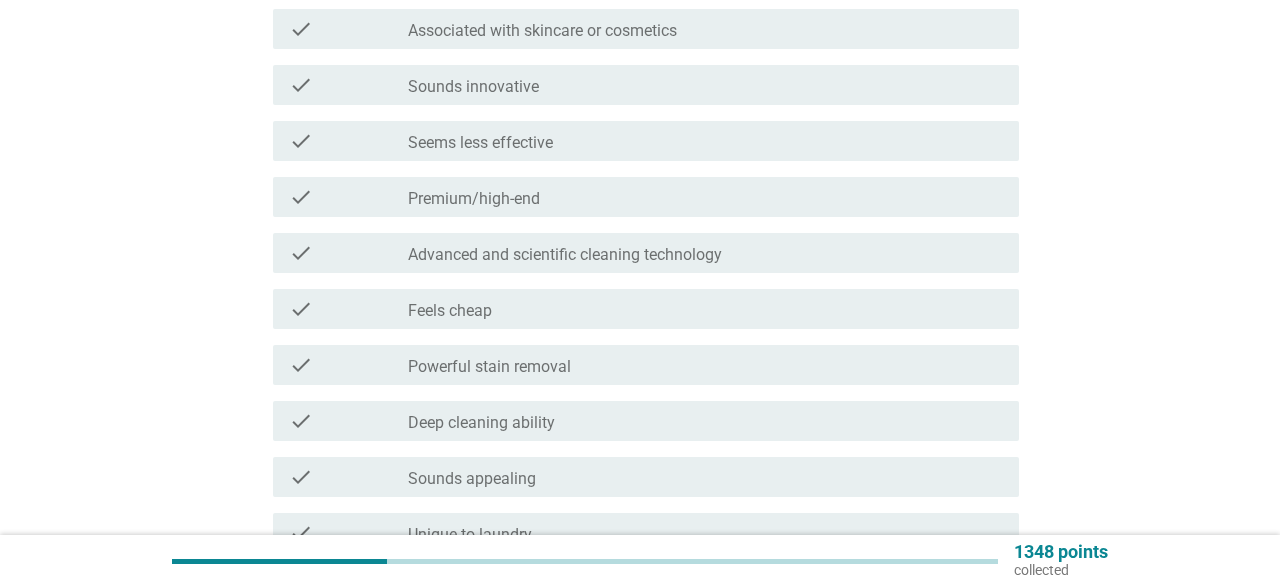 scroll, scrollTop: 416, scrollLeft: 0, axis: vertical 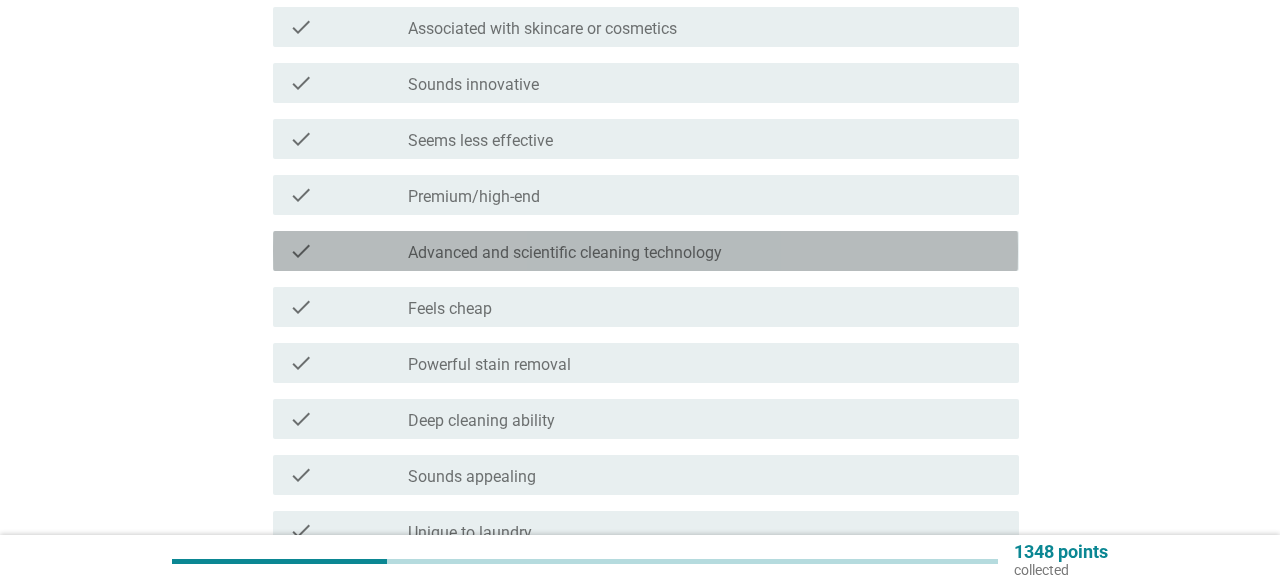 click on "Advanced and scientific cleaning technology" at bounding box center (565, 253) 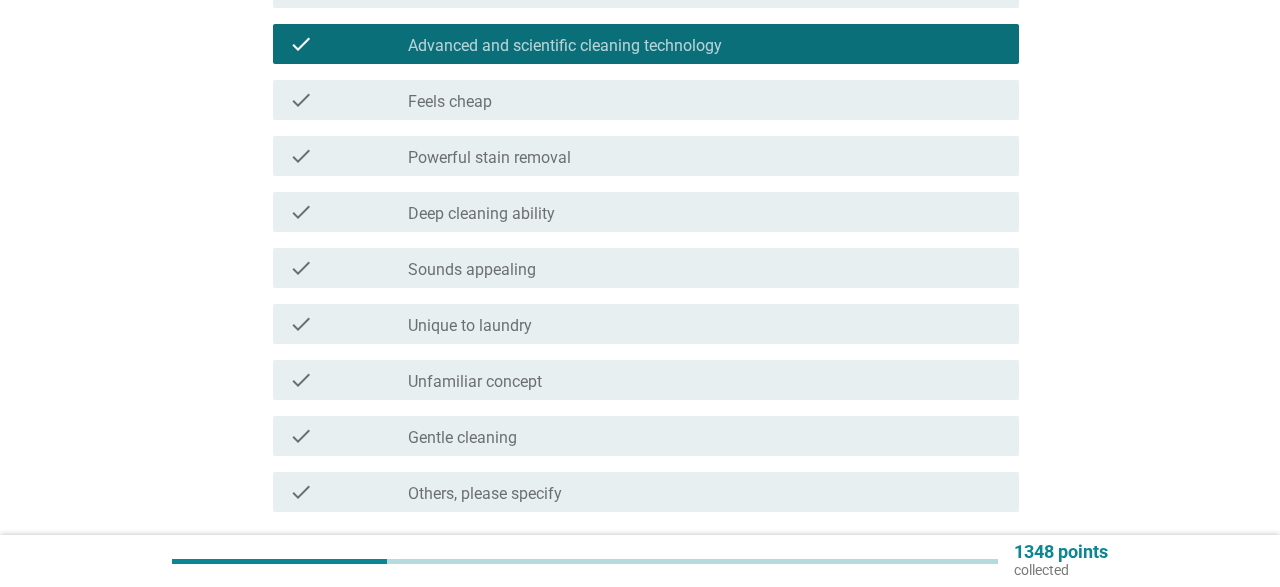 scroll, scrollTop: 624, scrollLeft: 0, axis: vertical 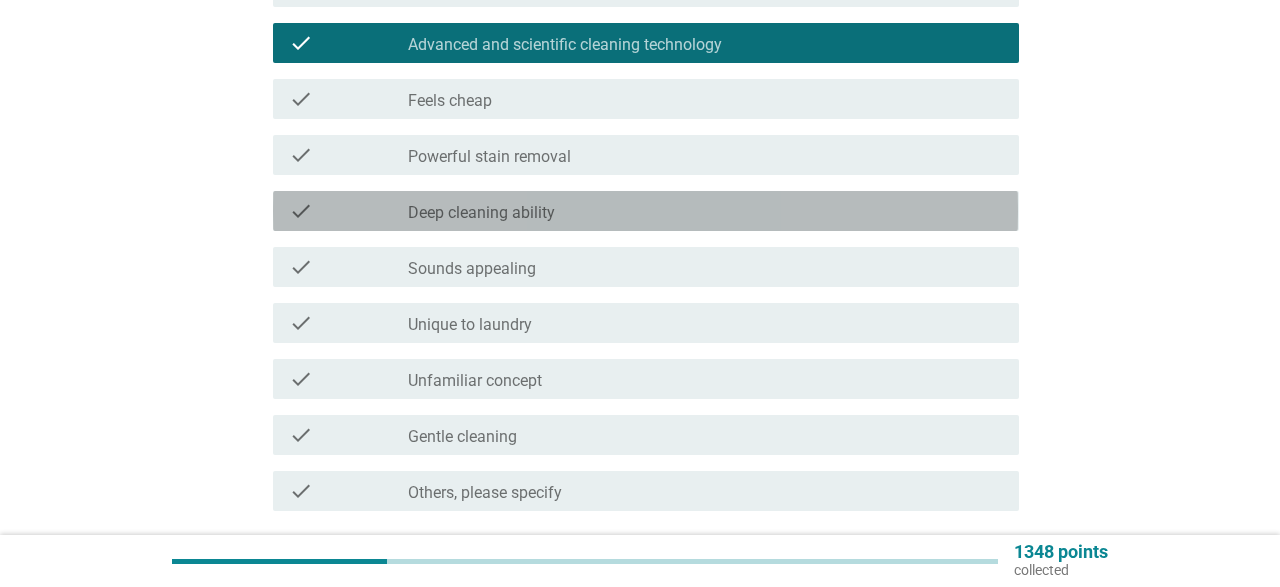 click on "check_box_outline_blank Deep cleaning ability" at bounding box center [705, 211] 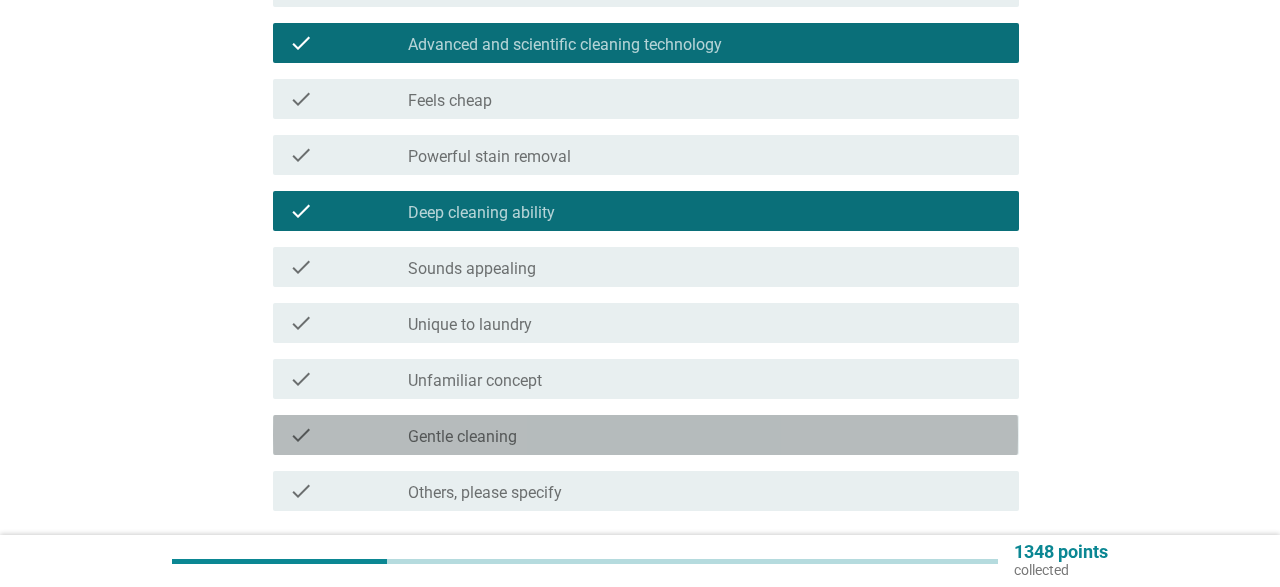 click on "check_box_outline_blank Gentle cleaning" at bounding box center (705, 435) 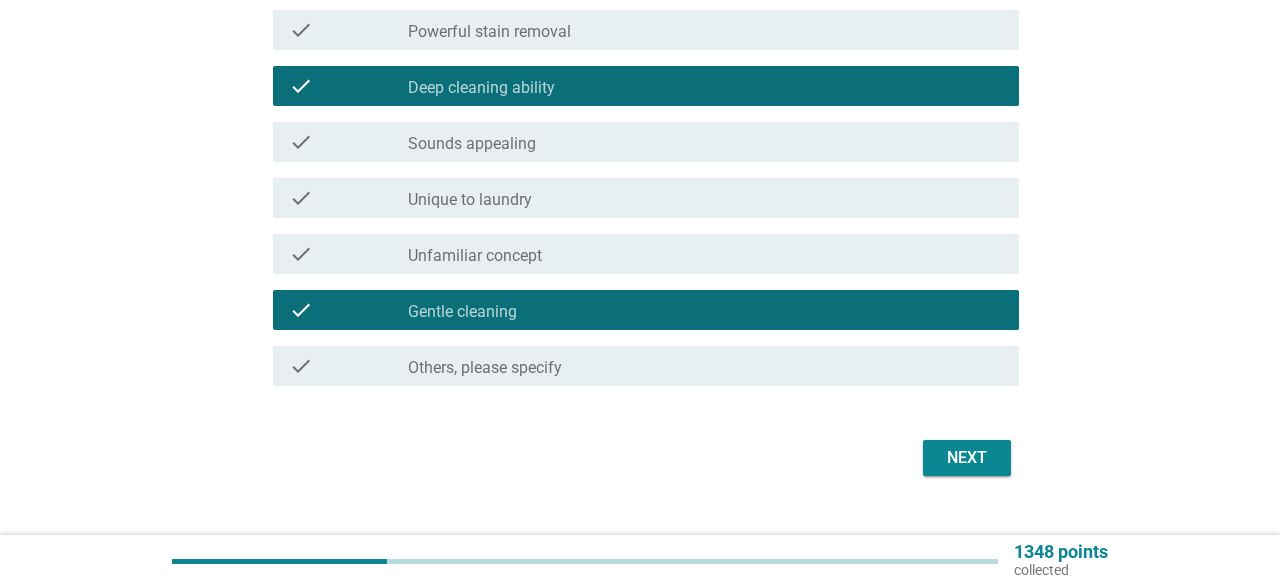 scroll, scrollTop: 786, scrollLeft: 0, axis: vertical 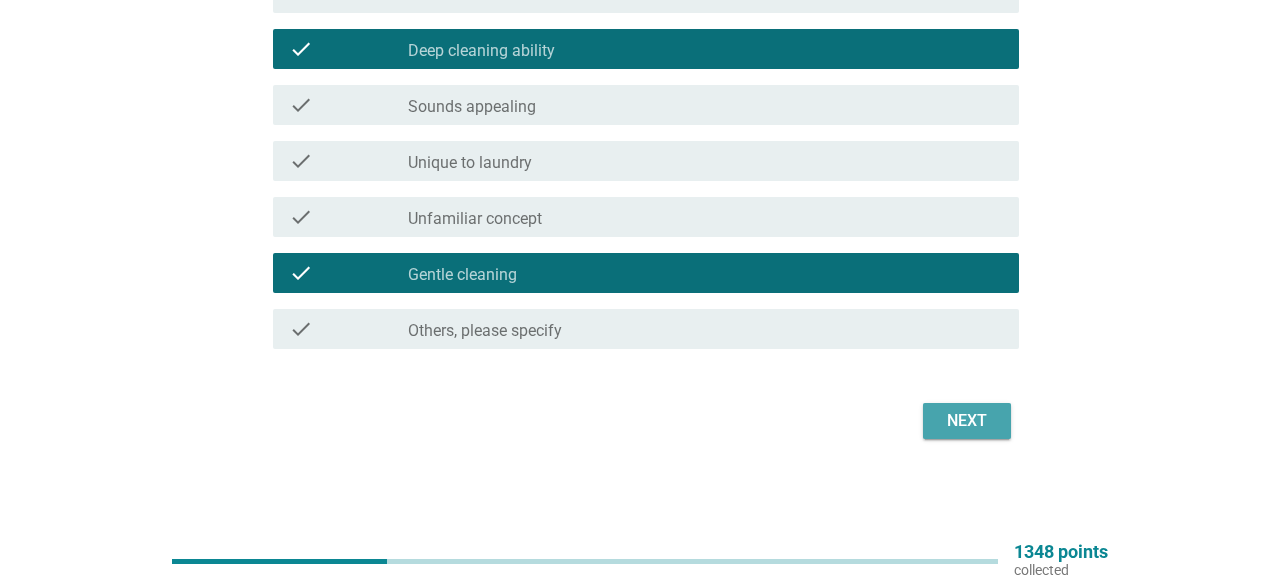 click on "Next" at bounding box center [967, 421] 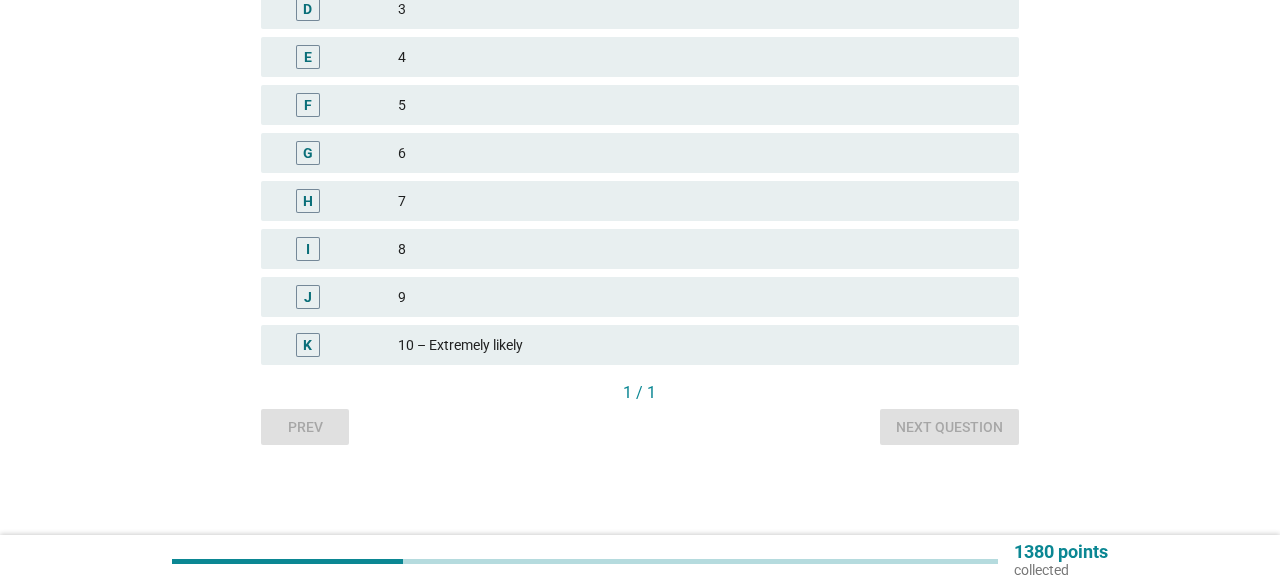 scroll, scrollTop: 0, scrollLeft: 0, axis: both 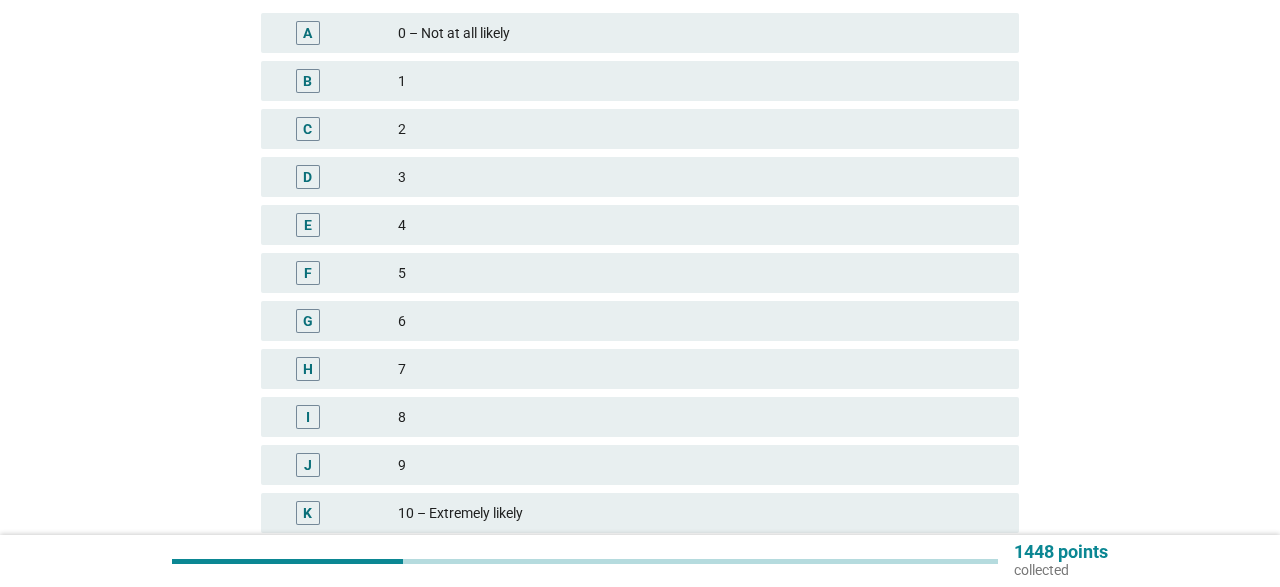 click on "7" at bounding box center [700, 369] 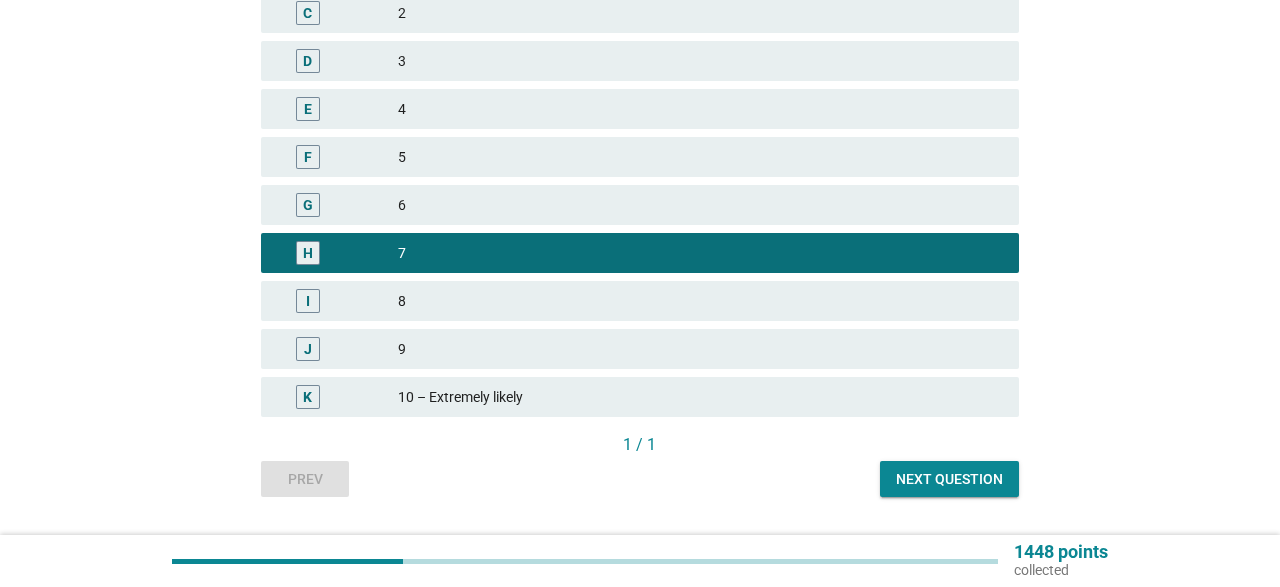 scroll, scrollTop: 480, scrollLeft: 0, axis: vertical 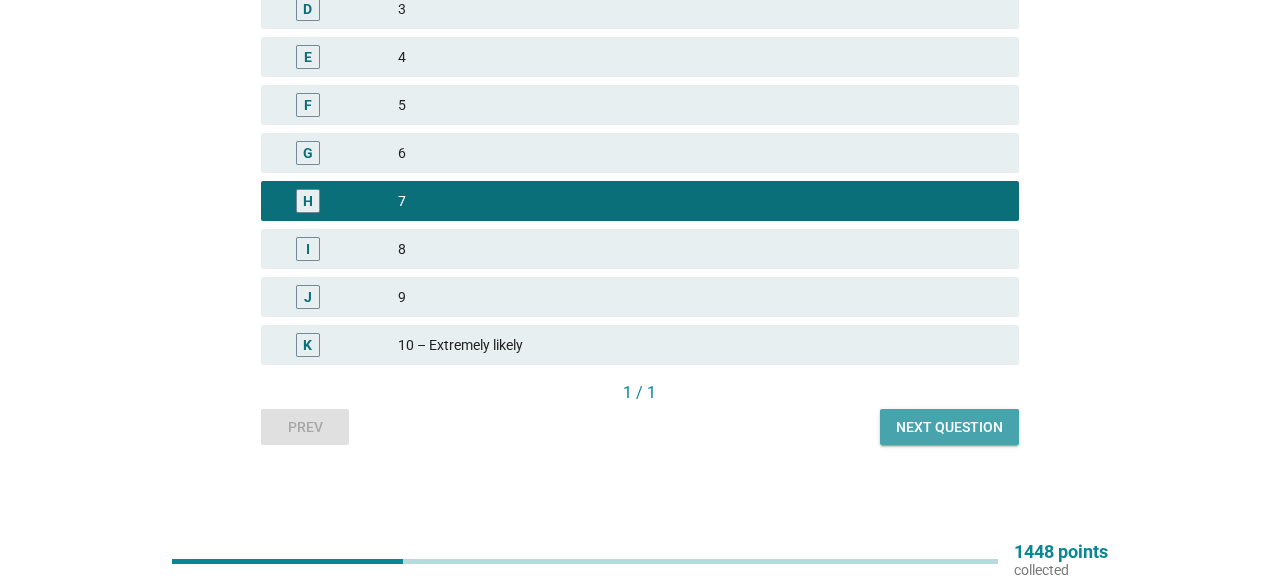 click on "Next question" at bounding box center [949, 427] 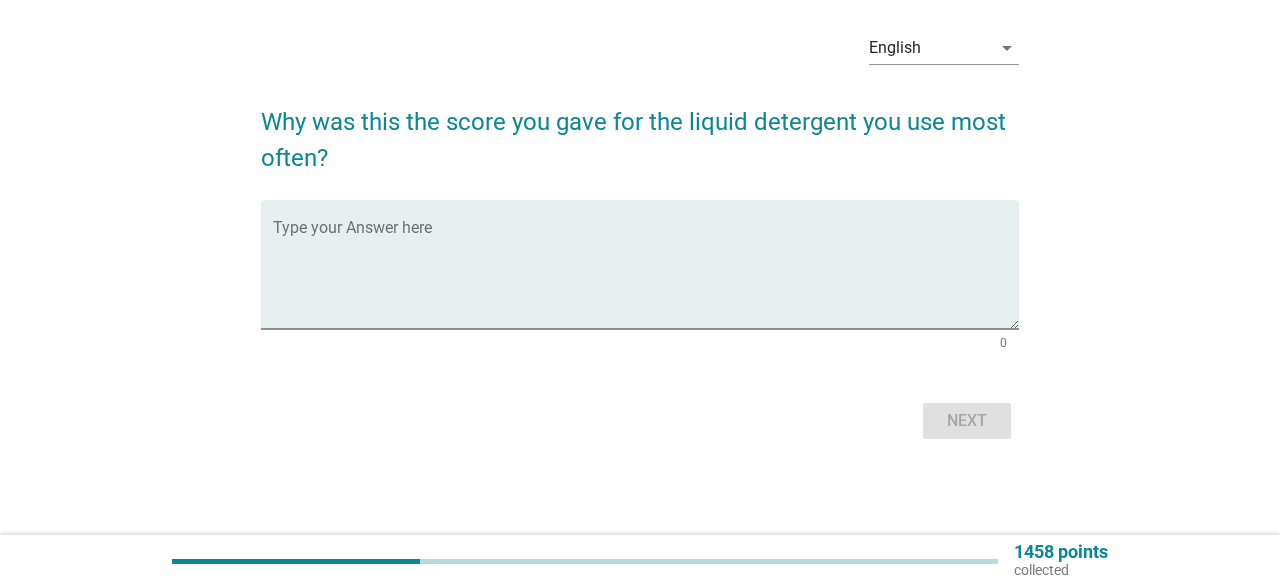 scroll, scrollTop: 0, scrollLeft: 0, axis: both 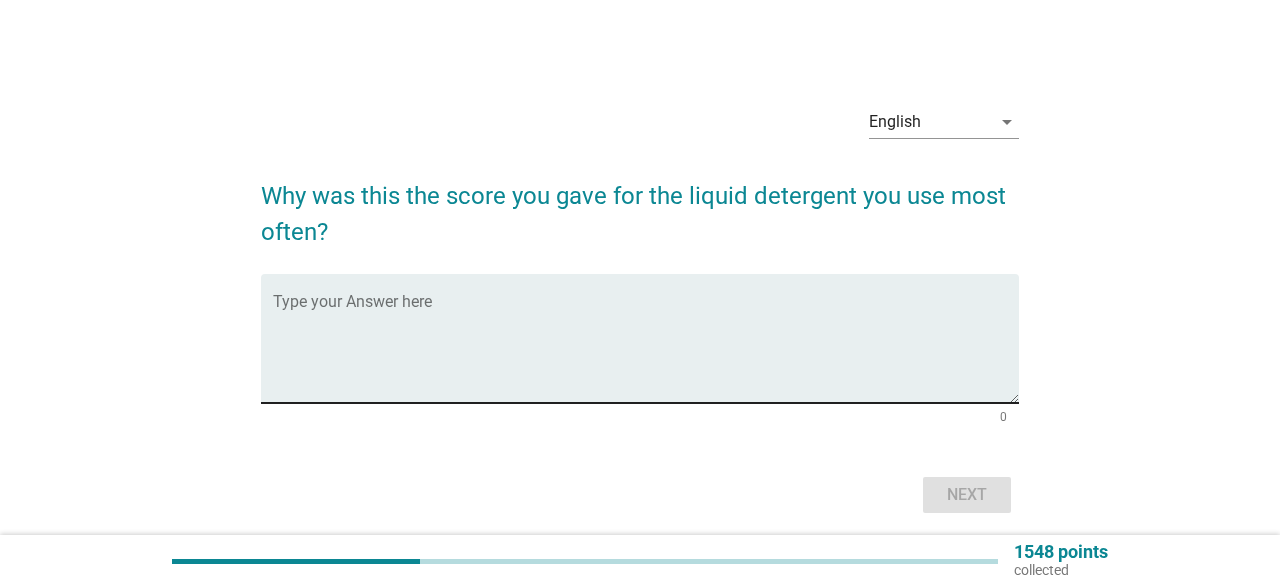 click at bounding box center (645, 350) 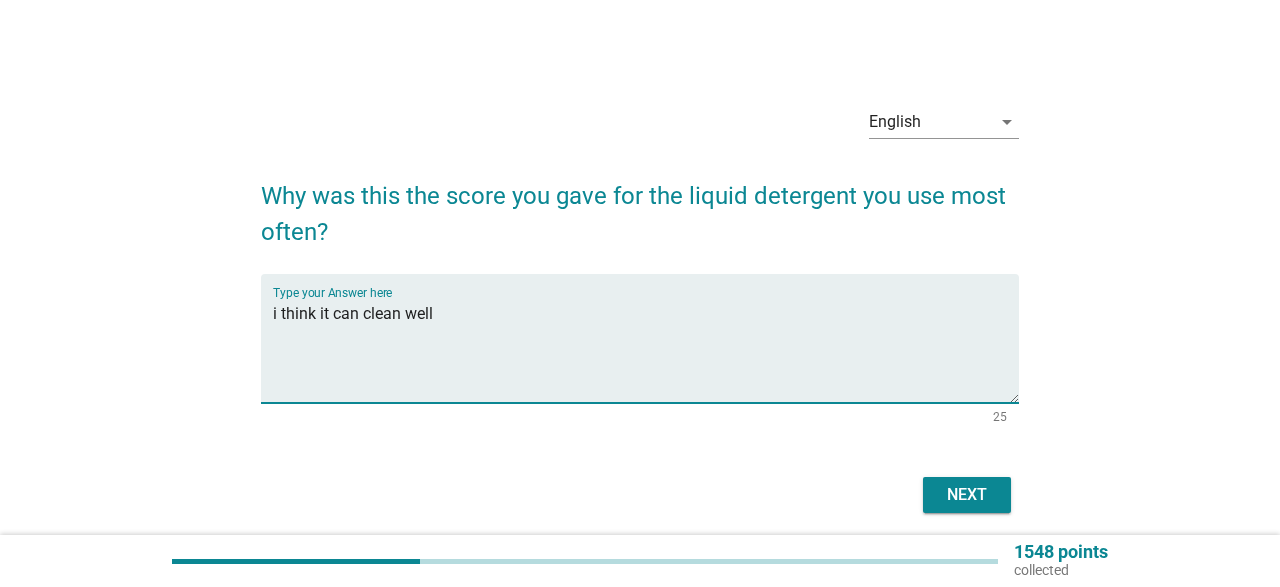 type on "i think it can clean well" 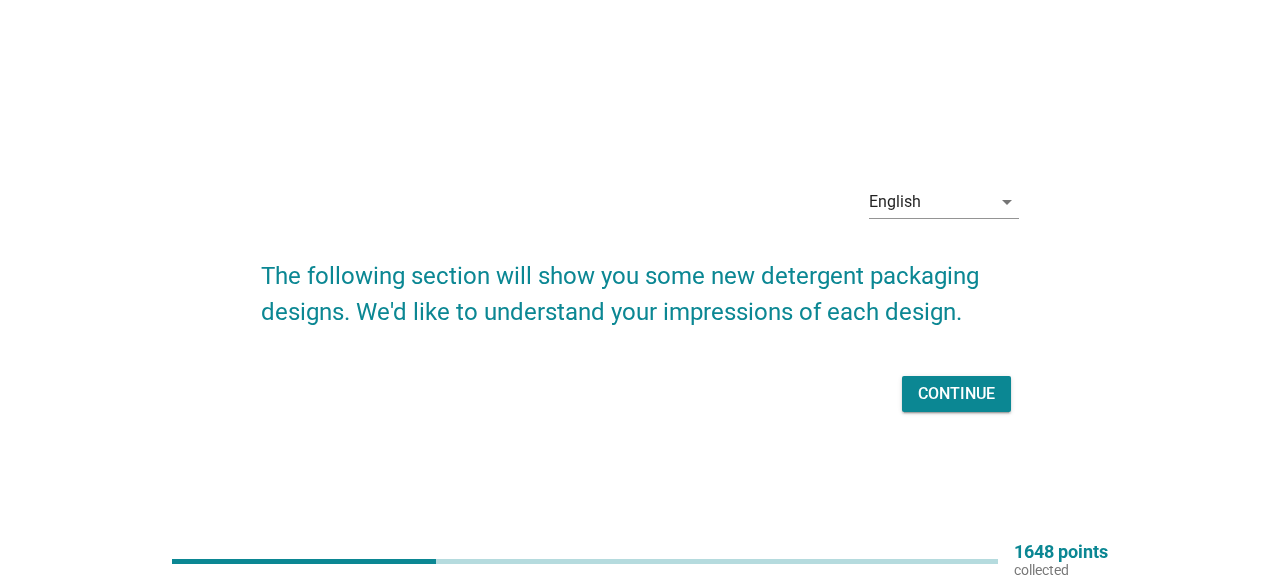 click on "Continue" at bounding box center [956, 394] 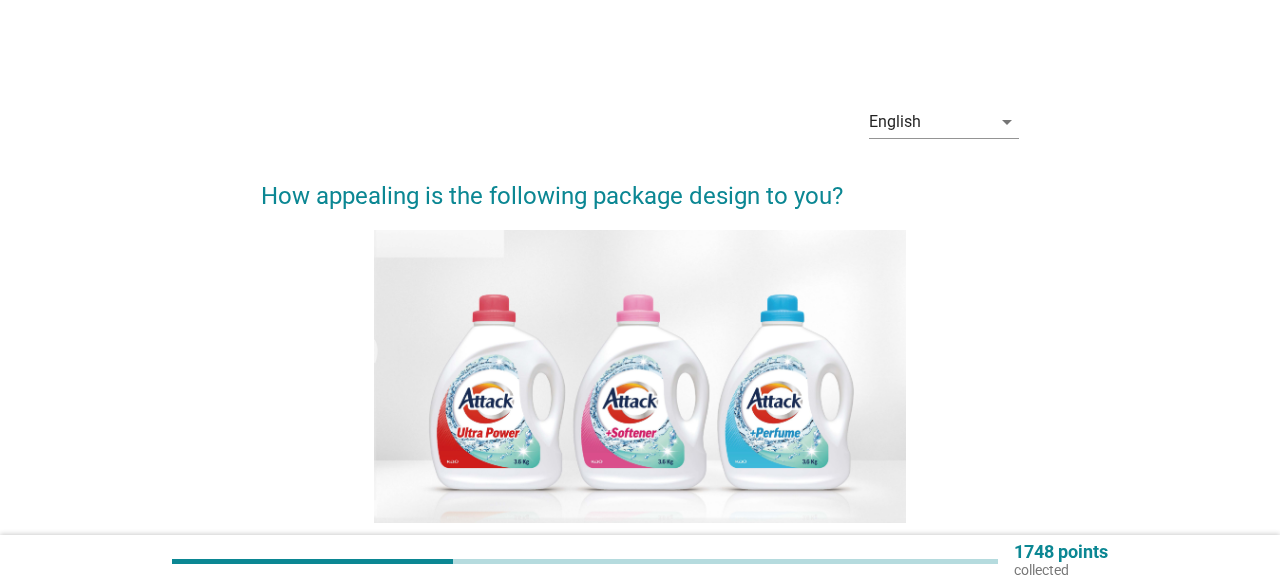 click on "Somewhat appealing" at bounding box center (483, 743) 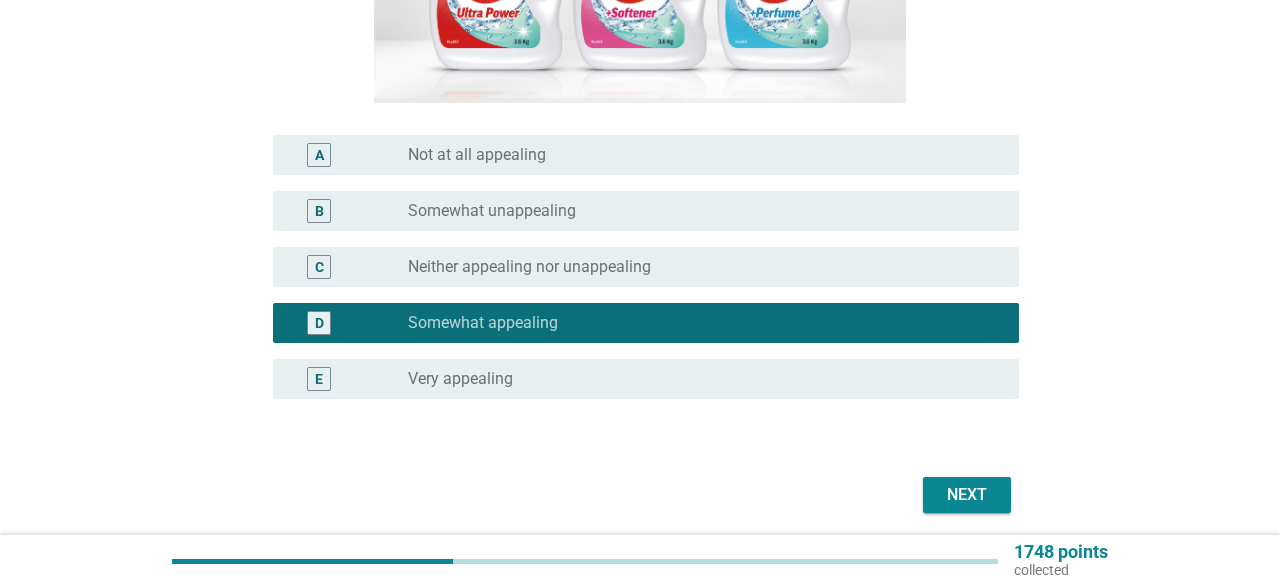 scroll, scrollTop: 494, scrollLeft: 0, axis: vertical 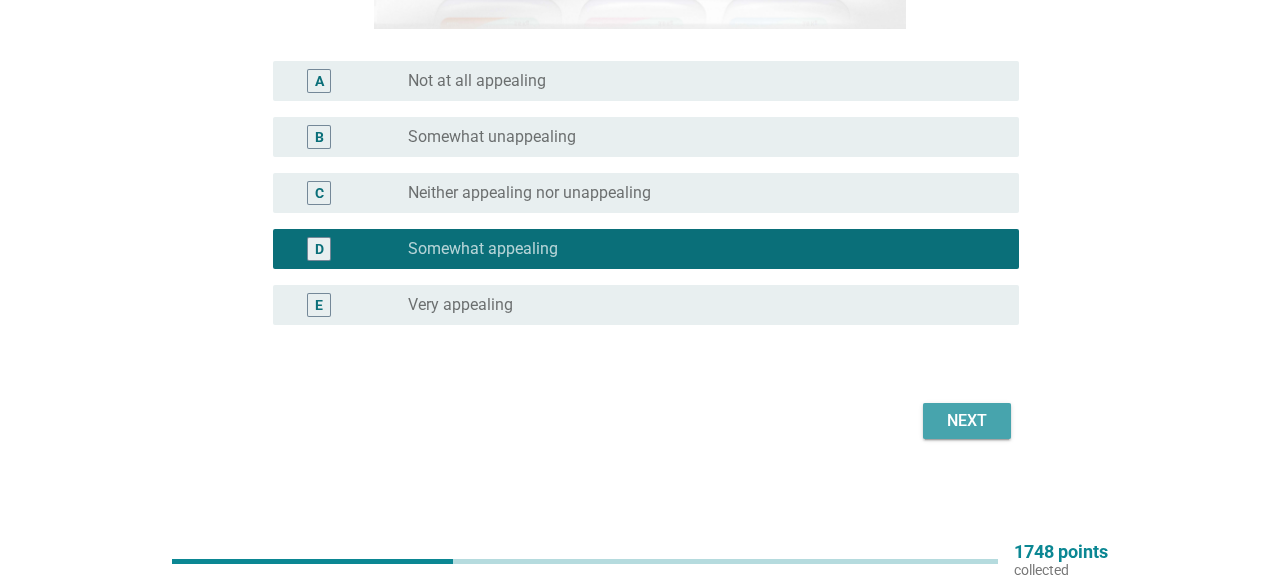 click on "Next" at bounding box center [967, 421] 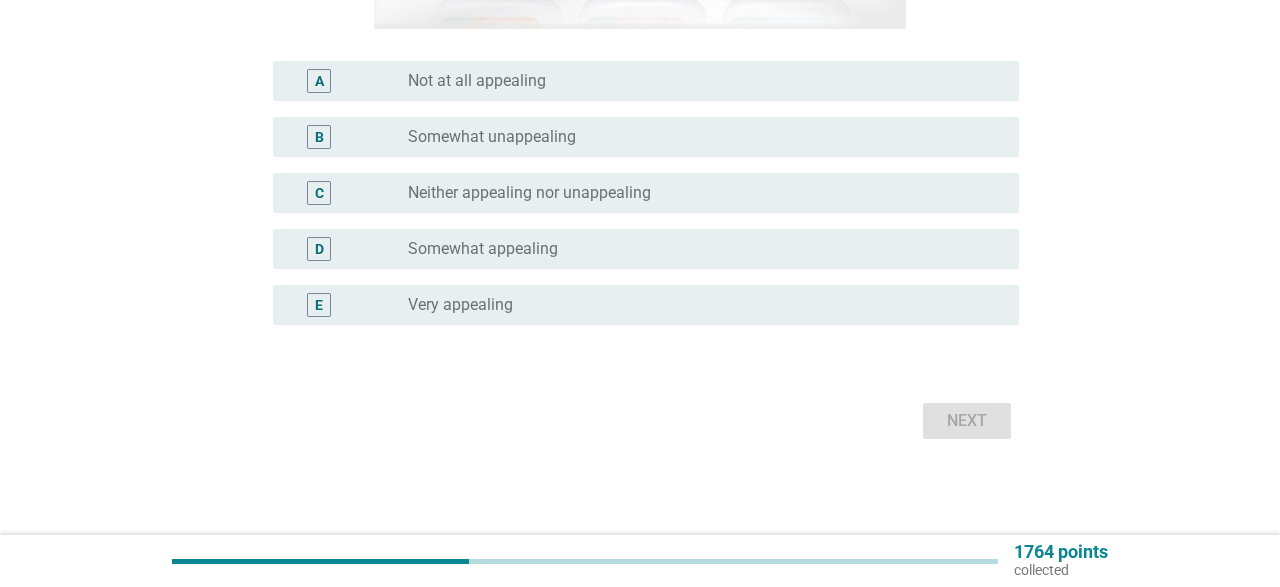 scroll, scrollTop: 0, scrollLeft: 0, axis: both 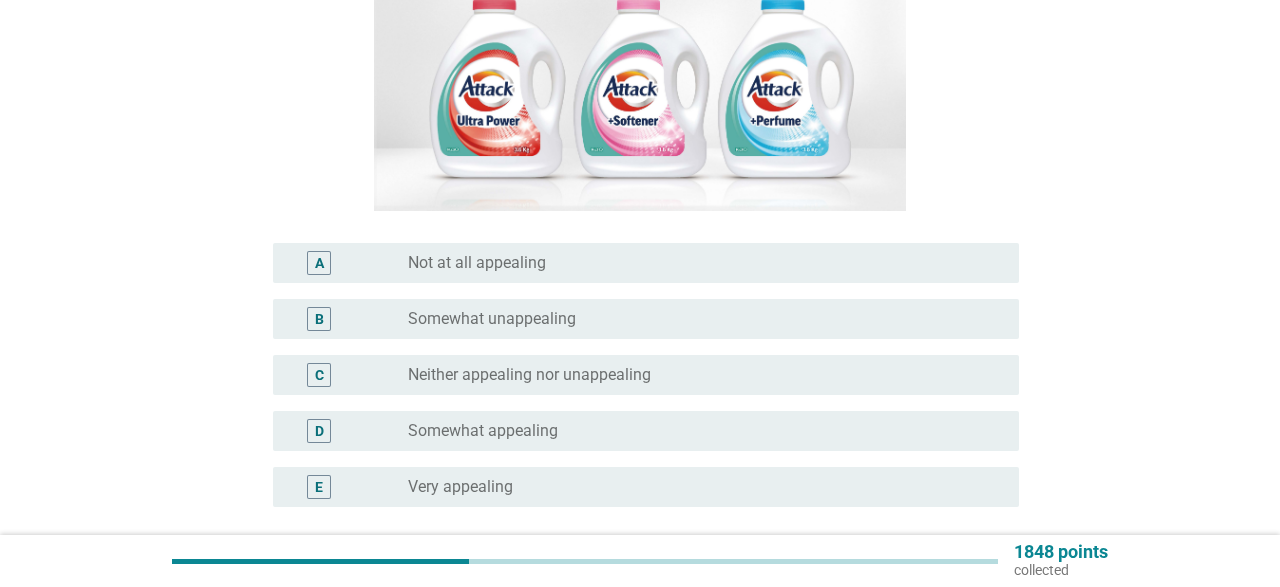click on "Somewhat appealing" at bounding box center [483, 431] 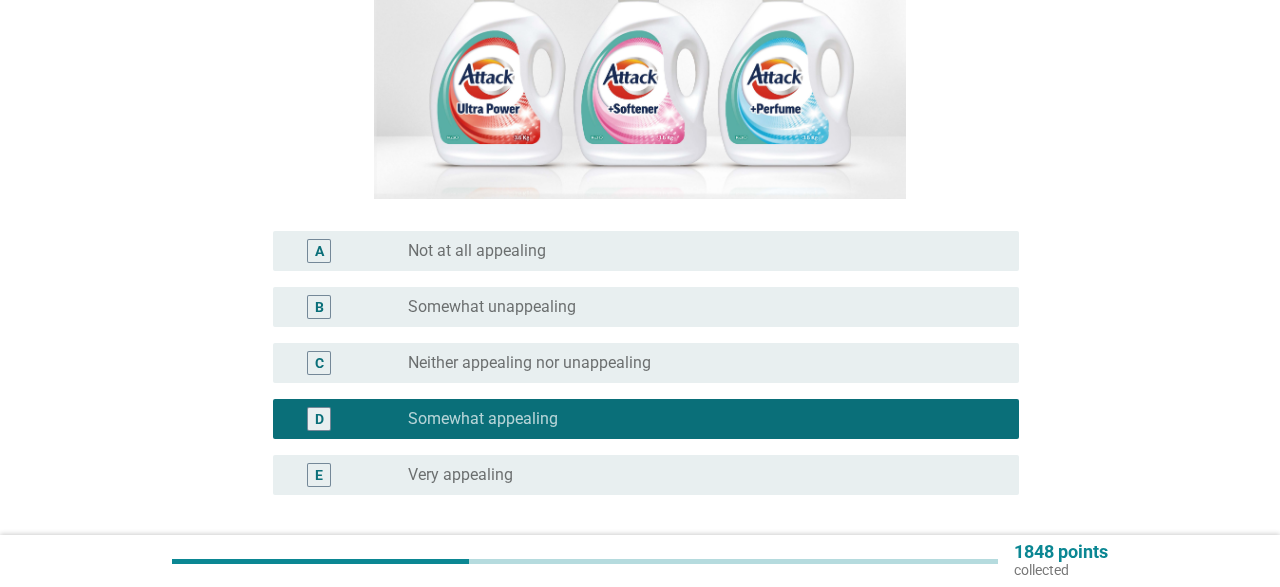 scroll, scrollTop: 494, scrollLeft: 0, axis: vertical 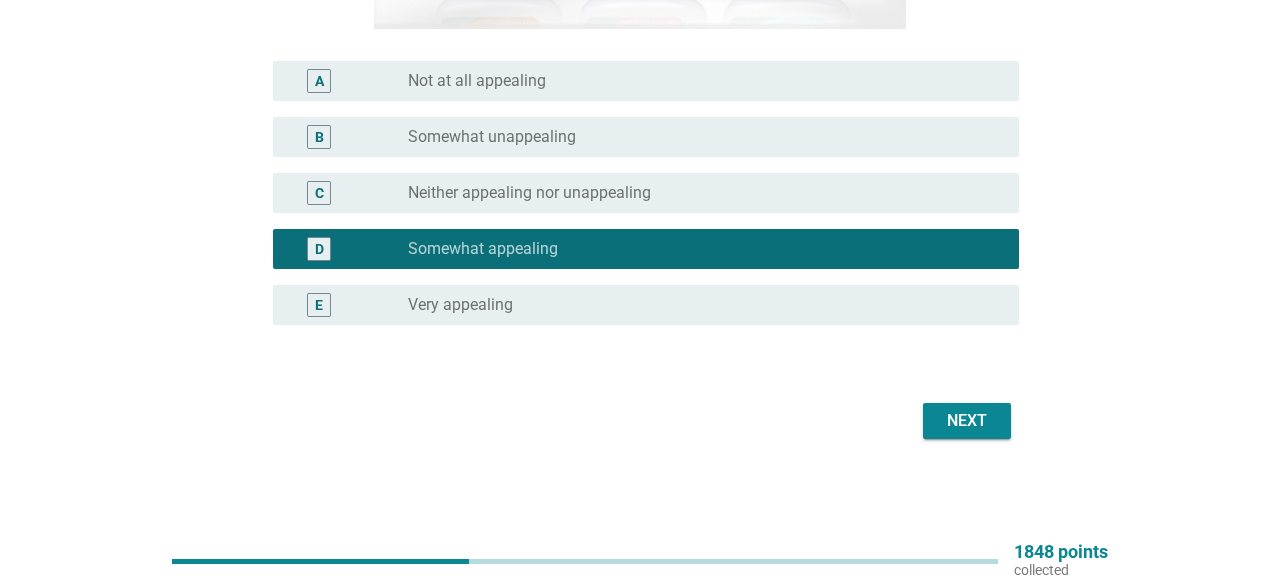 click on "Next" at bounding box center (967, 421) 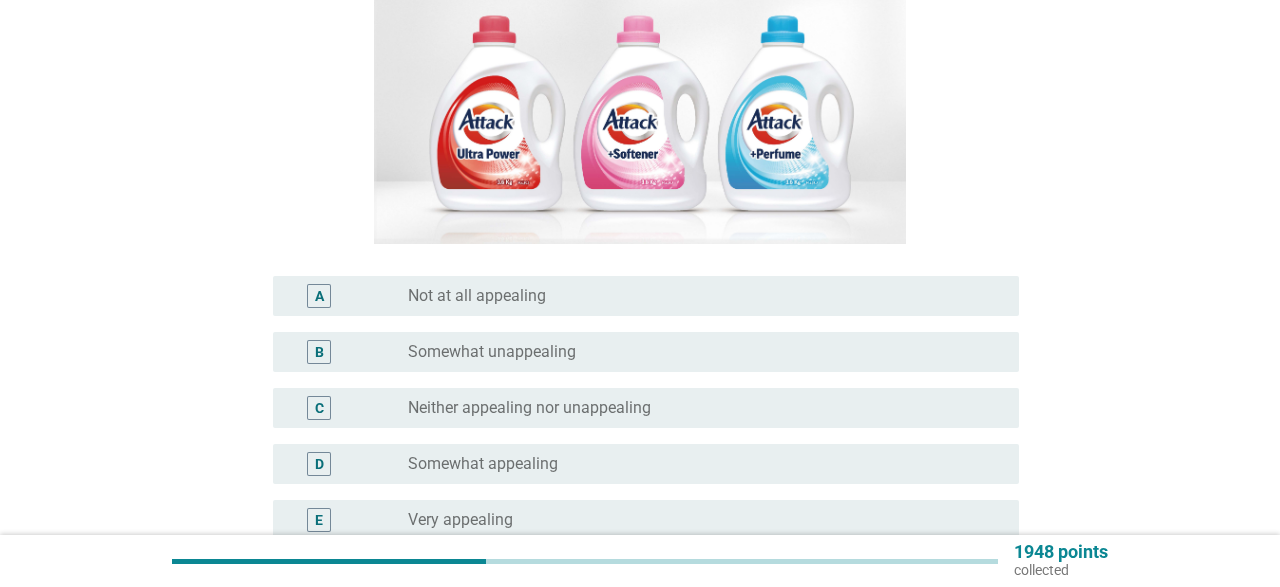 scroll, scrollTop: 312, scrollLeft: 0, axis: vertical 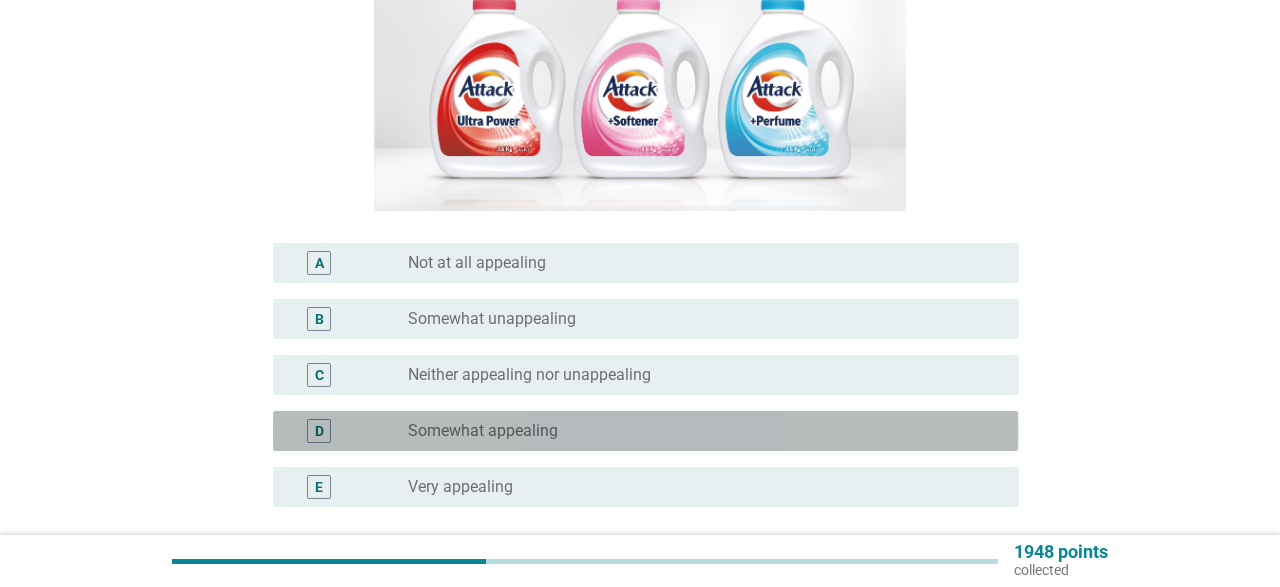 click on "radio_button_unchecked Somewhat appealing" at bounding box center (705, 431) 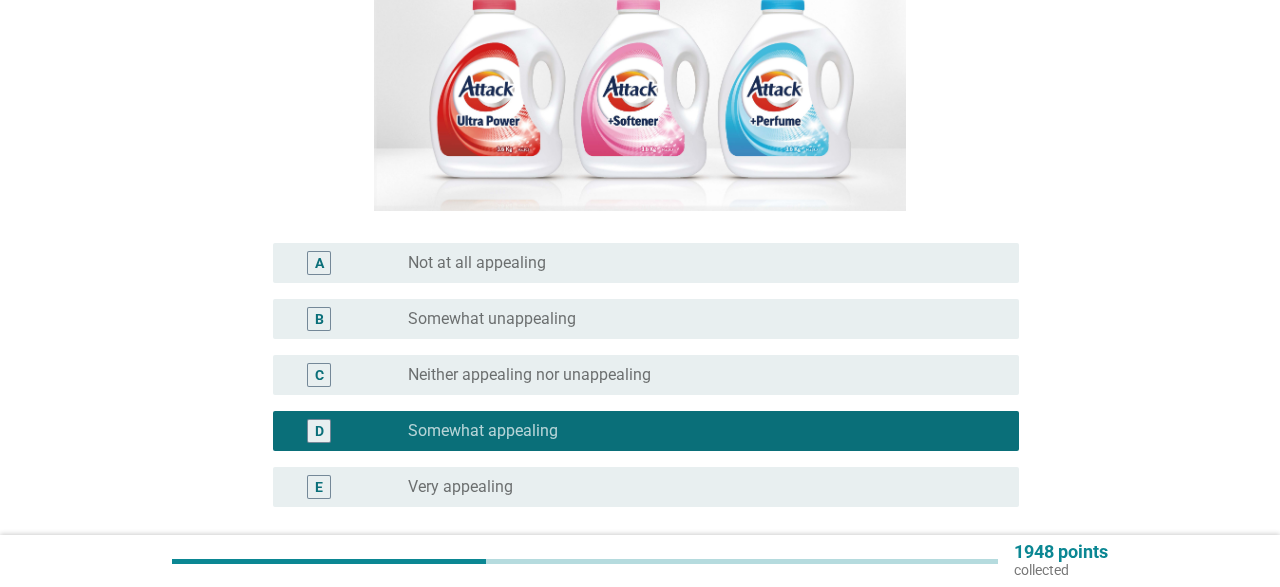 scroll, scrollTop: 494, scrollLeft: 0, axis: vertical 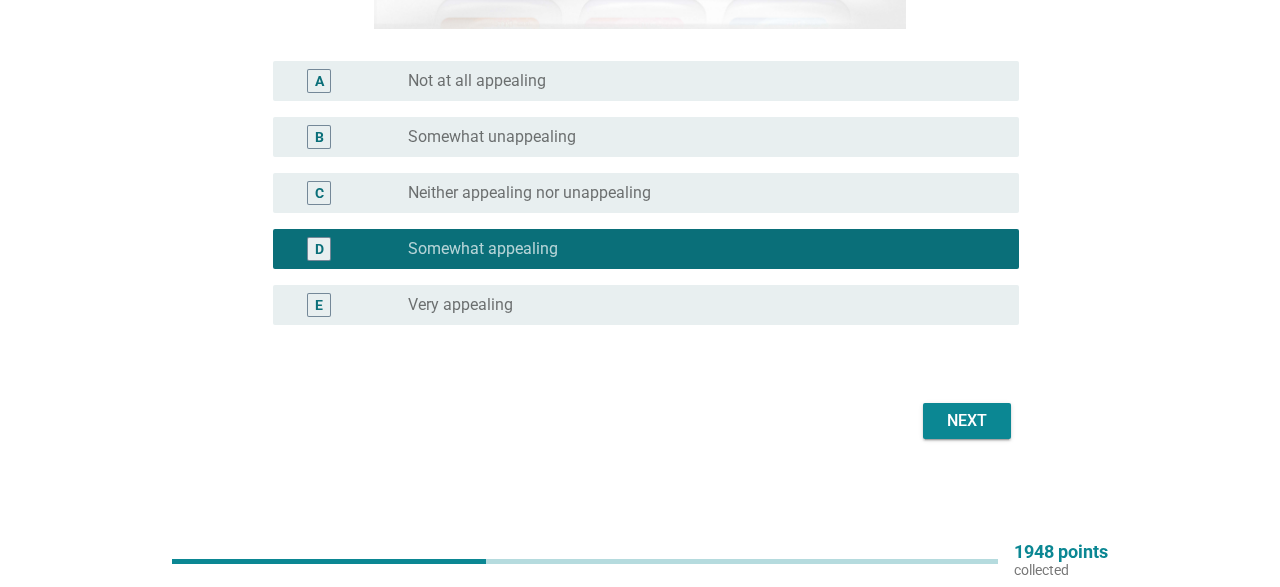 click on "Next" at bounding box center [967, 421] 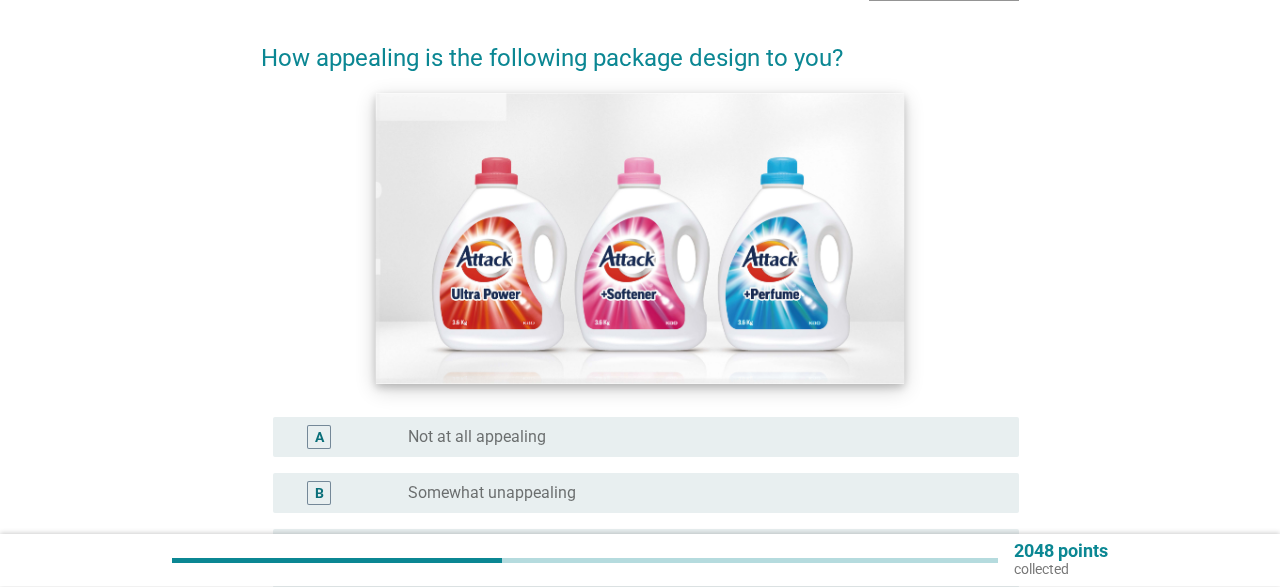 scroll, scrollTop: 312, scrollLeft: 0, axis: vertical 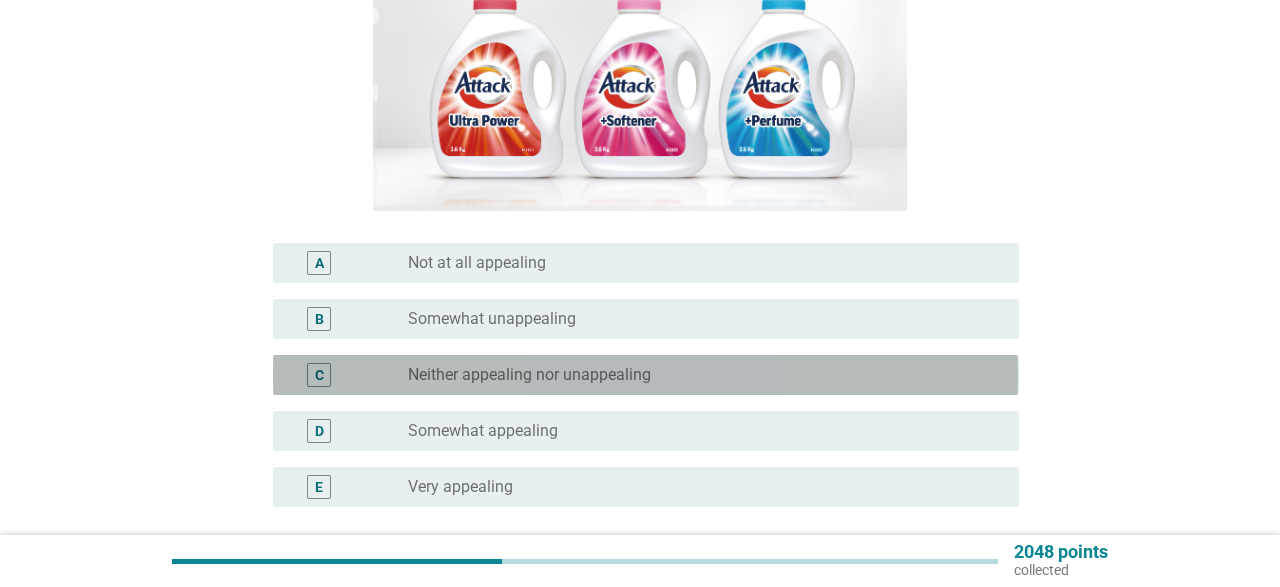 click on "Neither appealing nor unappealing" at bounding box center [529, 375] 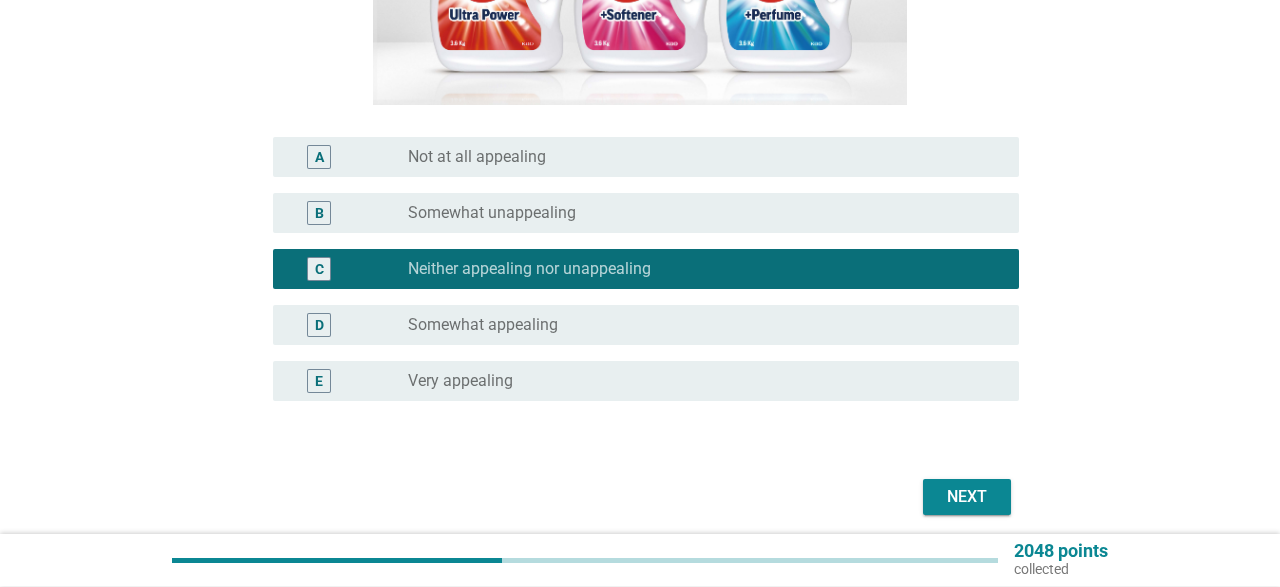 scroll, scrollTop: 494, scrollLeft: 0, axis: vertical 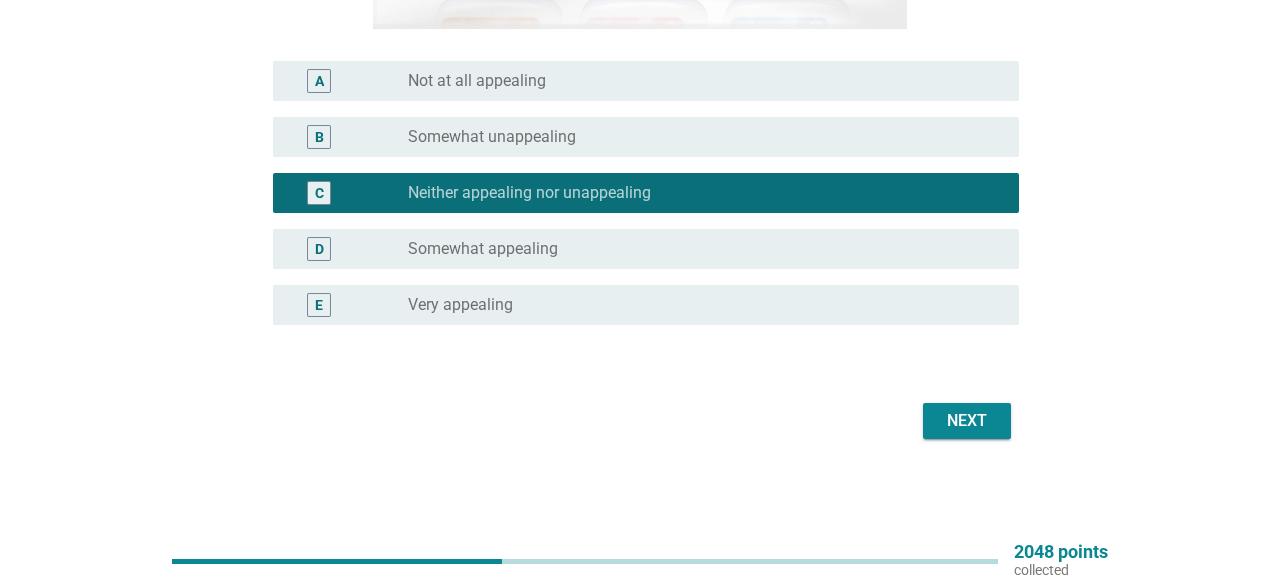 click on "Next" at bounding box center [639, 421] 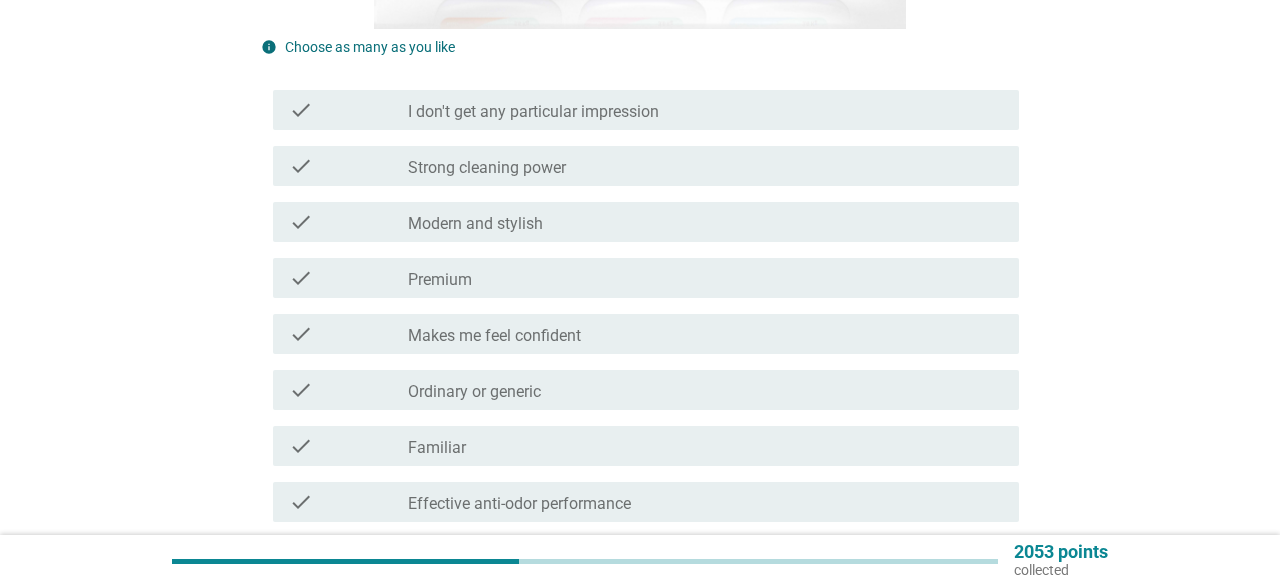 scroll, scrollTop: 0, scrollLeft: 0, axis: both 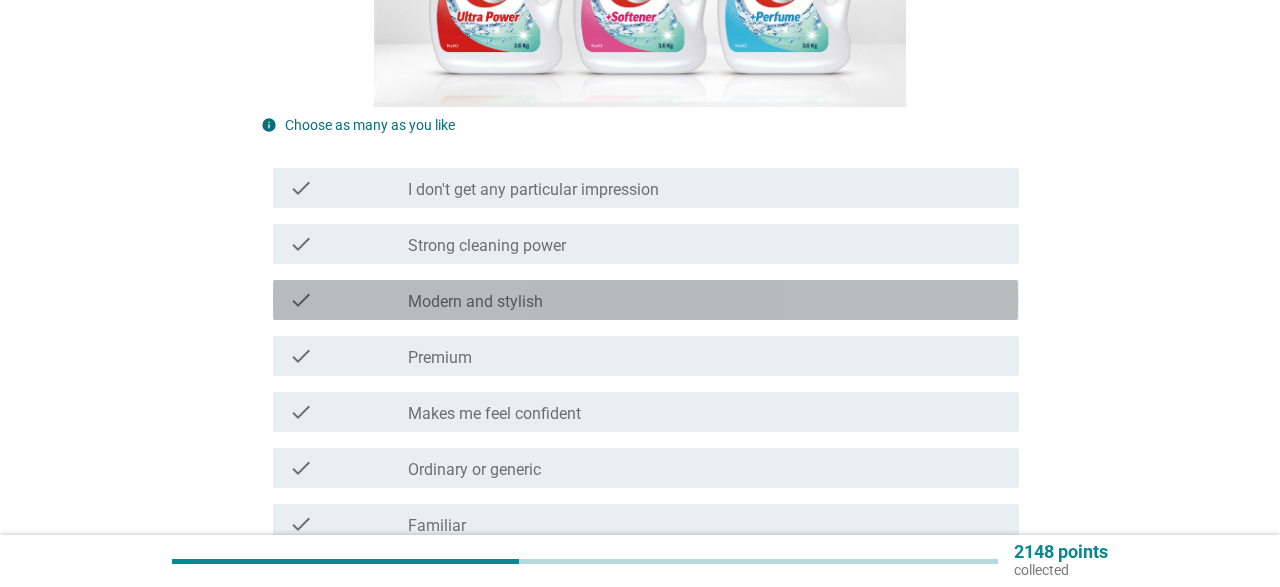 click on "Modern and stylish" at bounding box center (475, 302) 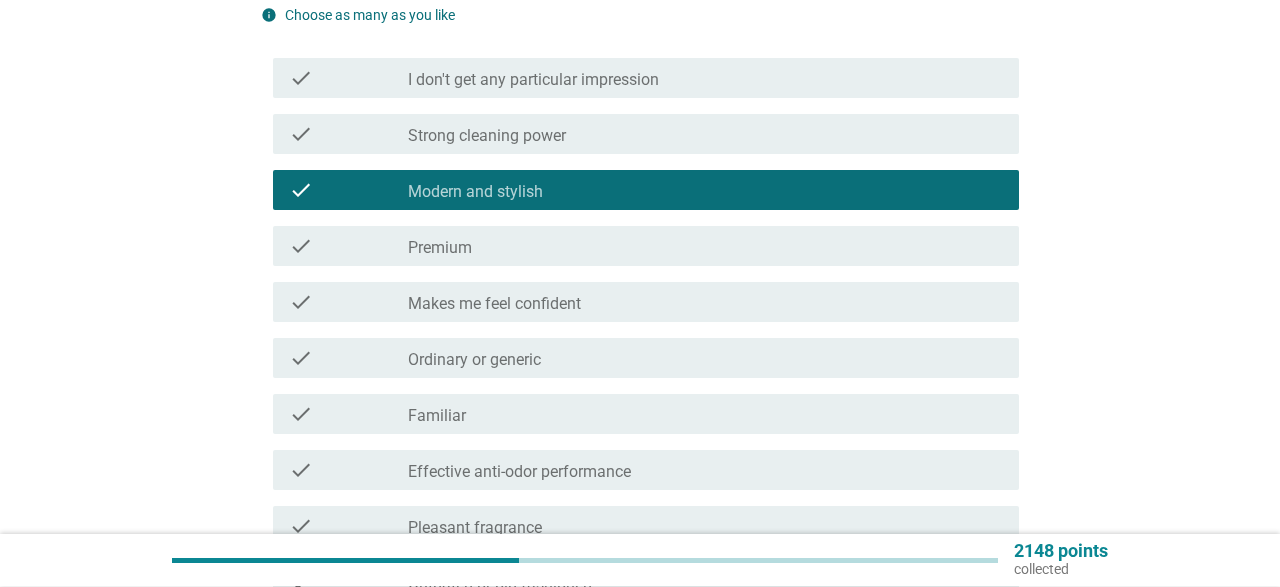 scroll, scrollTop: 624, scrollLeft: 0, axis: vertical 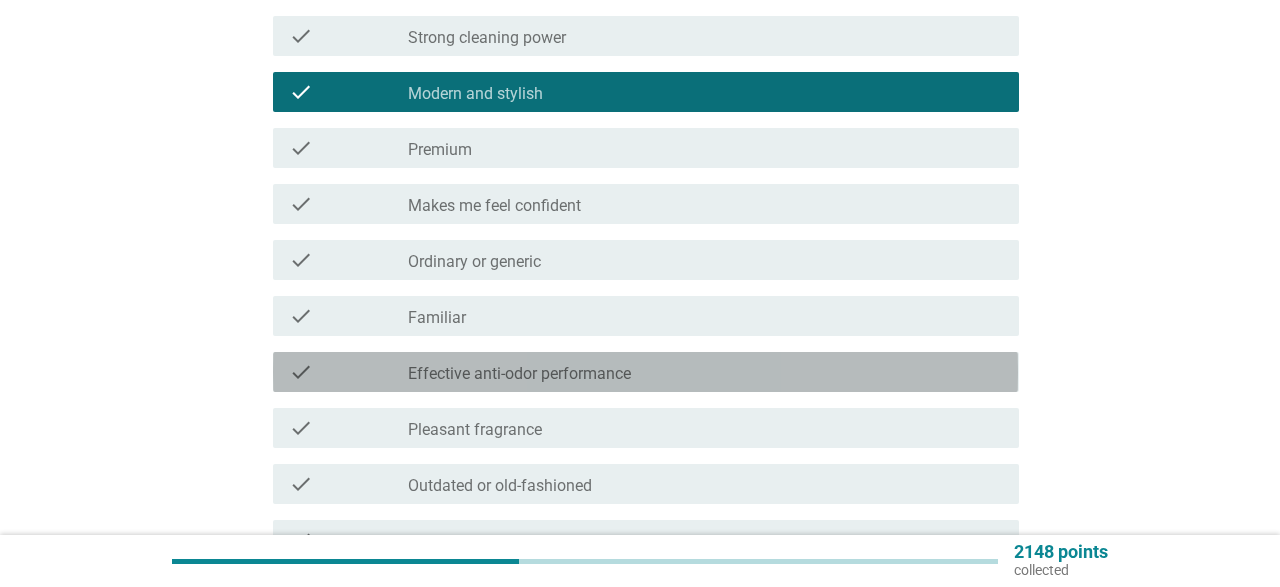 click on "Effective anti-odor performance" at bounding box center [519, 374] 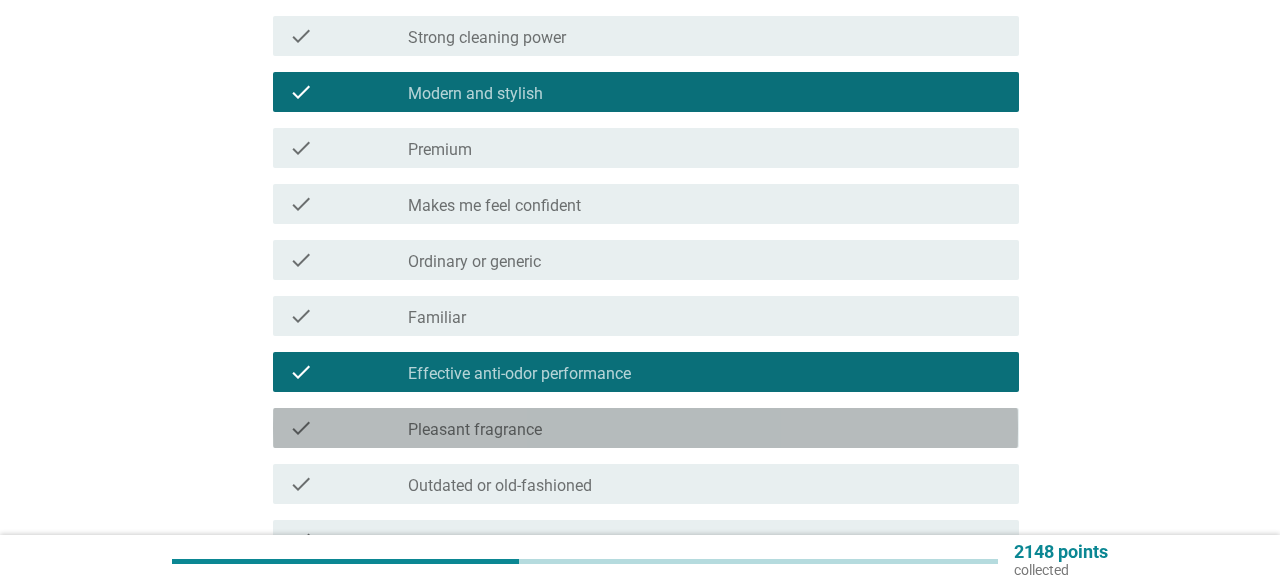 drag, startPoint x: 515, startPoint y: 421, endPoint x: 533, endPoint y: 411, distance: 20.59126 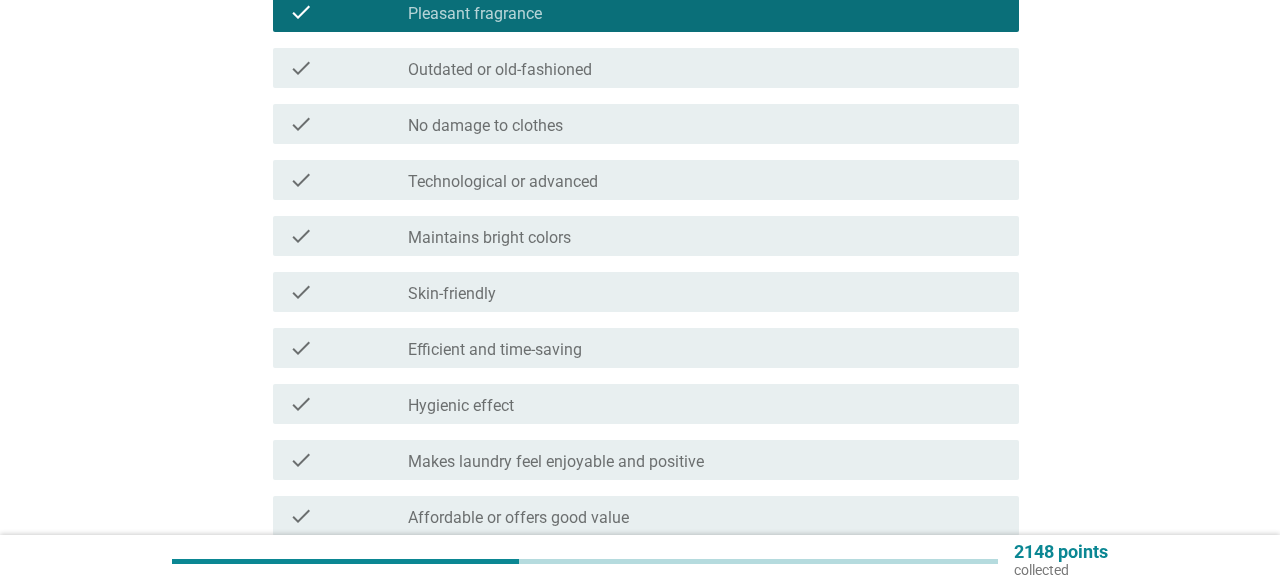 scroll, scrollTop: 1456, scrollLeft: 0, axis: vertical 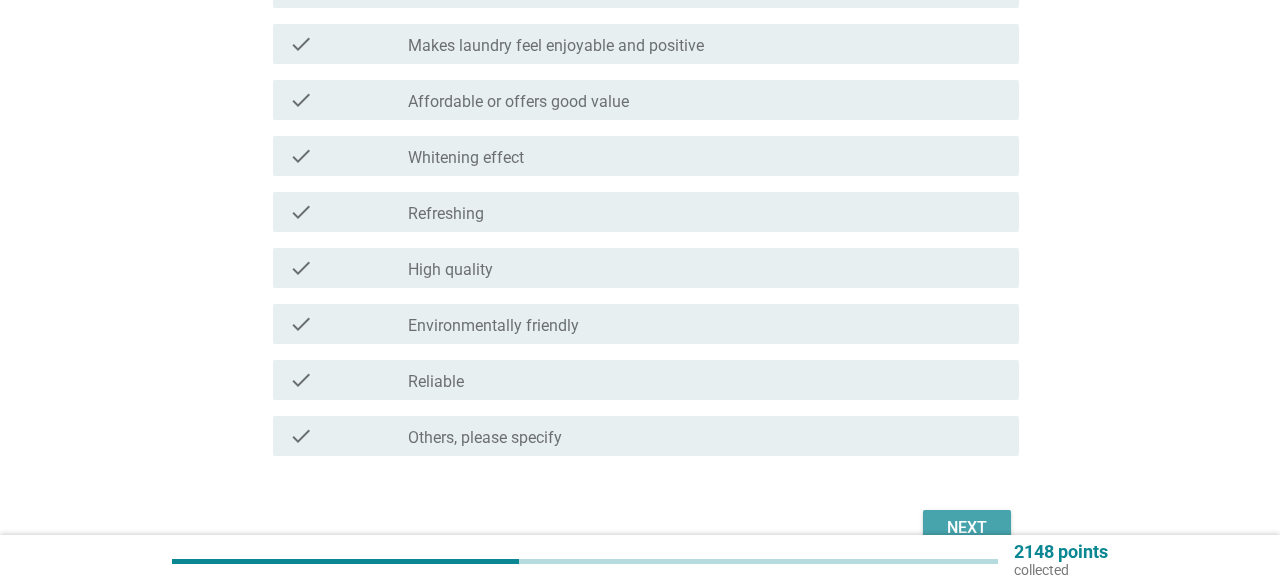 click on "Next" at bounding box center [967, 528] 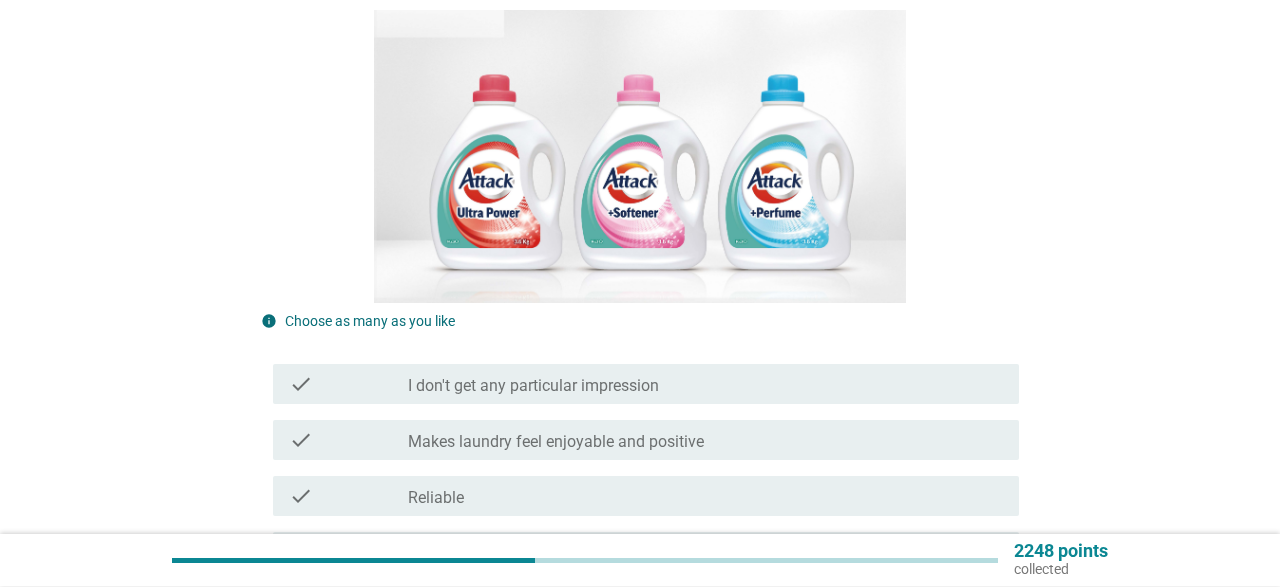 scroll, scrollTop: 416, scrollLeft: 0, axis: vertical 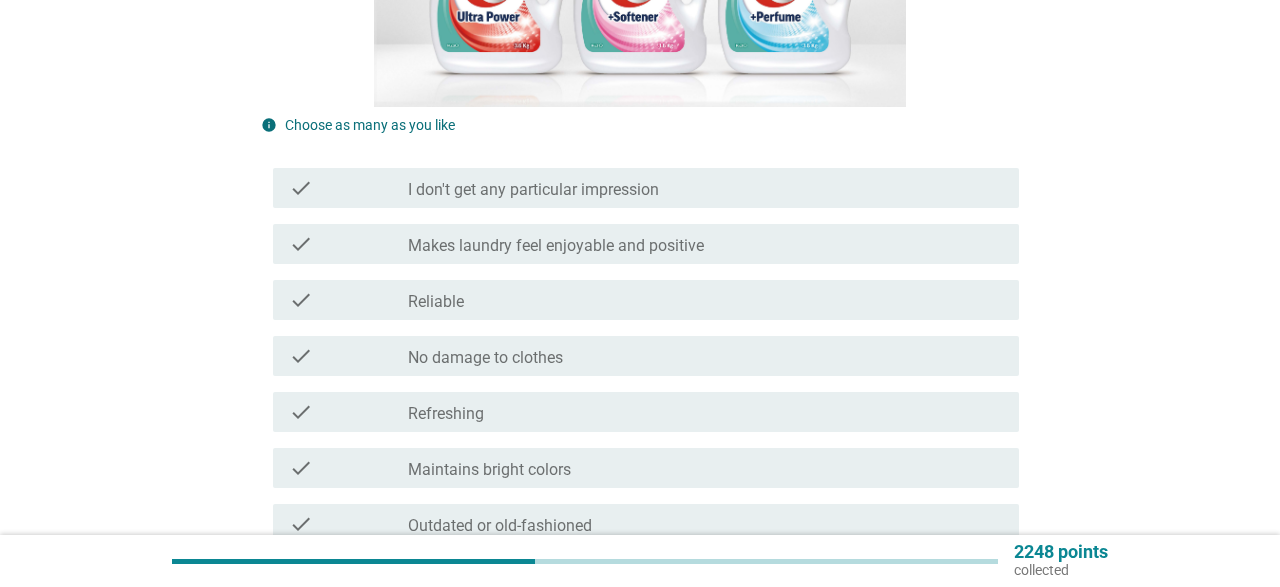 click on "check_box_outline_blank Reliable" at bounding box center [705, 300] 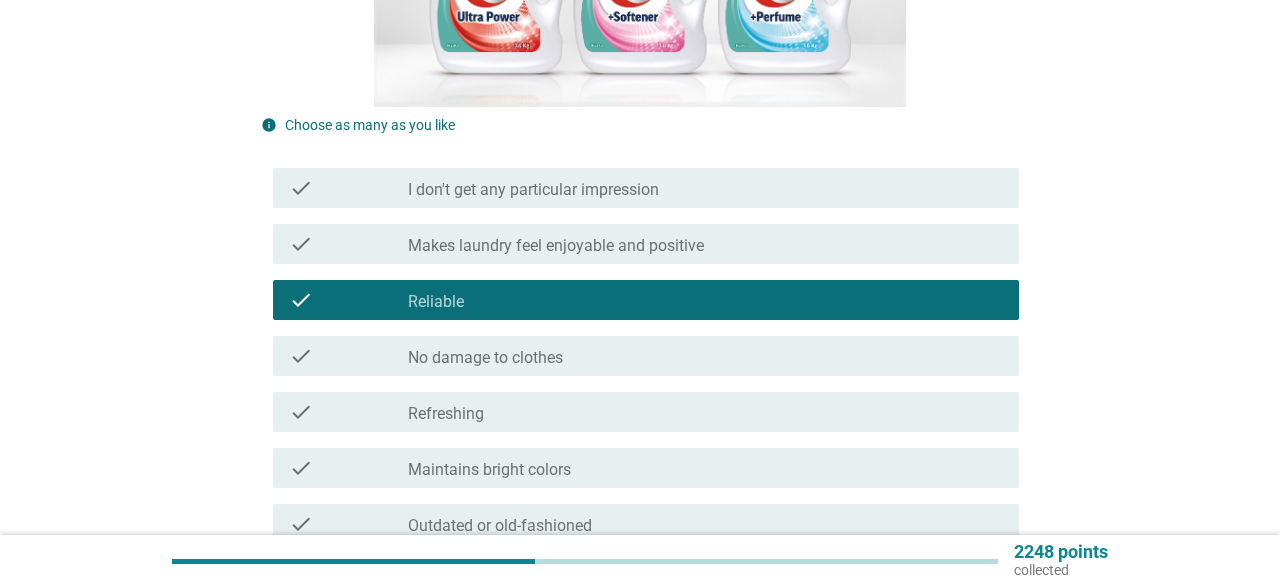 click on "check_box_outline_blank Refreshing" at bounding box center (705, 412) 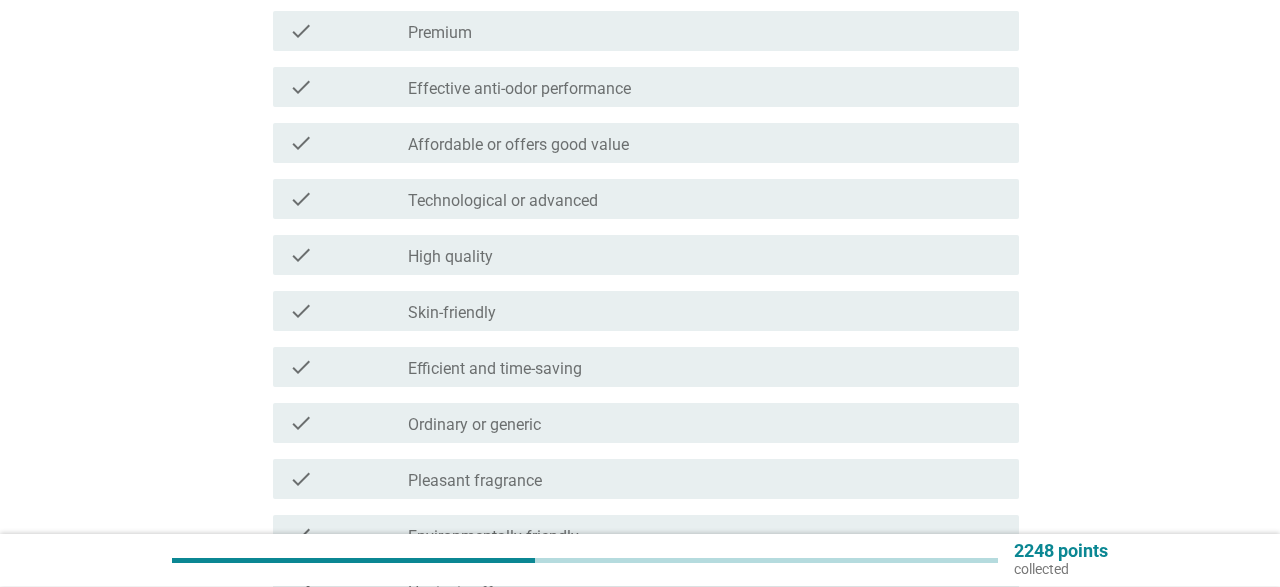 scroll, scrollTop: 1352, scrollLeft: 0, axis: vertical 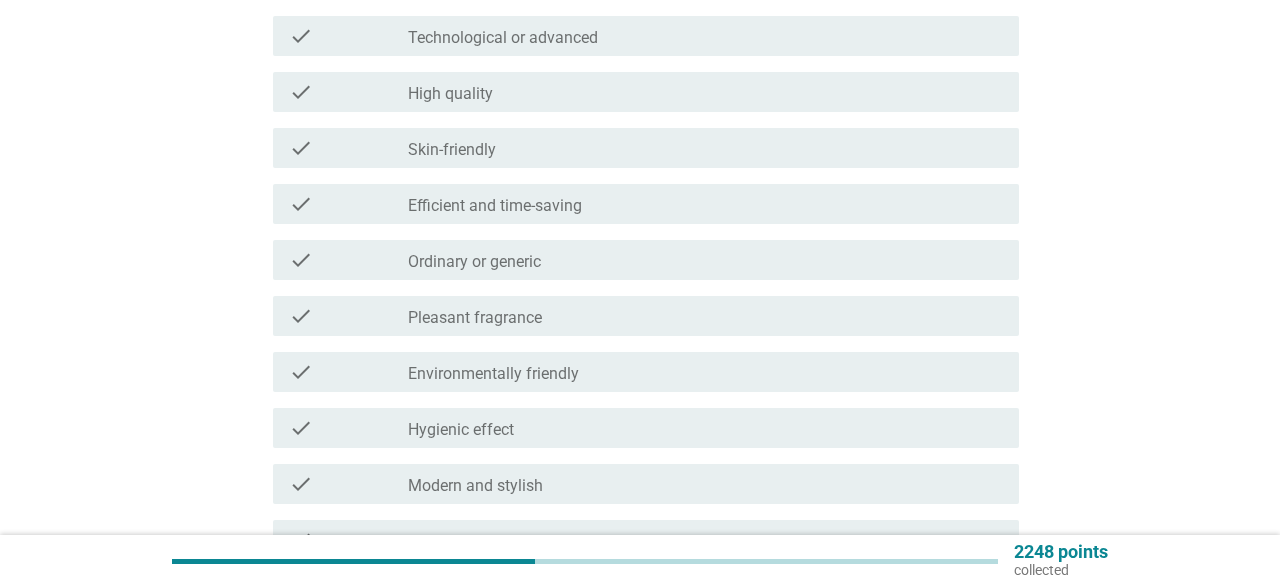 click on "Efficient and time-saving" at bounding box center [495, 206] 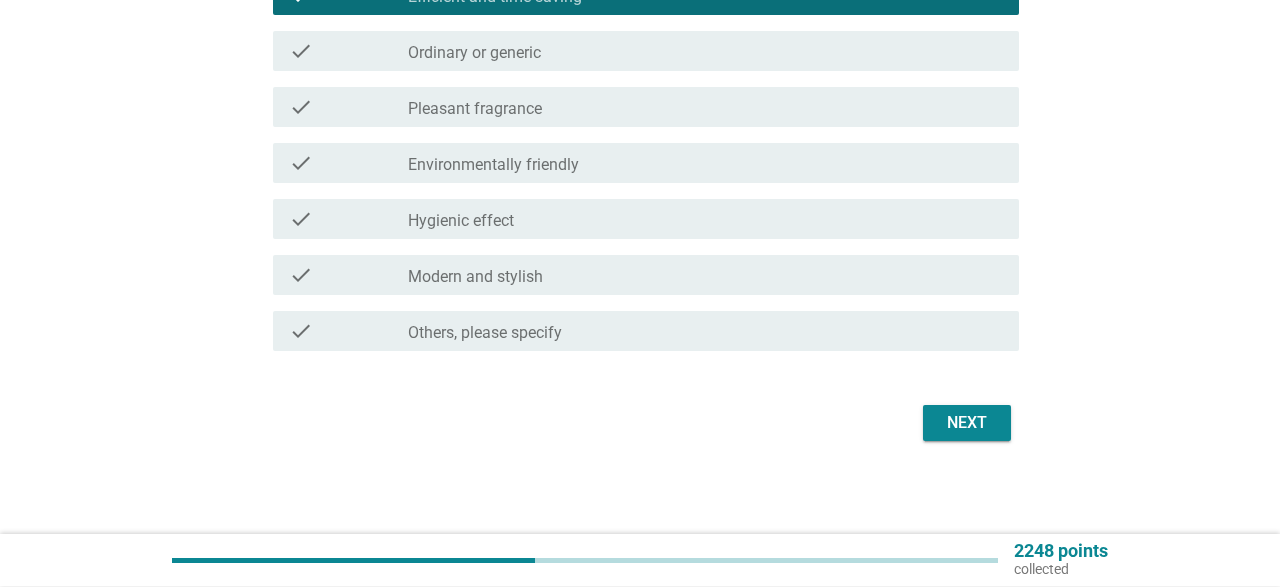 scroll, scrollTop: 1563, scrollLeft: 0, axis: vertical 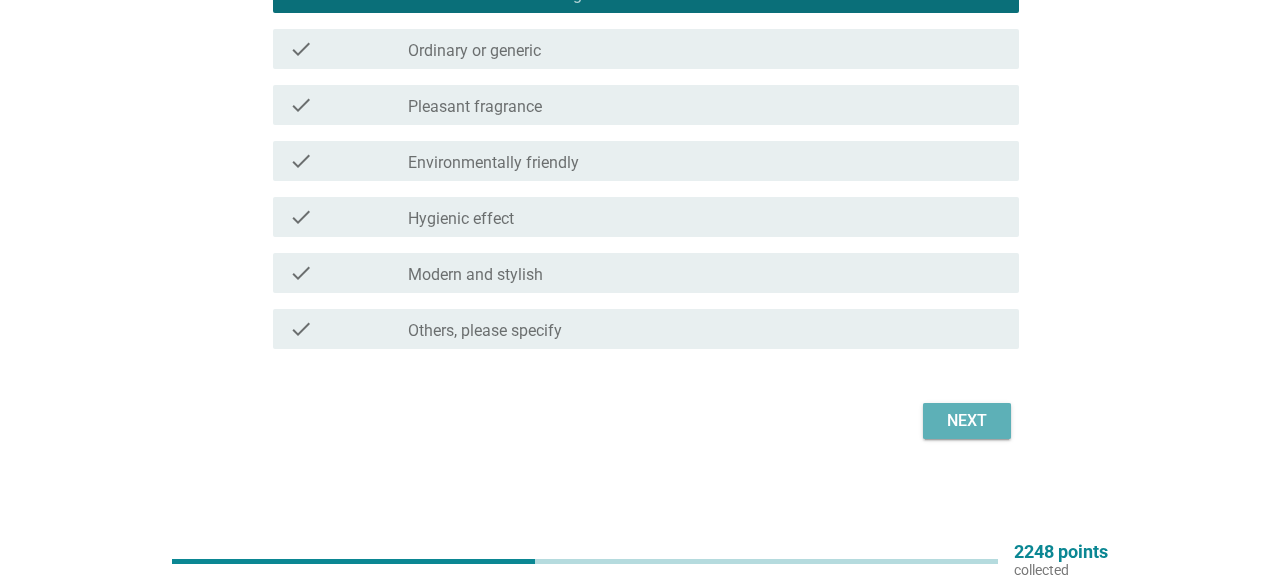 drag, startPoint x: 950, startPoint y: 425, endPoint x: 936, endPoint y: 423, distance: 14.142136 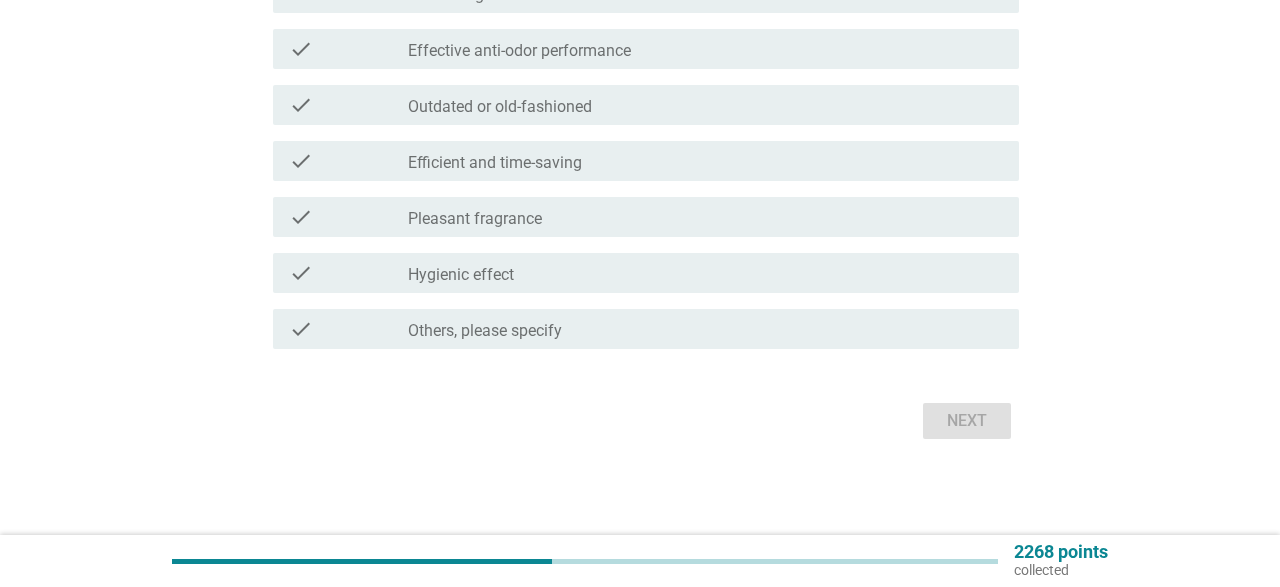 scroll, scrollTop: 0, scrollLeft: 0, axis: both 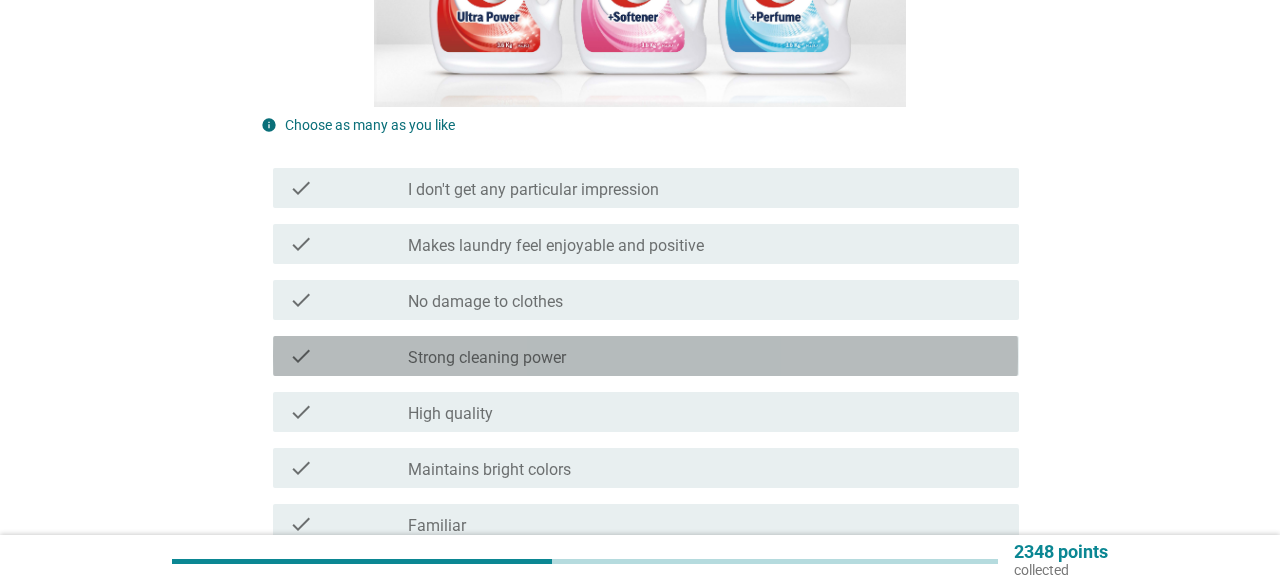 click on "check_box_outline_blank Strong cleaning power" at bounding box center [705, 356] 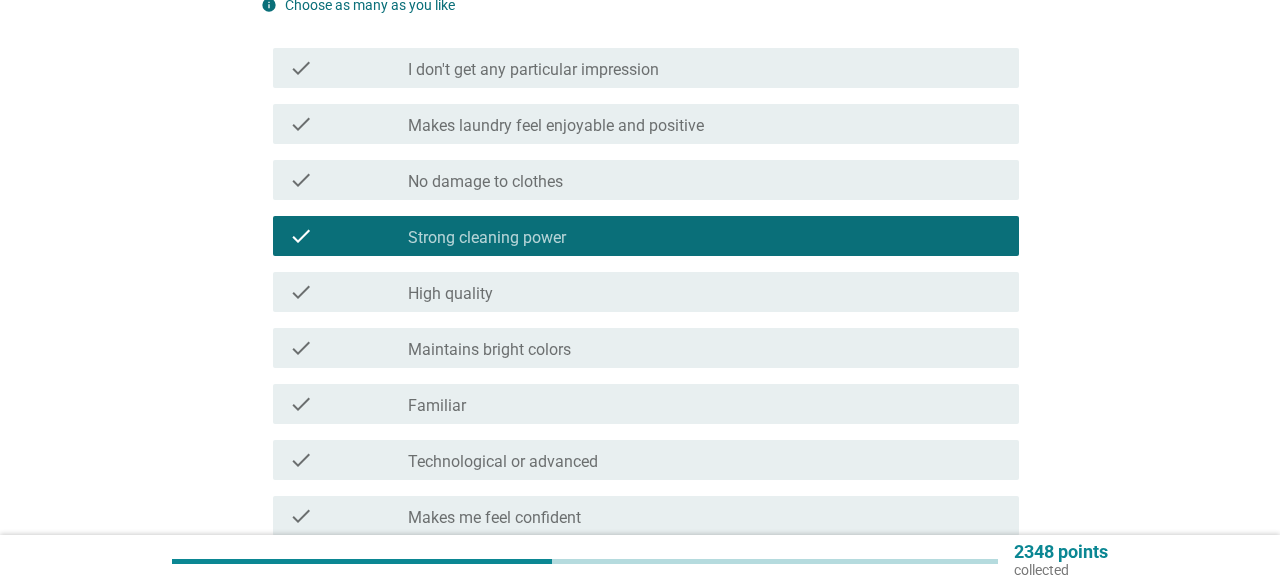 scroll, scrollTop: 624, scrollLeft: 0, axis: vertical 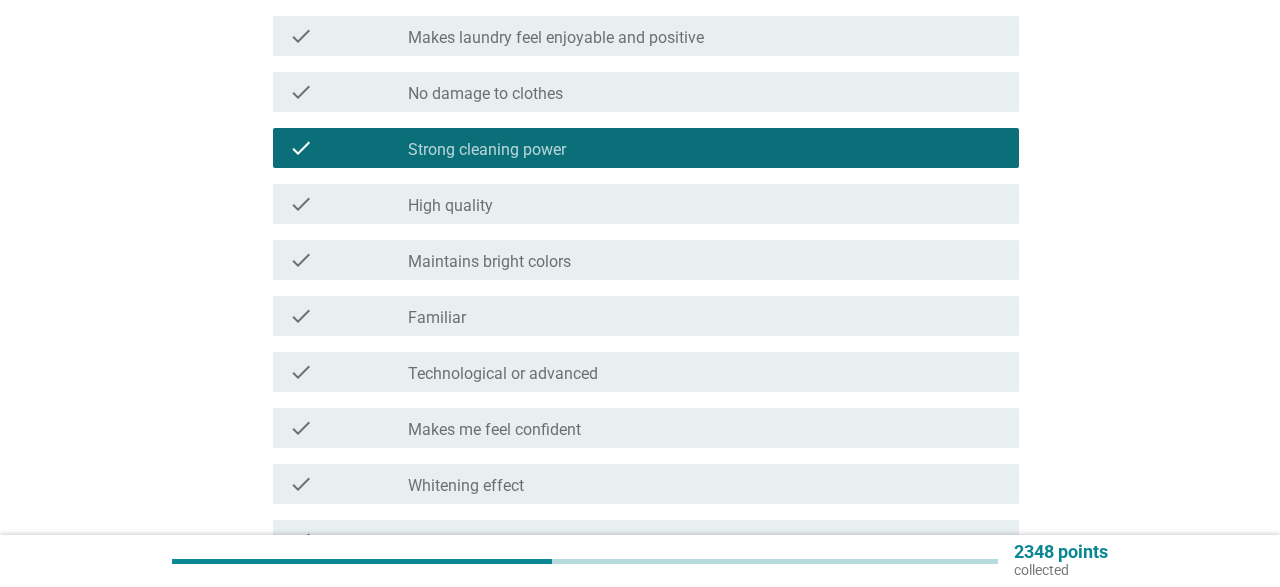 click on "check_box_outline_blank Maintains bright colors" at bounding box center [705, 260] 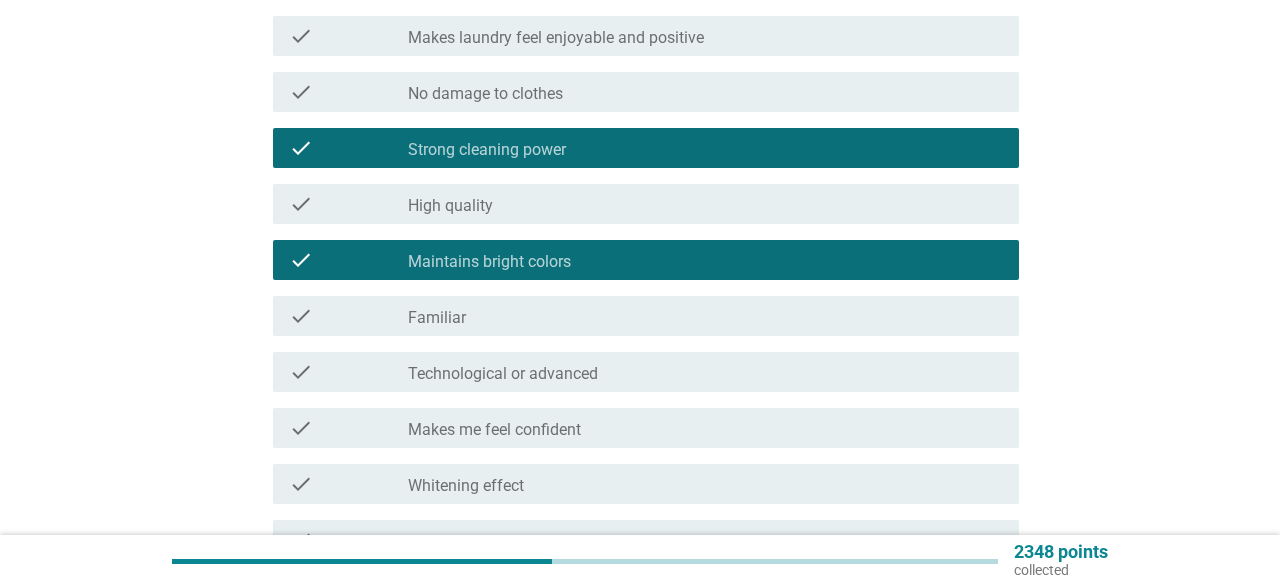 click on "check_box_outline_blank Makes me feel confident" at bounding box center [705, 428] 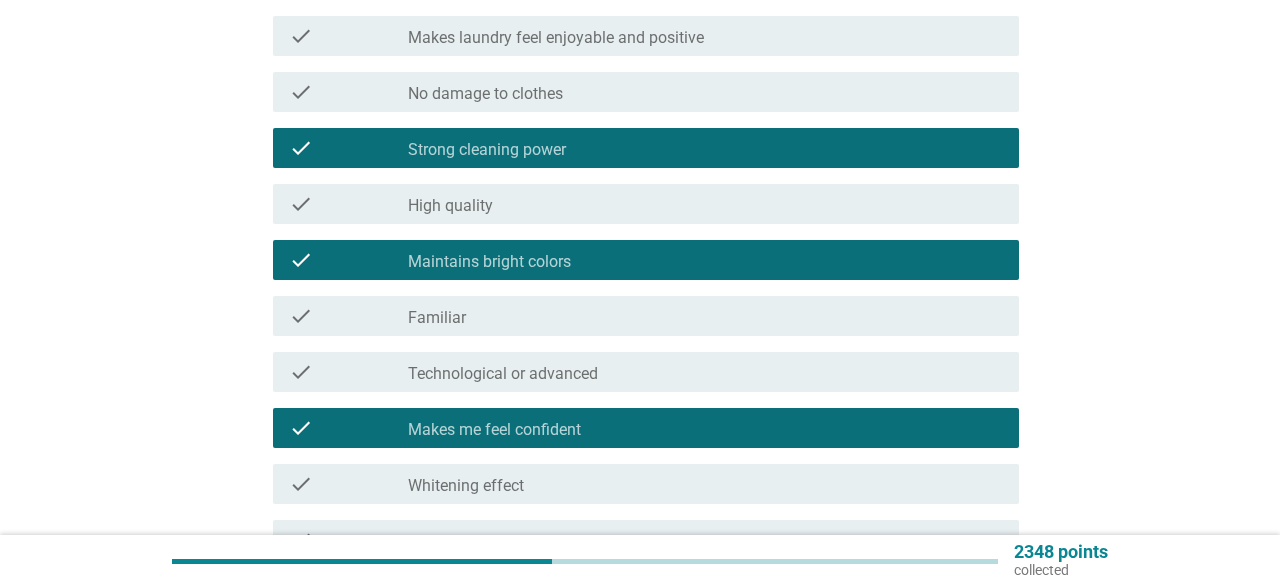 click on "check_box_outline_blank Whitening effect" at bounding box center [705, 484] 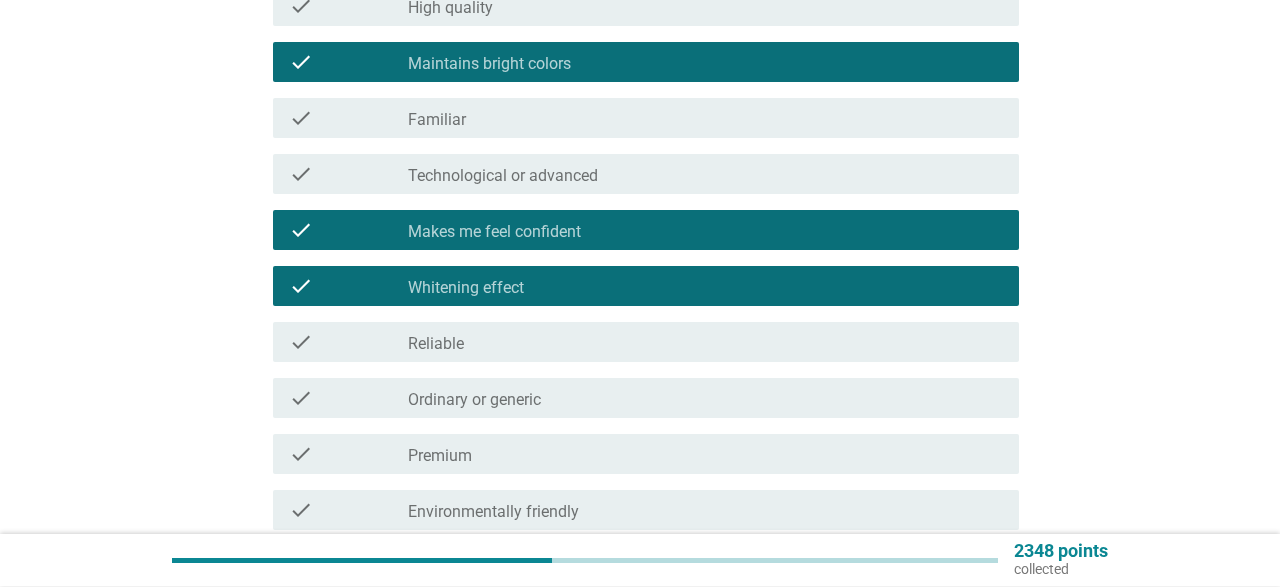scroll, scrollTop: 936, scrollLeft: 0, axis: vertical 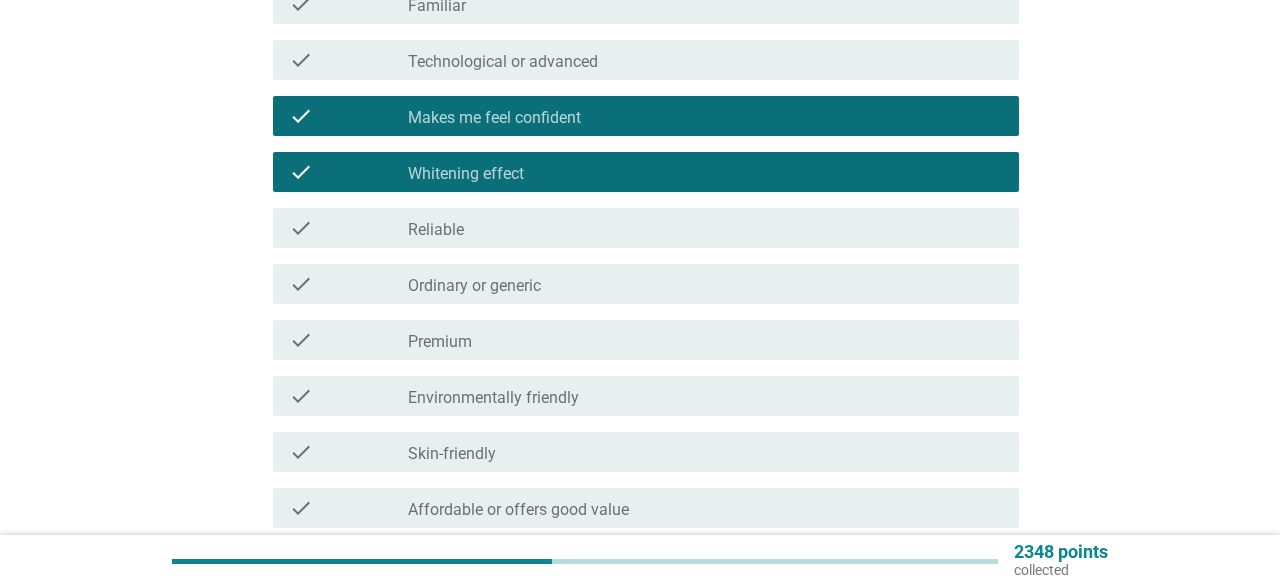 click on "check_box_outline_blank Reliable" at bounding box center [705, 228] 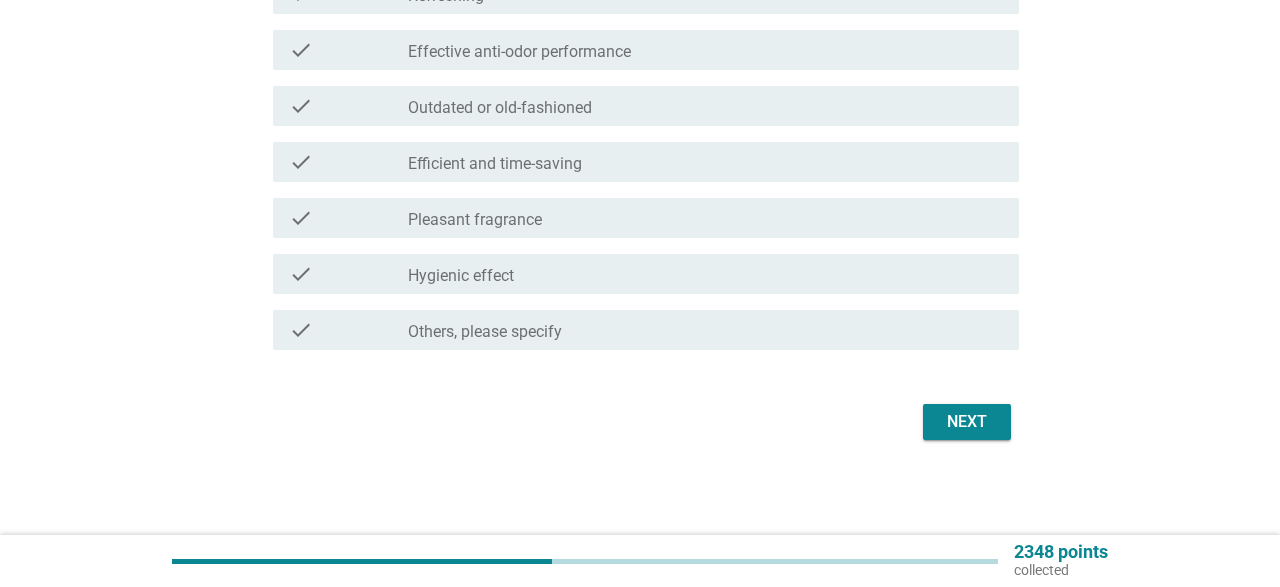 scroll, scrollTop: 1563, scrollLeft: 0, axis: vertical 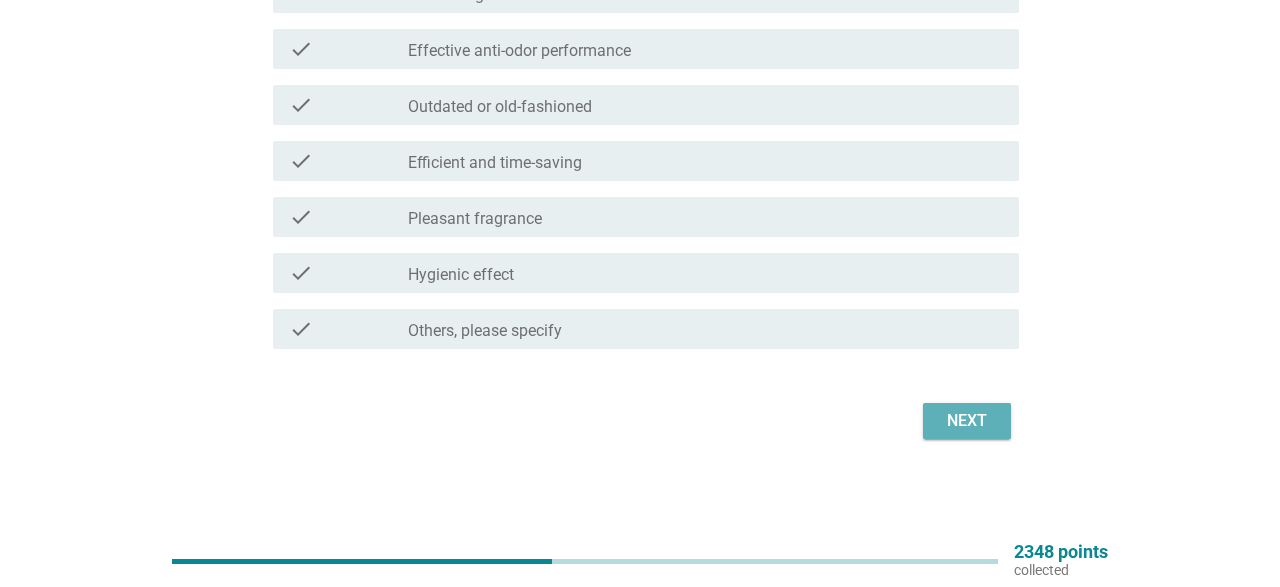 click on "Next" at bounding box center [967, 421] 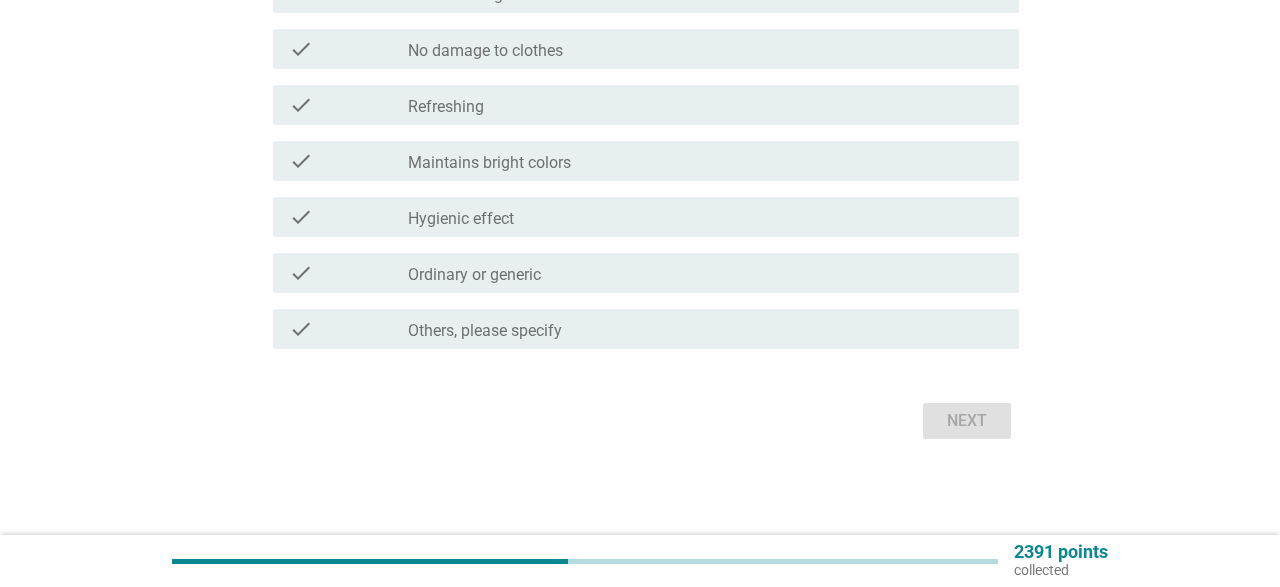 scroll, scrollTop: 0, scrollLeft: 0, axis: both 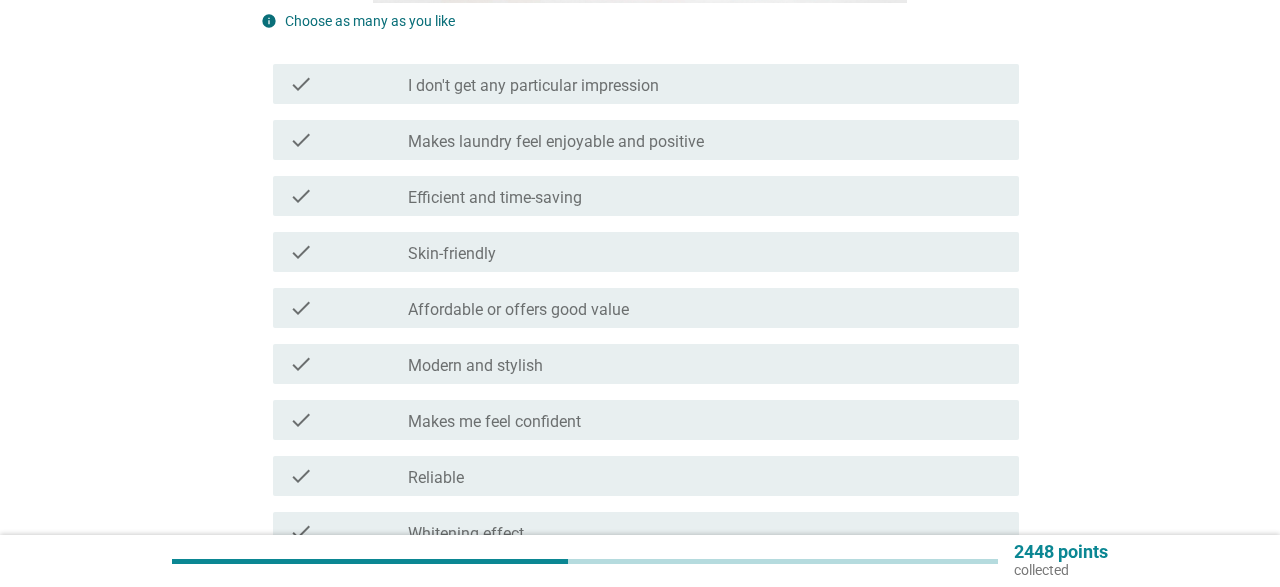 click on "Efficient and time-saving" at bounding box center [495, 198] 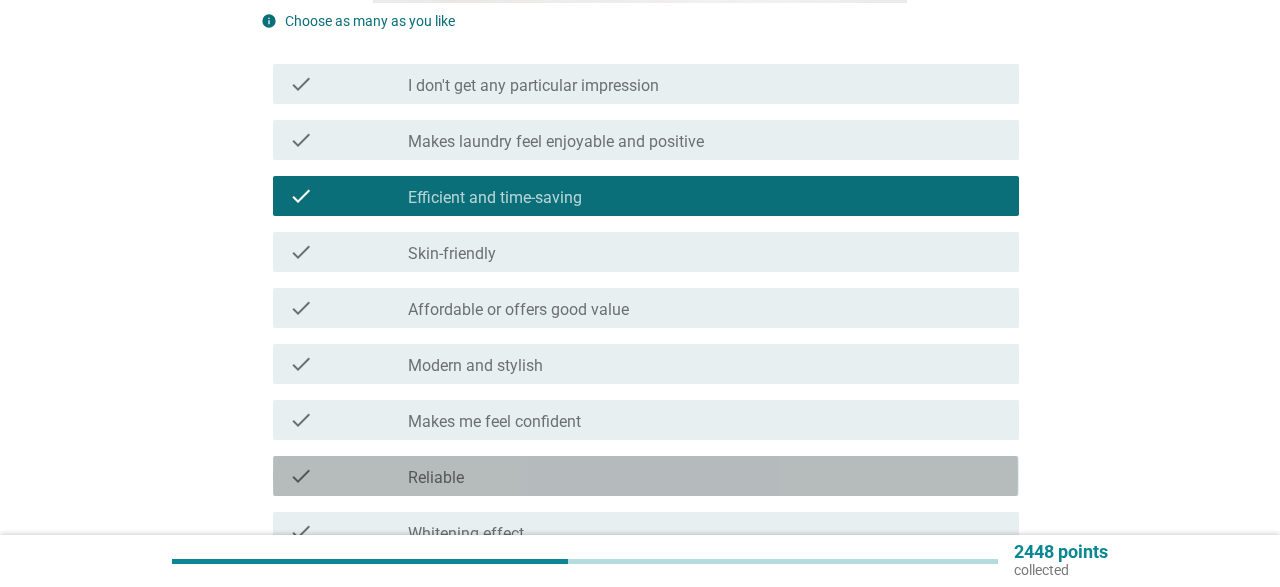 click on "check_box_outline_blank Reliable" at bounding box center [705, 476] 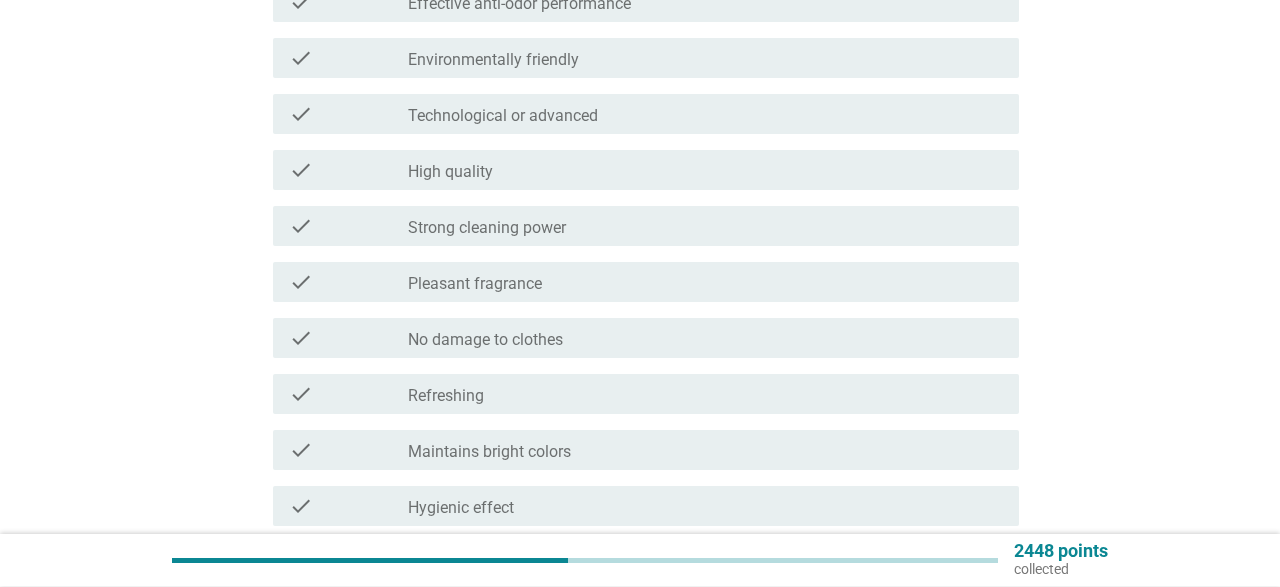 scroll, scrollTop: 1352, scrollLeft: 0, axis: vertical 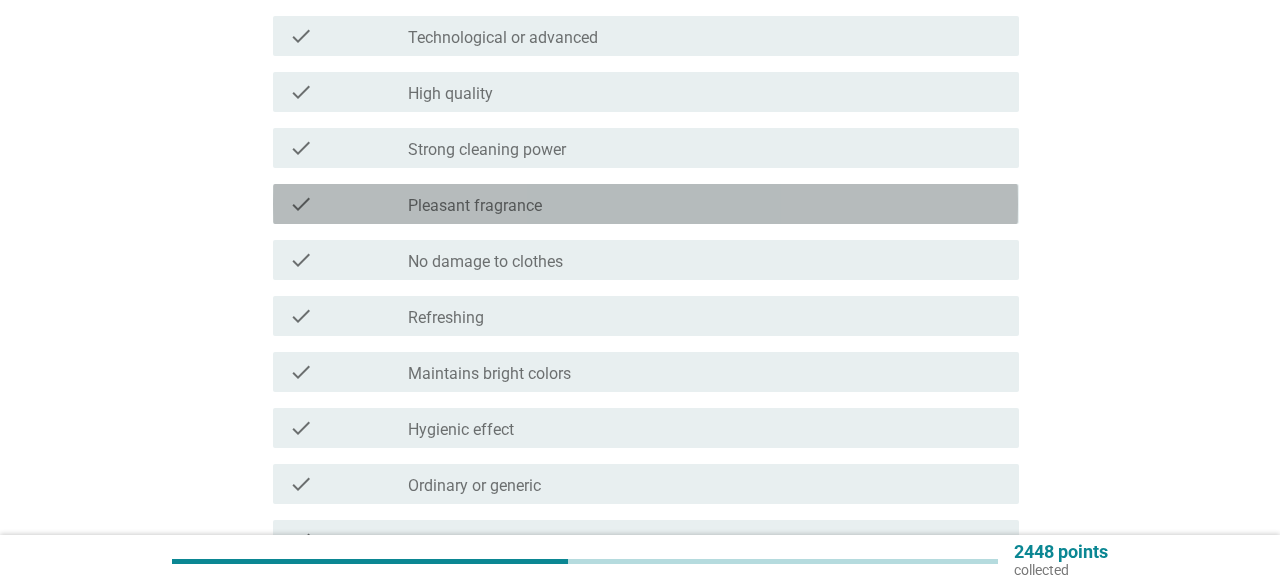 drag, startPoint x: 535, startPoint y: 199, endPoint x: 528, endPoint y: 263, distance: 64.381676 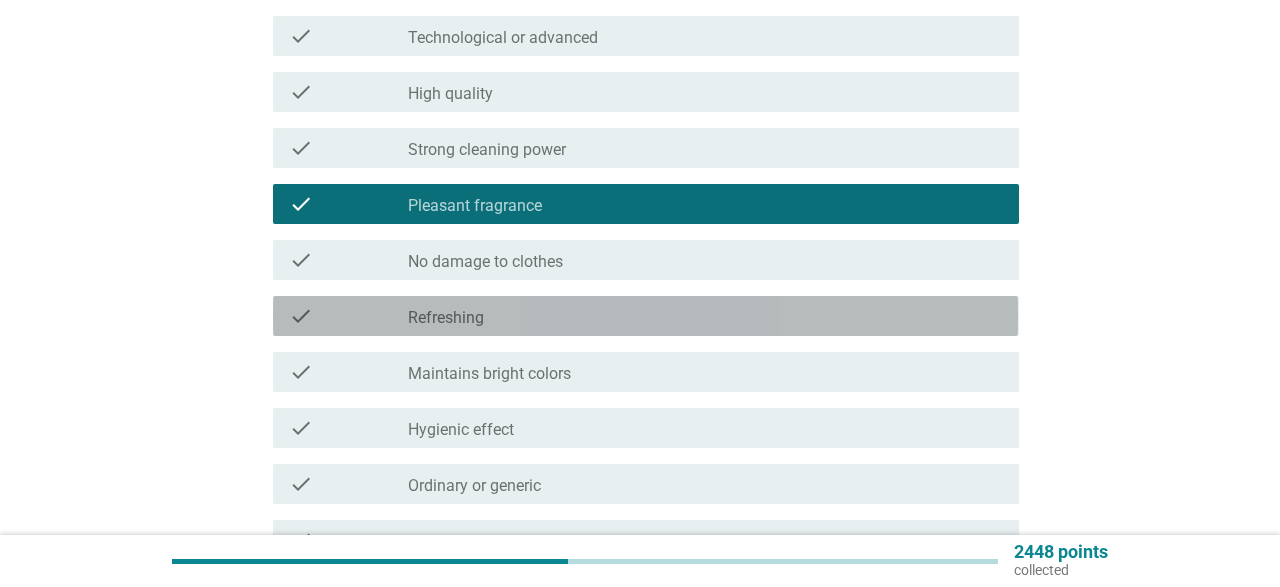 click on "check_box_outline_blank Refreshing" at bounding box center (705, 316) 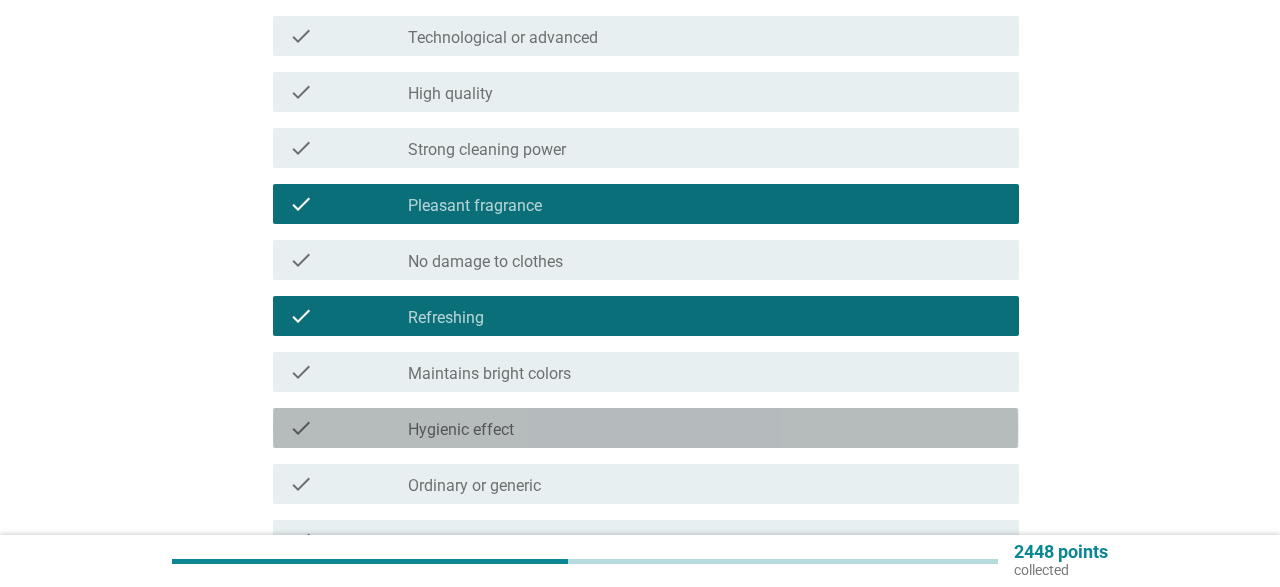 drag, startPoint x: 515, startPoint y: 438, endPoint x: 543, endPoint y: 432, distance: 28.635643 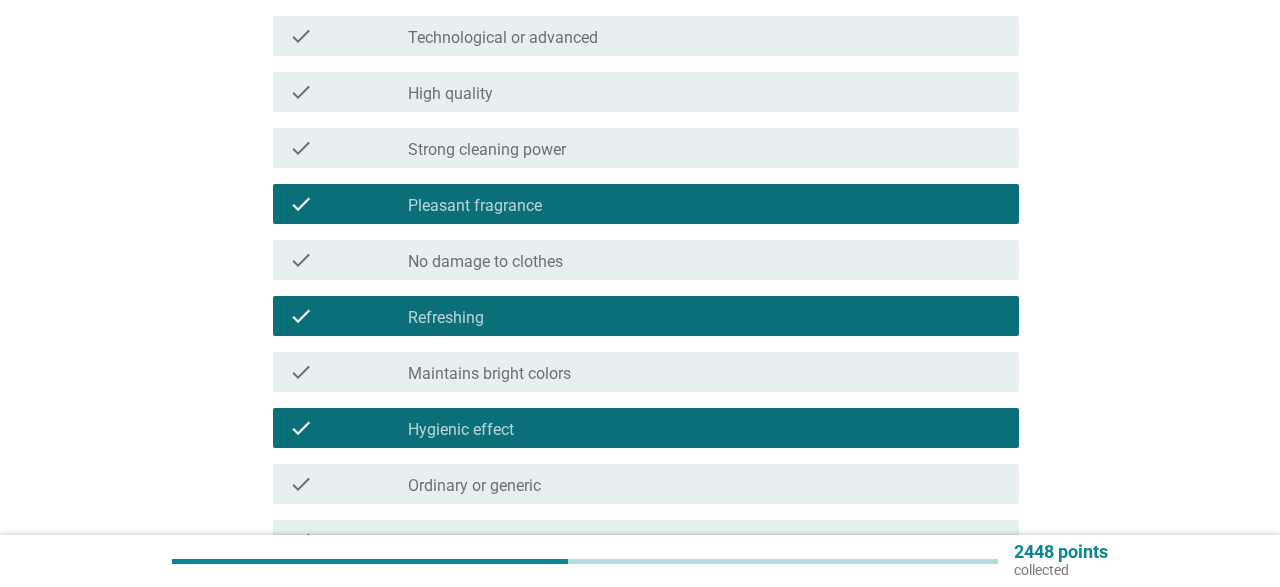 scroll, scrollTop: 1563, scrollLeft: 0, axis: vertical 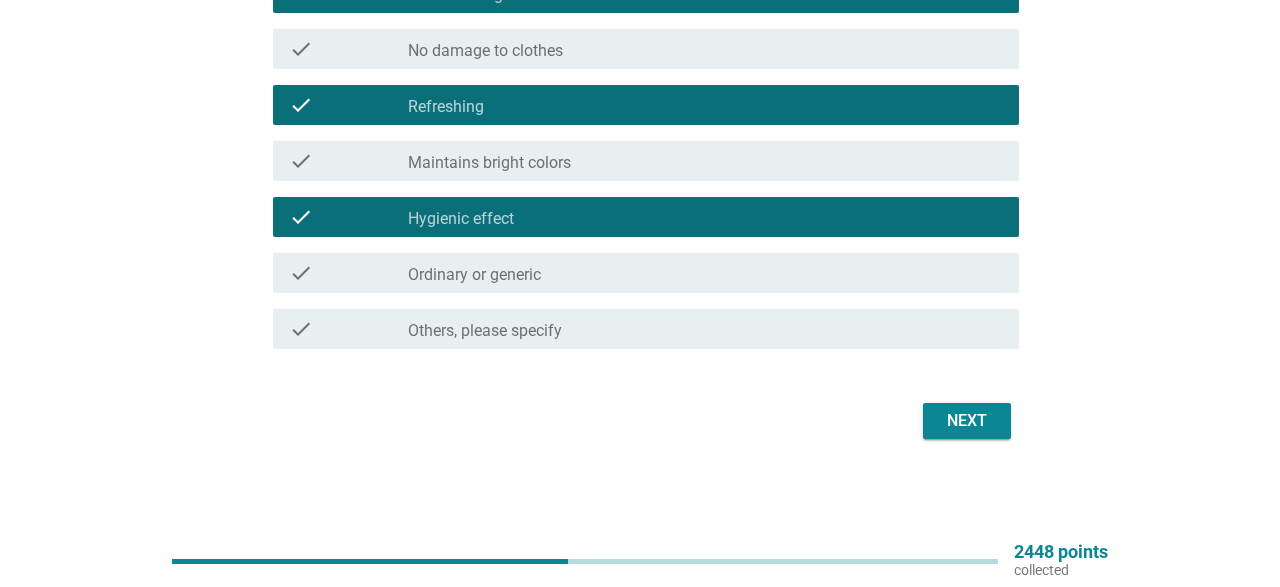 click on "Next" at bounding box center (967, 421) 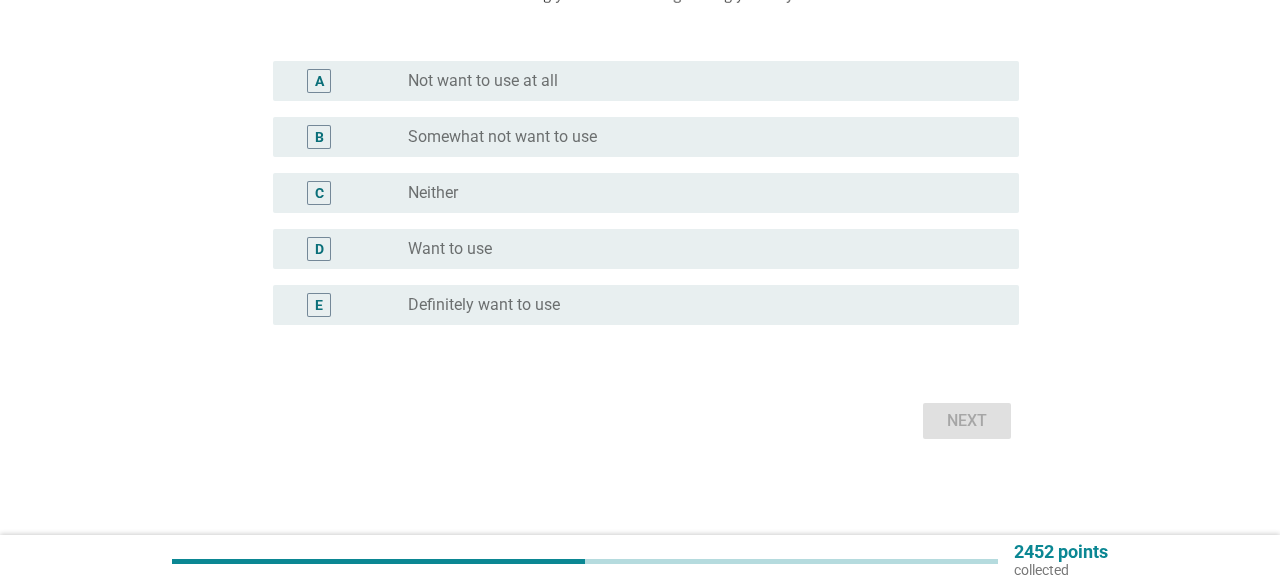 scroll, scrollTop: 0, scrollLeft: 0, axis: both 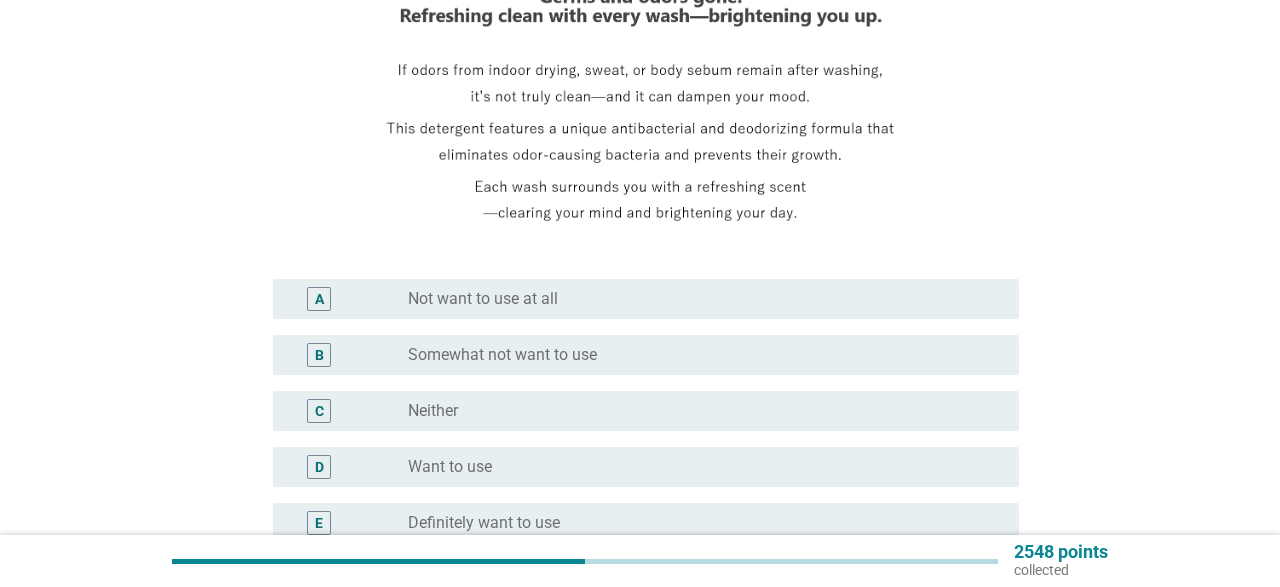 click on "radio_button_unchecked Want to use" at bounding box center (697, 467) 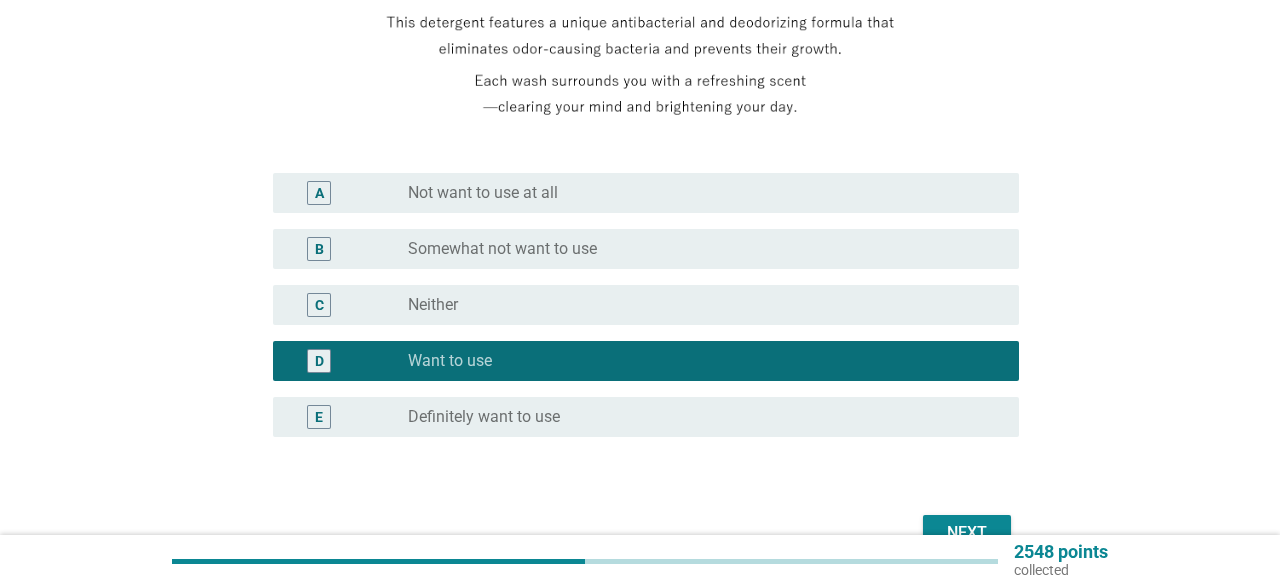 scroll, scrollTop: 530, scrollLeft: 0, axis: vertical 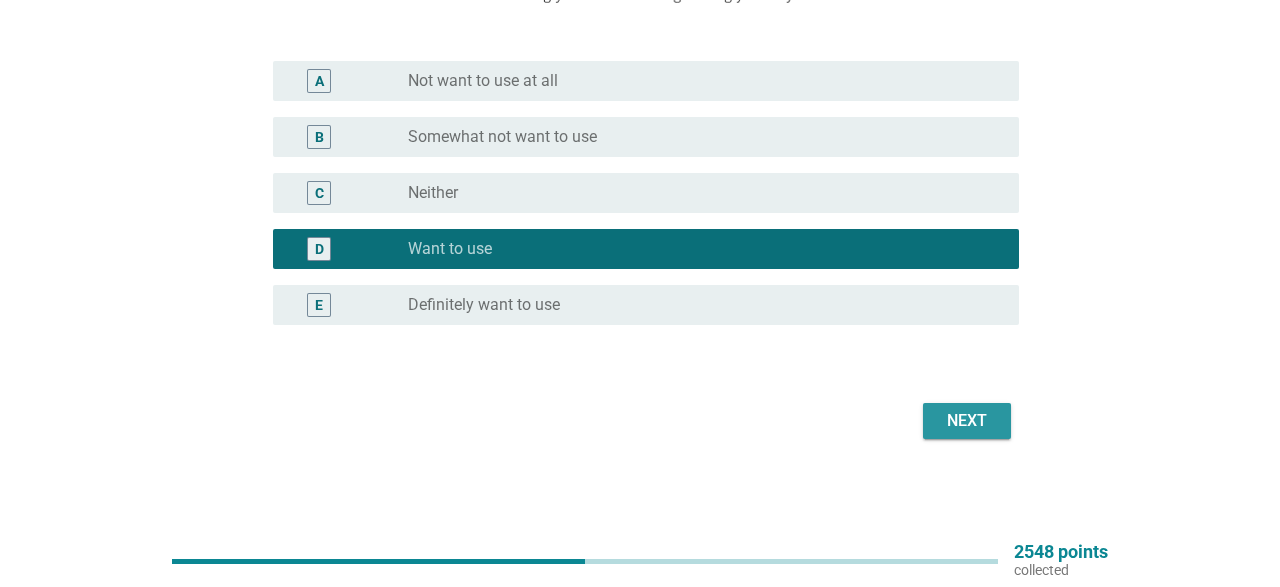 click on "Next" at bounding box center [967, 421] 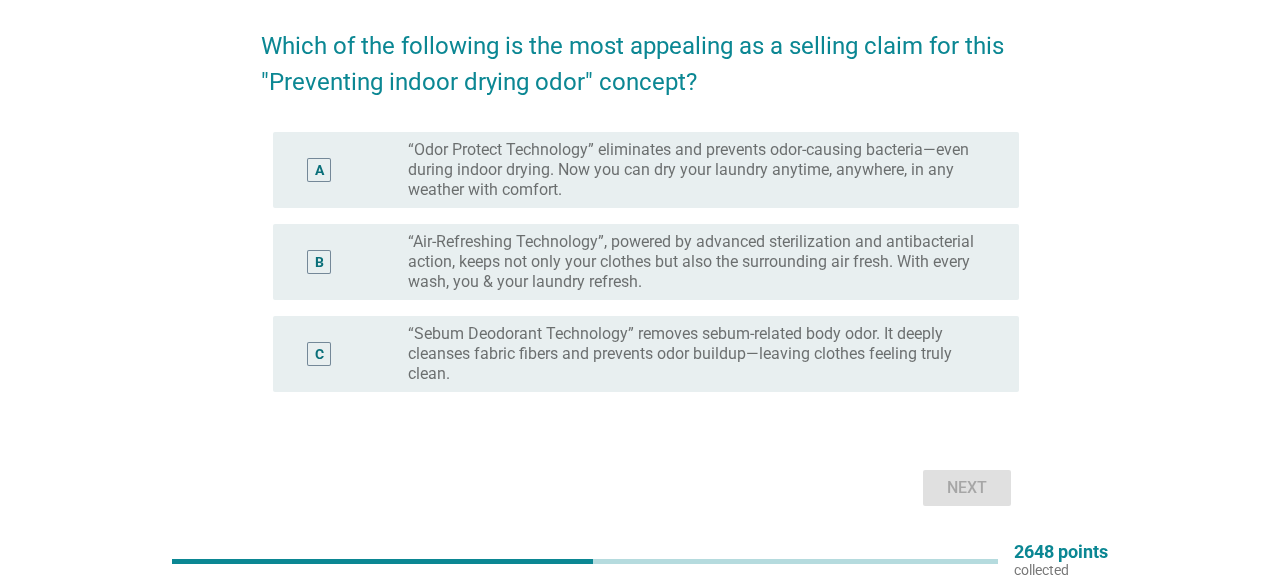 scroll, scrollTop: 104, scrollLeft: 0, axis: vertical 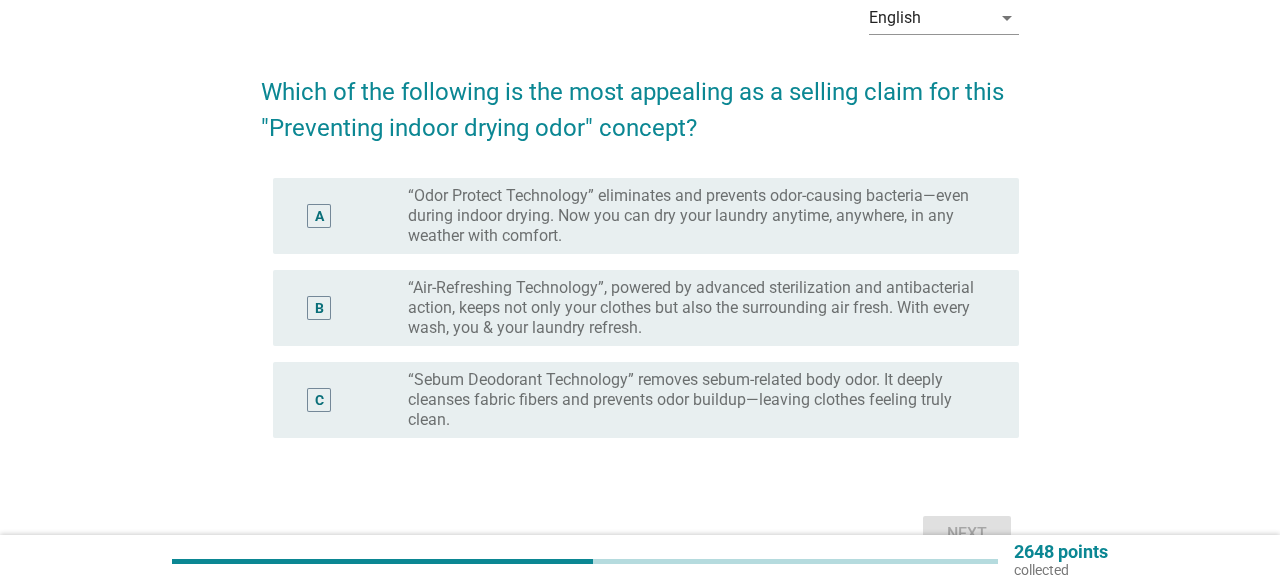 click on "A     radio_button_unchecked “Odor Protect Technology” eliminates and prevents odor-causing bacteria—even during indoor drying. Now you can dry your laundry anytime, anywhere, in any weather with comfort." at bounding box center (645, 216) 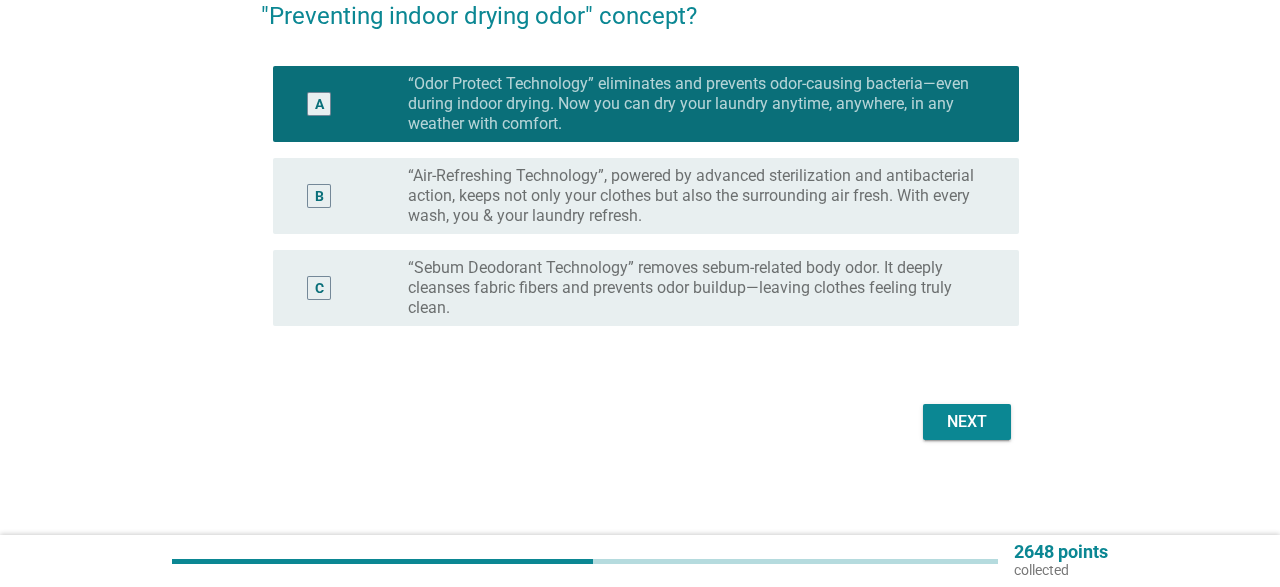 scroll, scrollTop: 216, scrollLeft: 0, axis: vertical 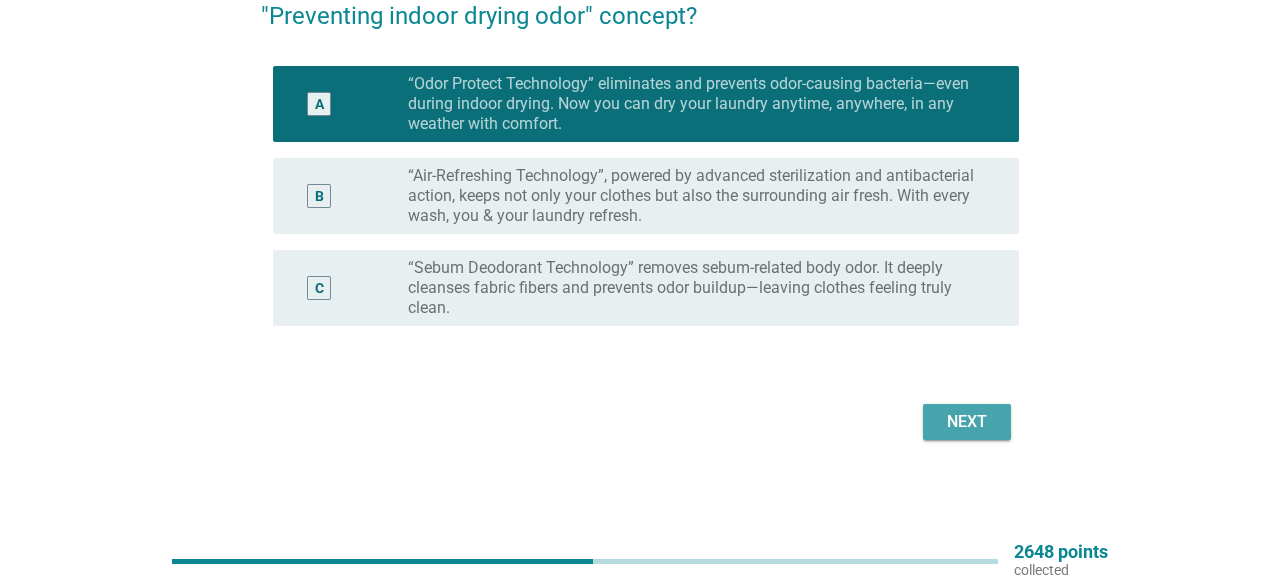 click on "Next" at bounding box center [967, 422] 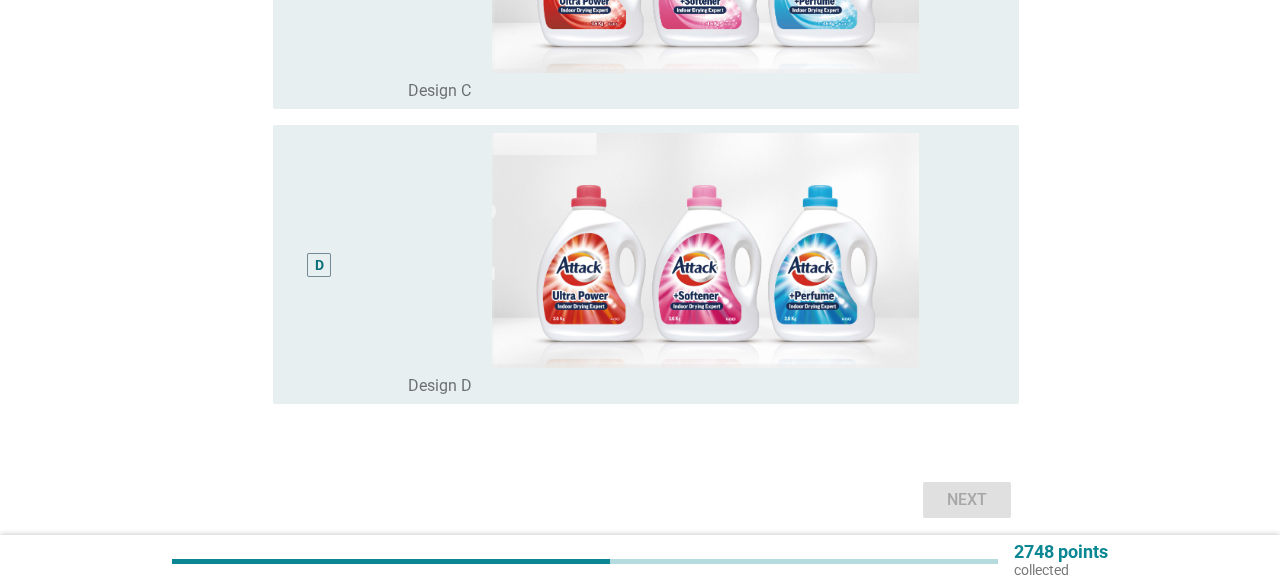 scroll, scrollTop: 1120, scrollLeft: 0, axis: vertical 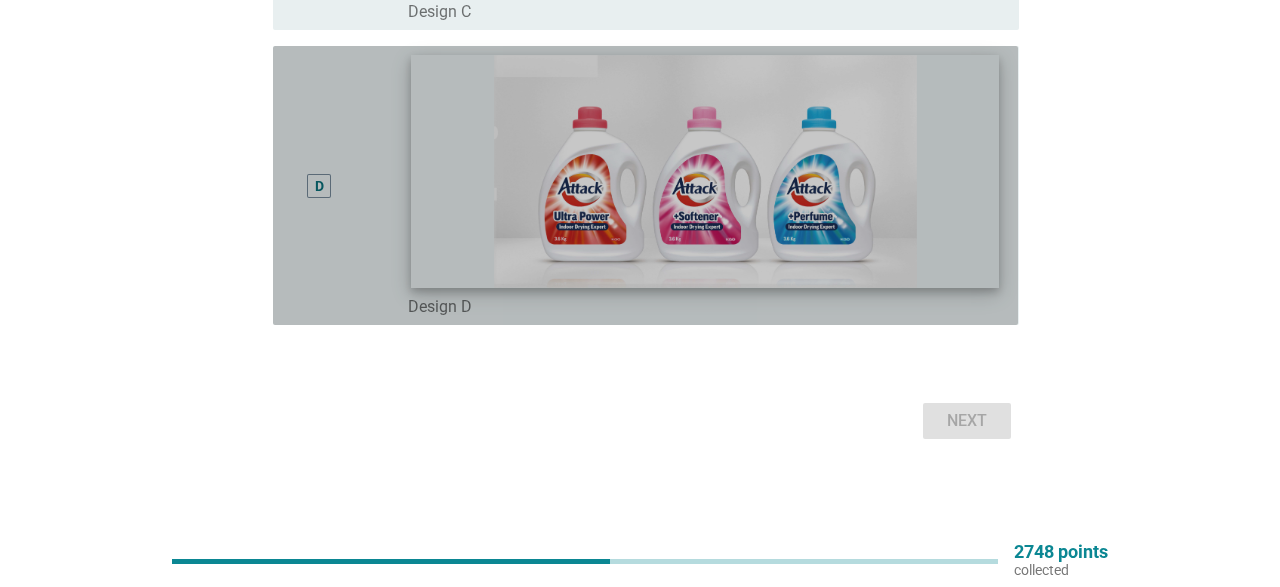 click at bounding box center [705, 172] 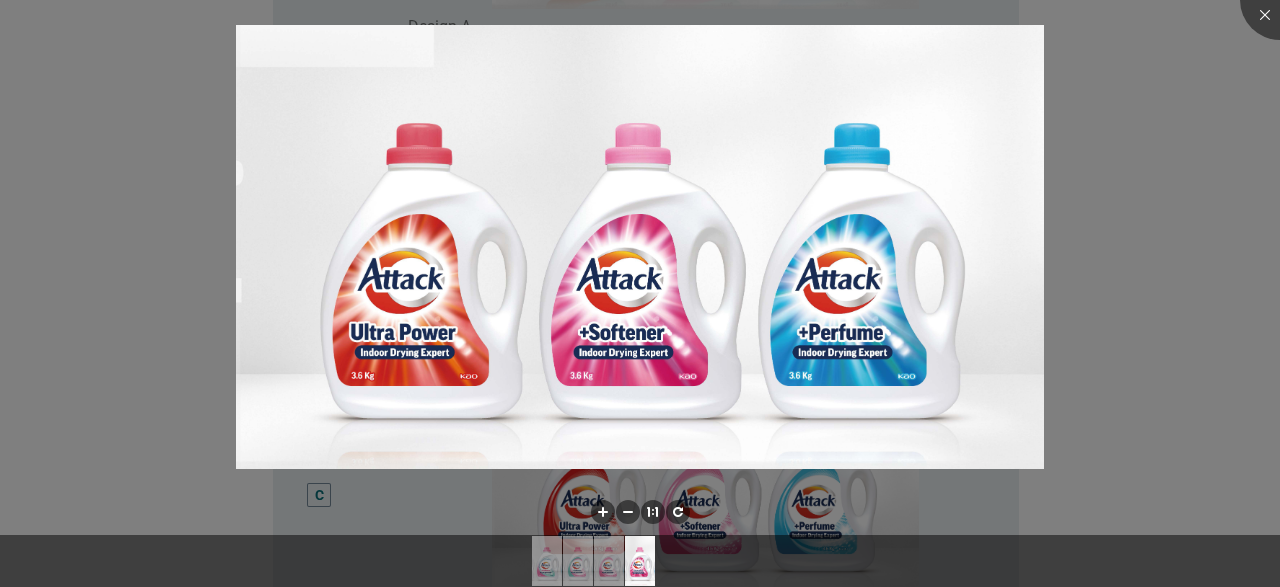 scroll, scrollTop: 54, scrollLeft: 0, axis: vertical 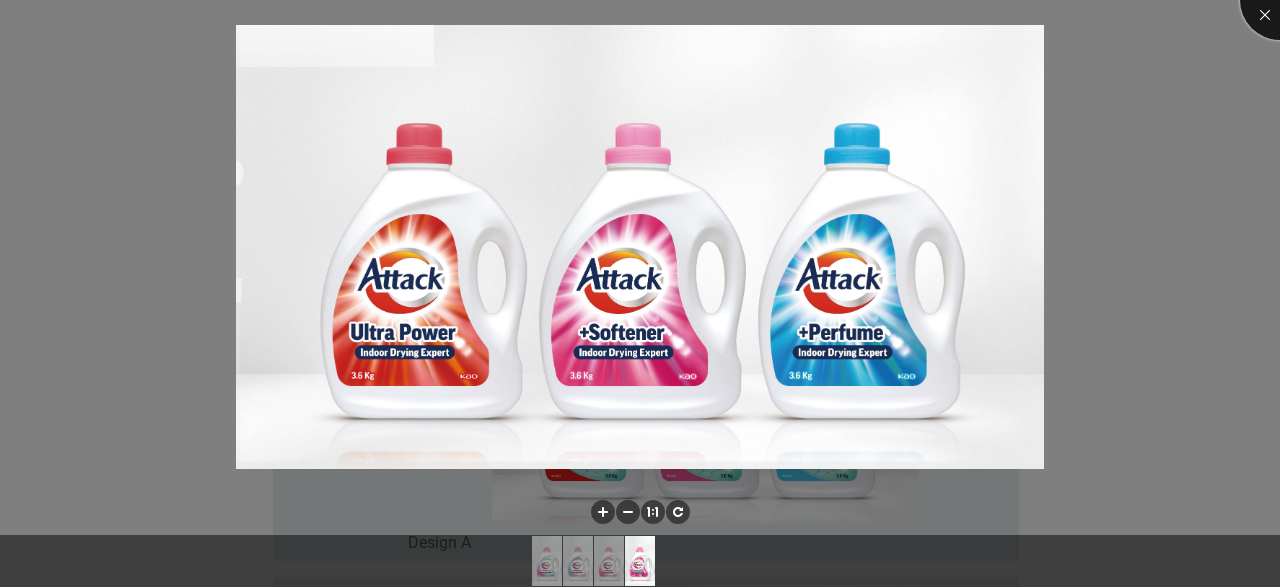 click at bounding box center (1280, 0) 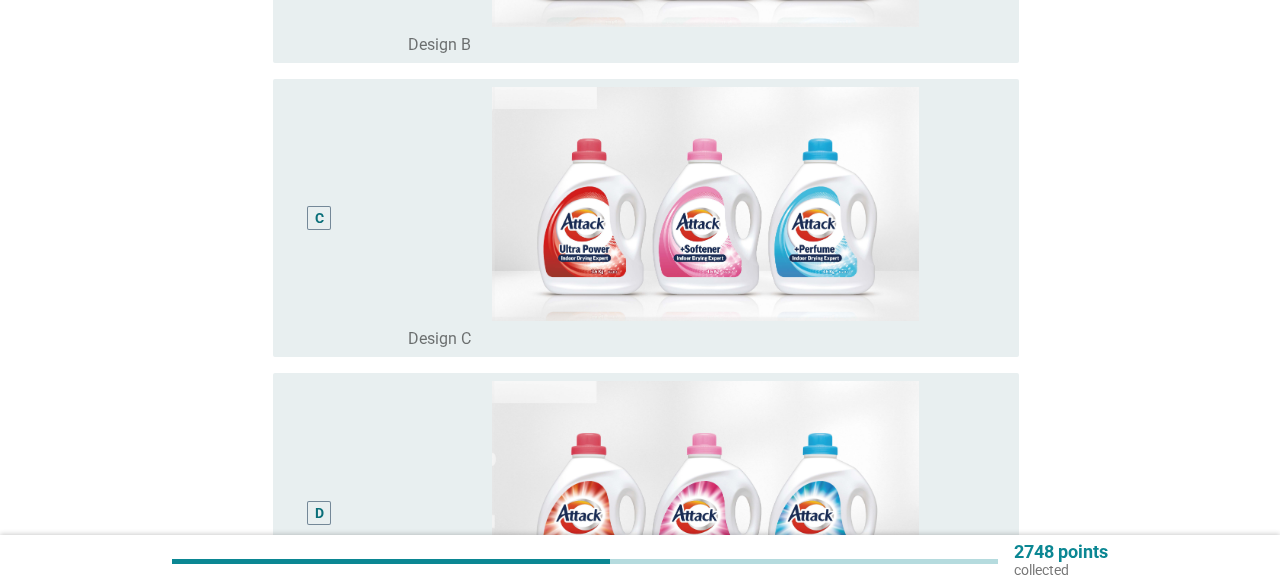 scroll, scrollTop: 936, scrollLeft: 0, axis: vertical 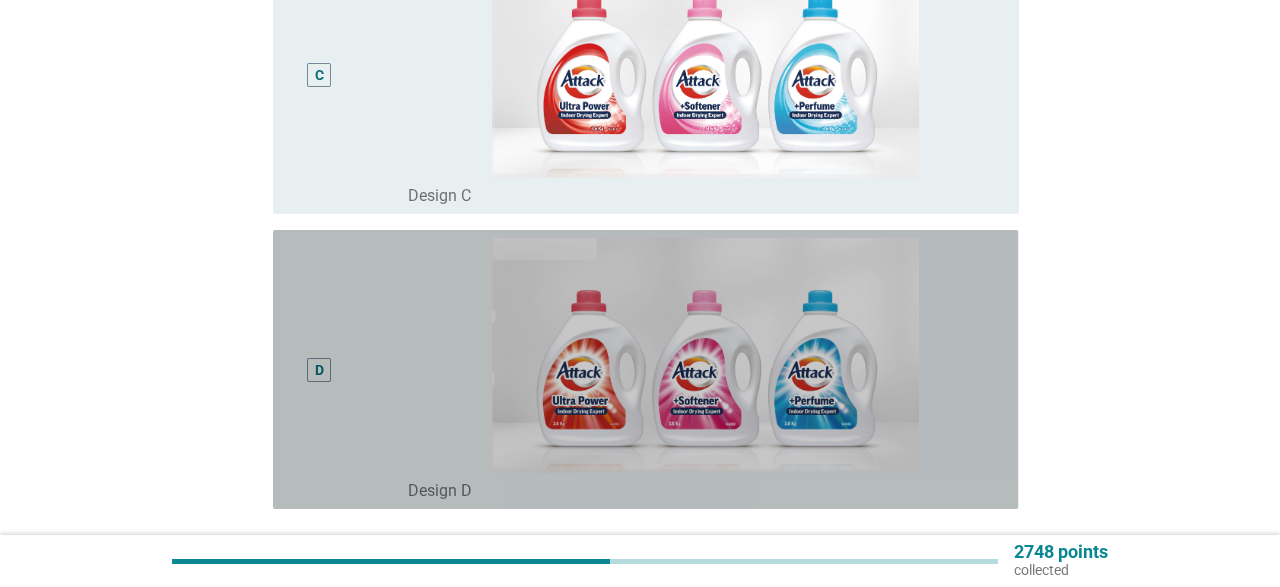 click on "D" at bounding box center [319, 370] 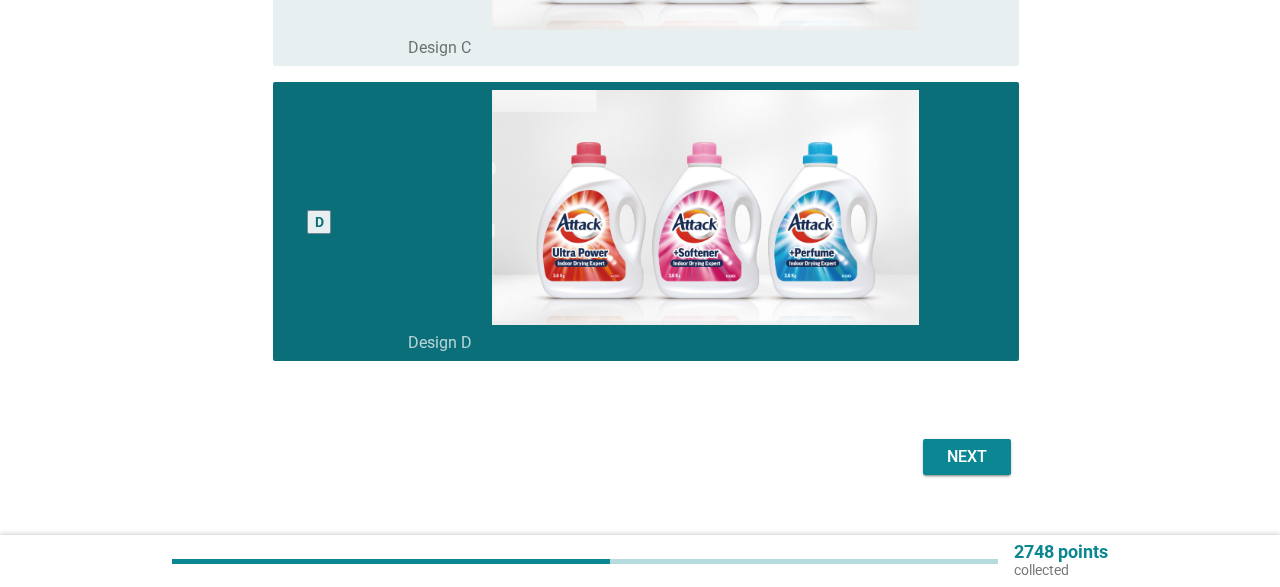 scroll, scrollTop: 1120, scrollLeft: 0, axis: vertical 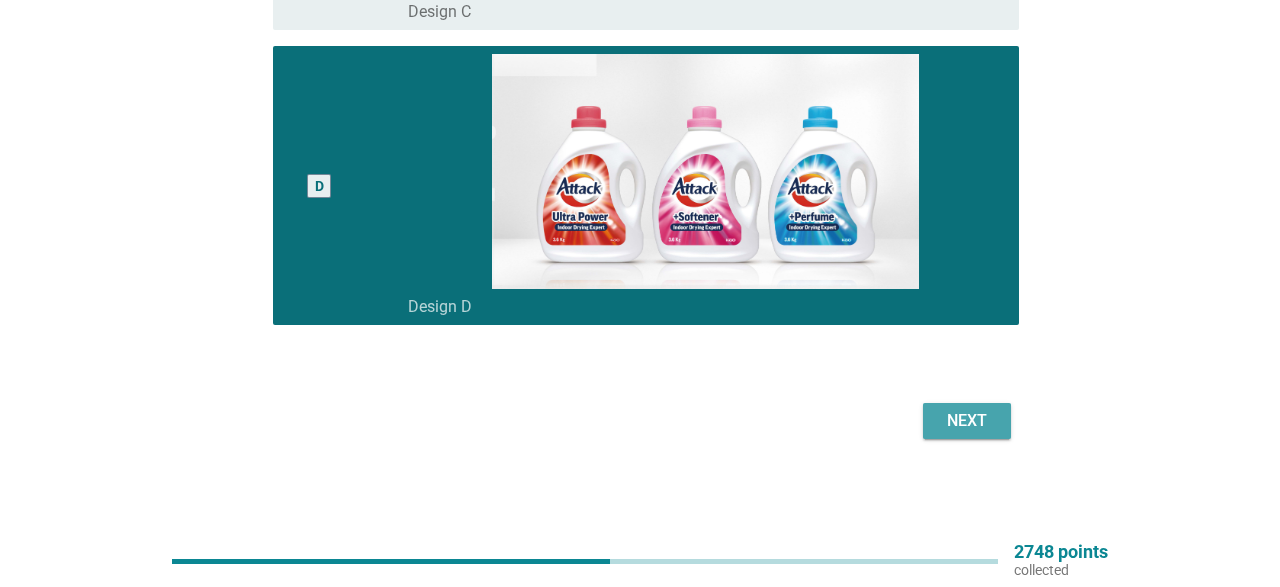 click on "Next" at bounding box center [967, 421] 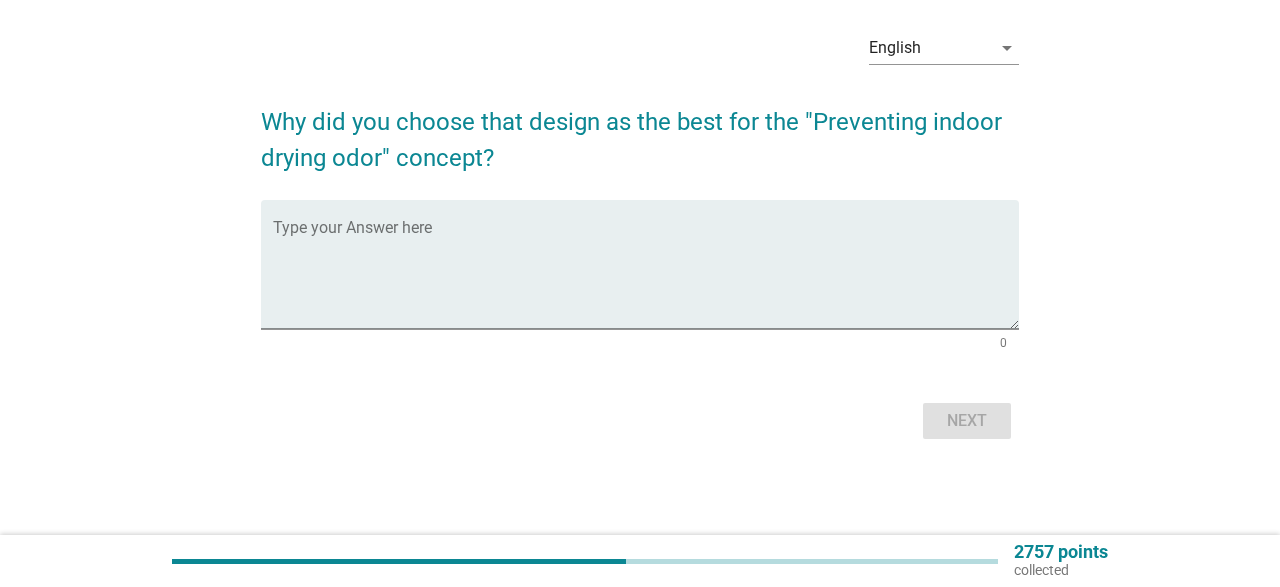 scroll, scrollTop: 0, scrollLeft: 0, axis: both 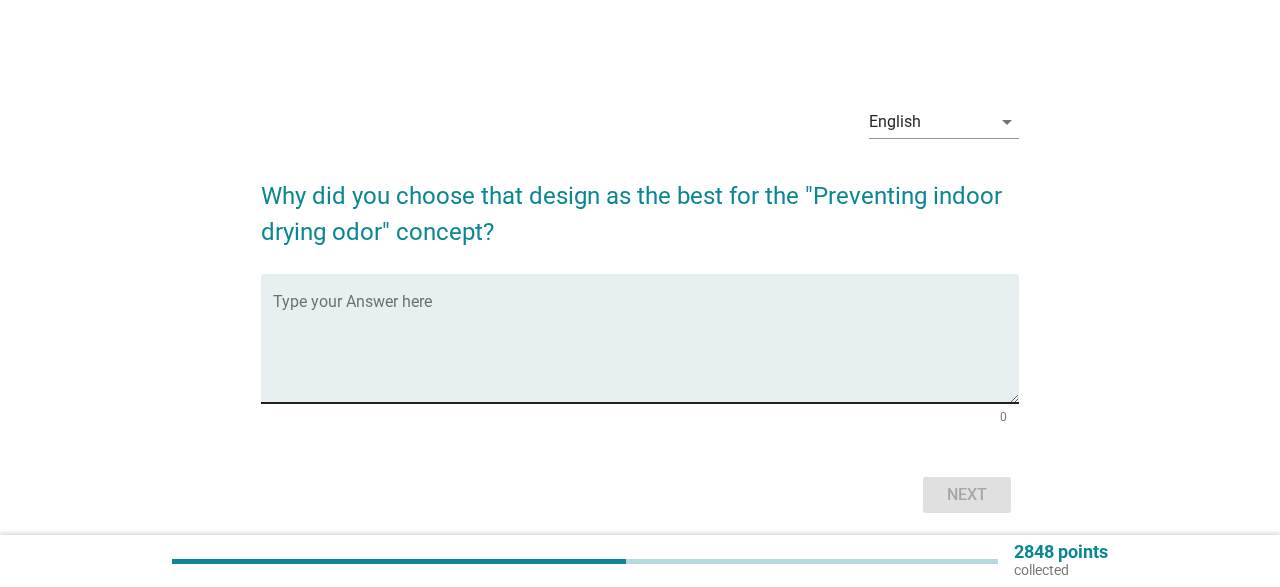 click at bounding box center (645, 350) 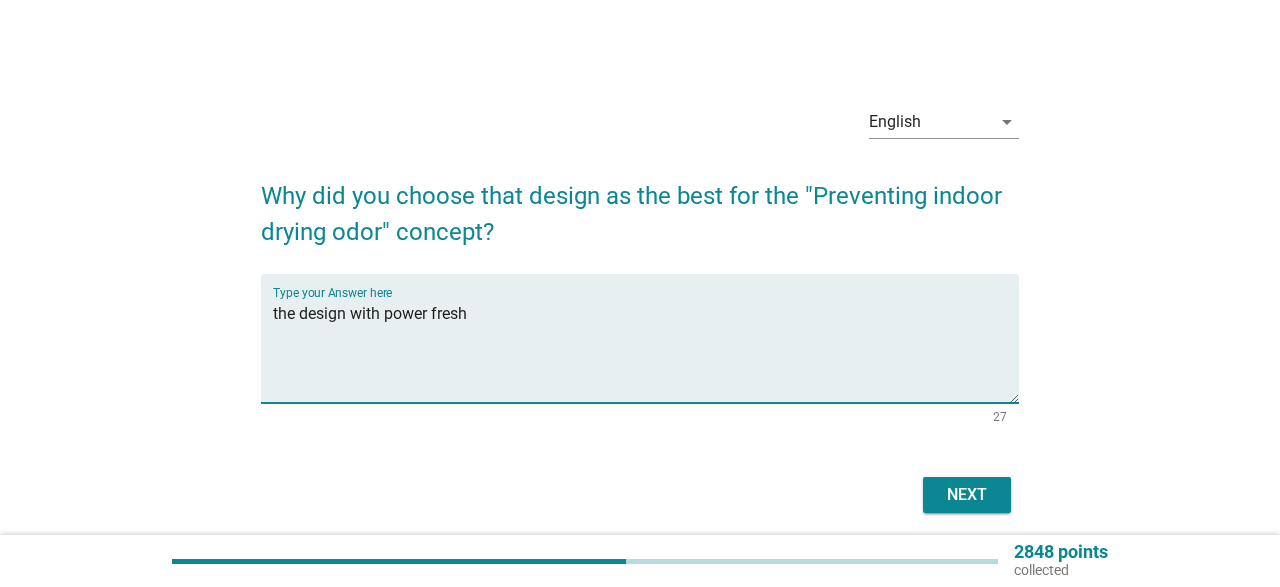 type on "the design with power fresh" 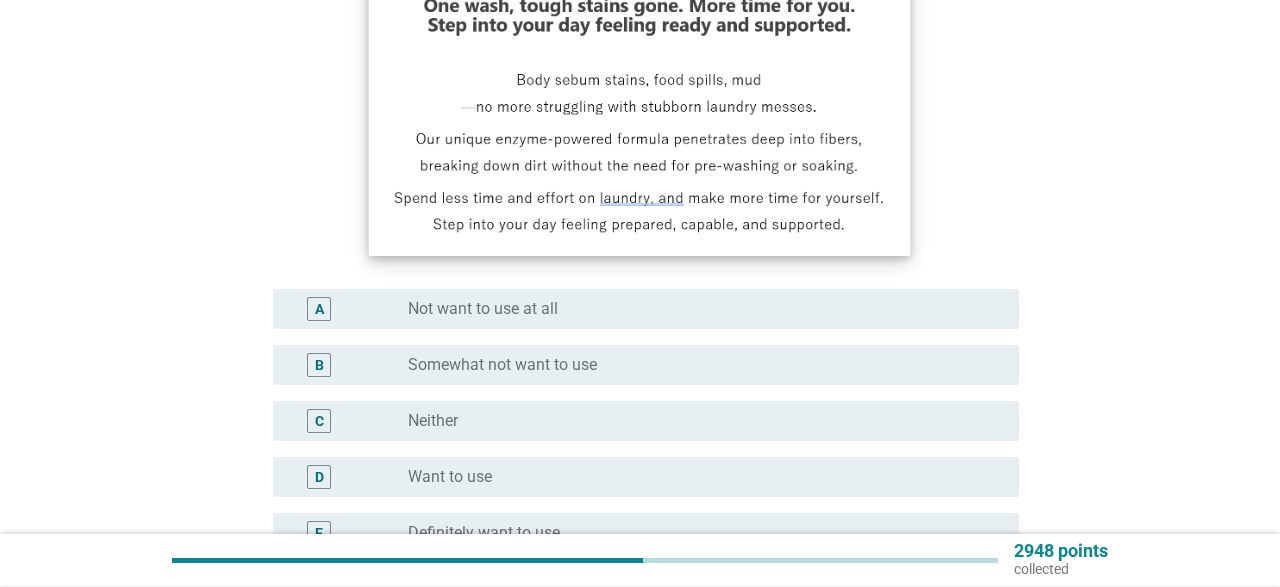 scroll, scrollTop: 312, scrollLeft: 0, axis: vertical 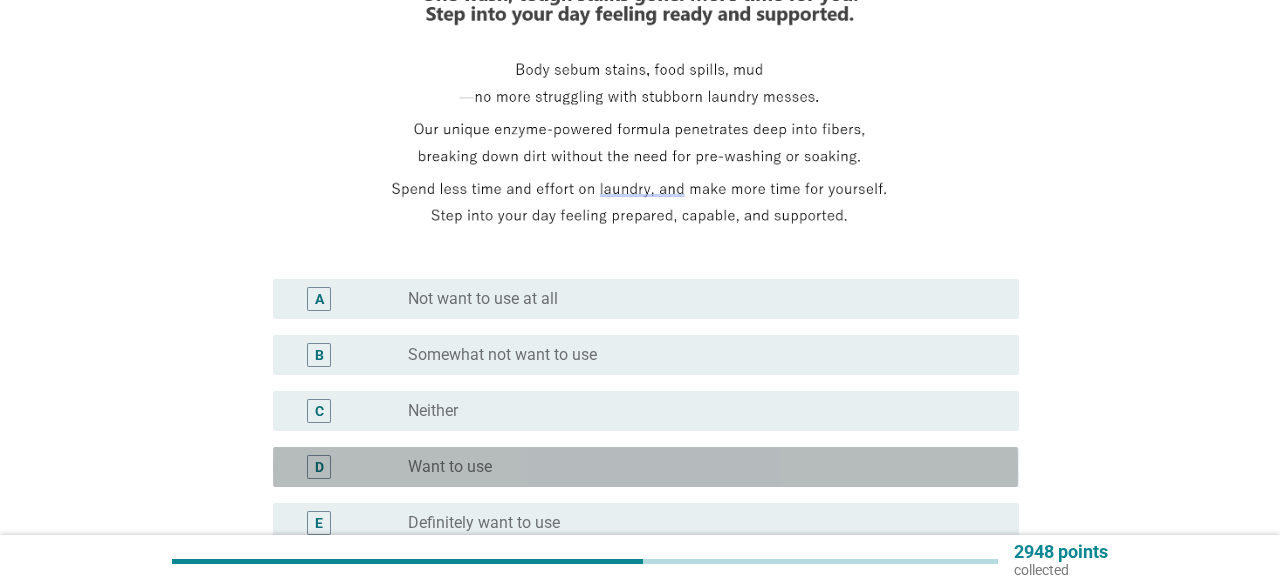 click on "Want to use" at bounding box center (450, 467) 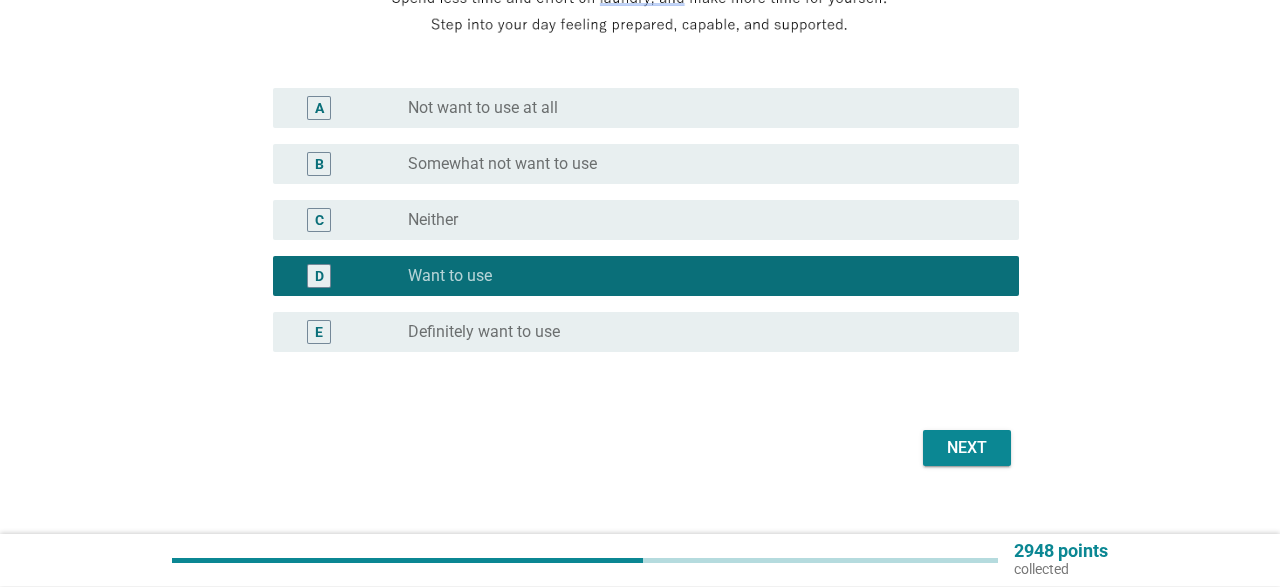 scroll, scrollTop: 530, scrollLeft: 0, axis: vertical 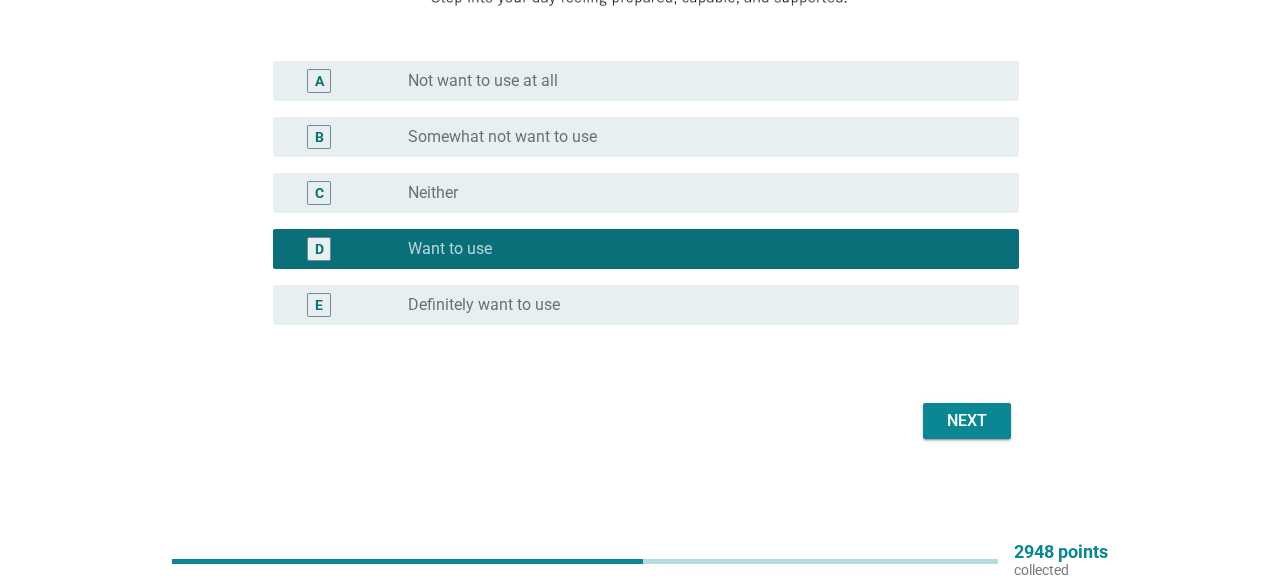 click on "Next" at bounding box center (967, 421) 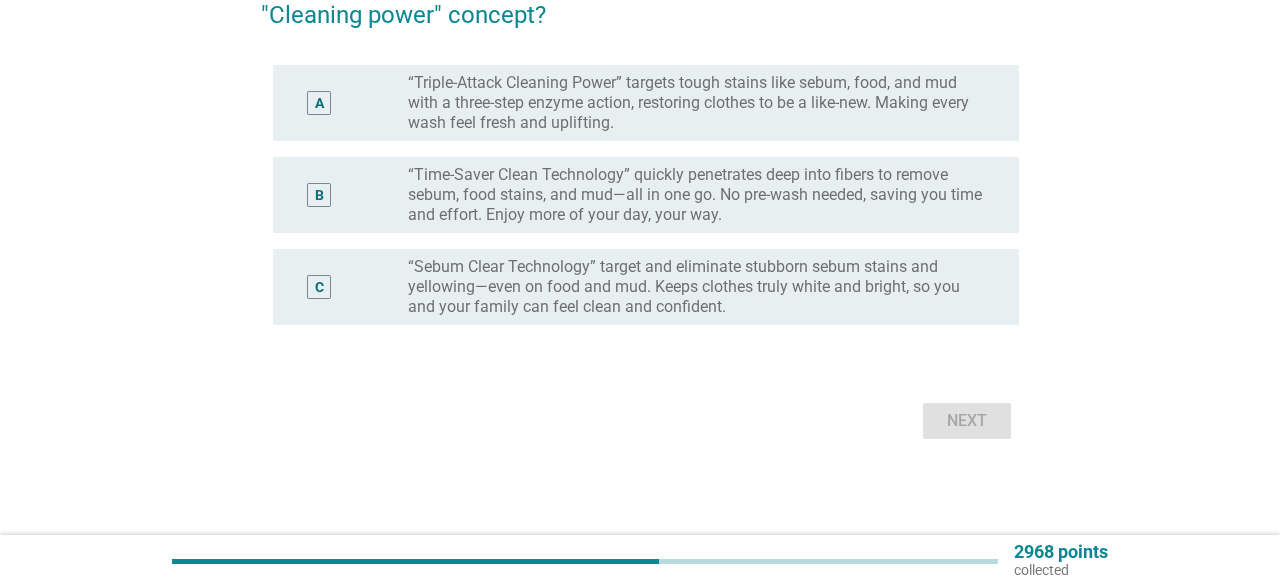 scroll, scrollTop: 0, scrollLeft: 0, axis: both 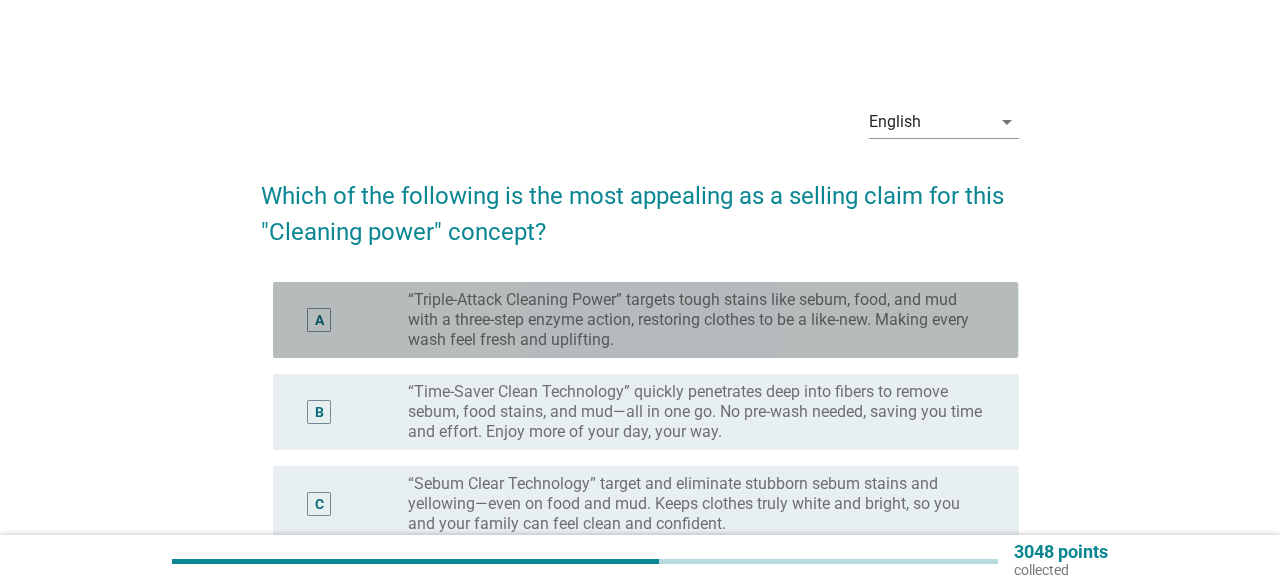 click on "“Triple-Attack Cleaning Power” targets tough stains like sebum, food, and mud with a three-step enzyme action, restoring clothes to be a like-new. Making every wash feel fresh and uplifting." at bounding box center (697, 320) 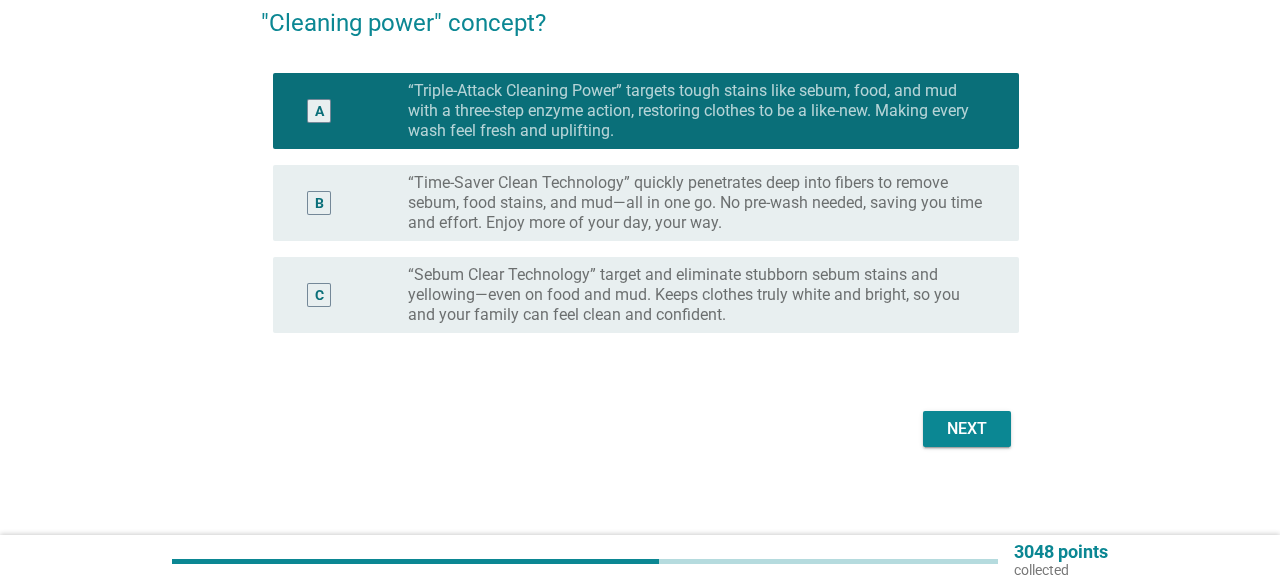 scroll, scrollTop: 216, scrollLeft: 0, axis: vertical 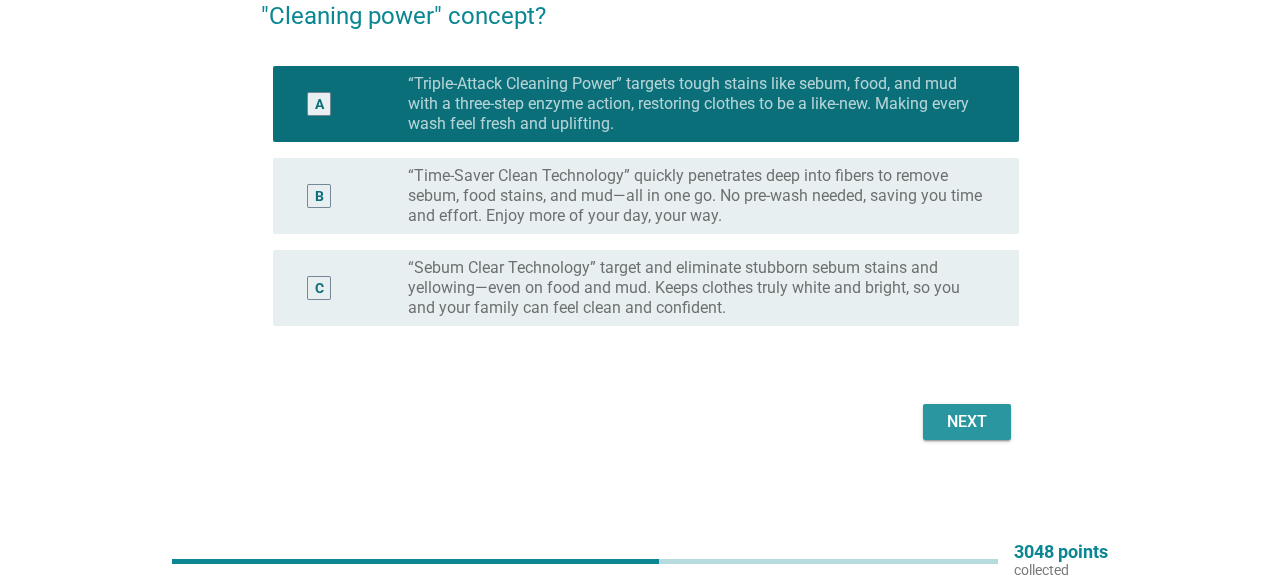 drag, startPoint x: 965, startPoint y: 417, endPoint x: 919, endPoint y: 421, distance: 46.173584 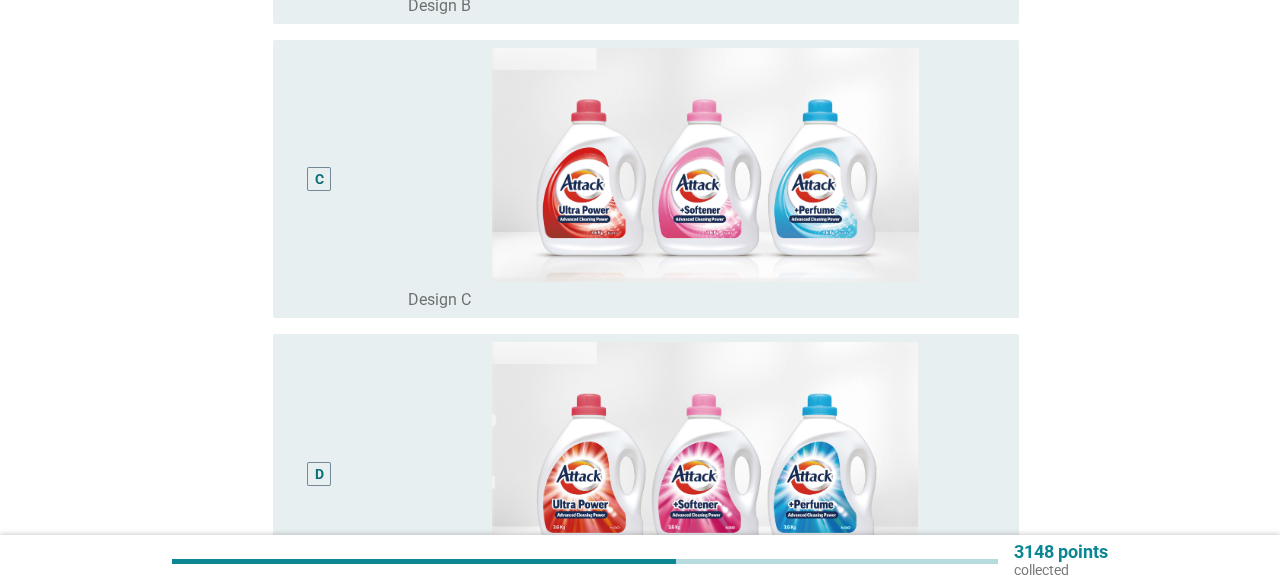 scroll, scrollTop: 312, scrollLeft: 0, axis: vertical 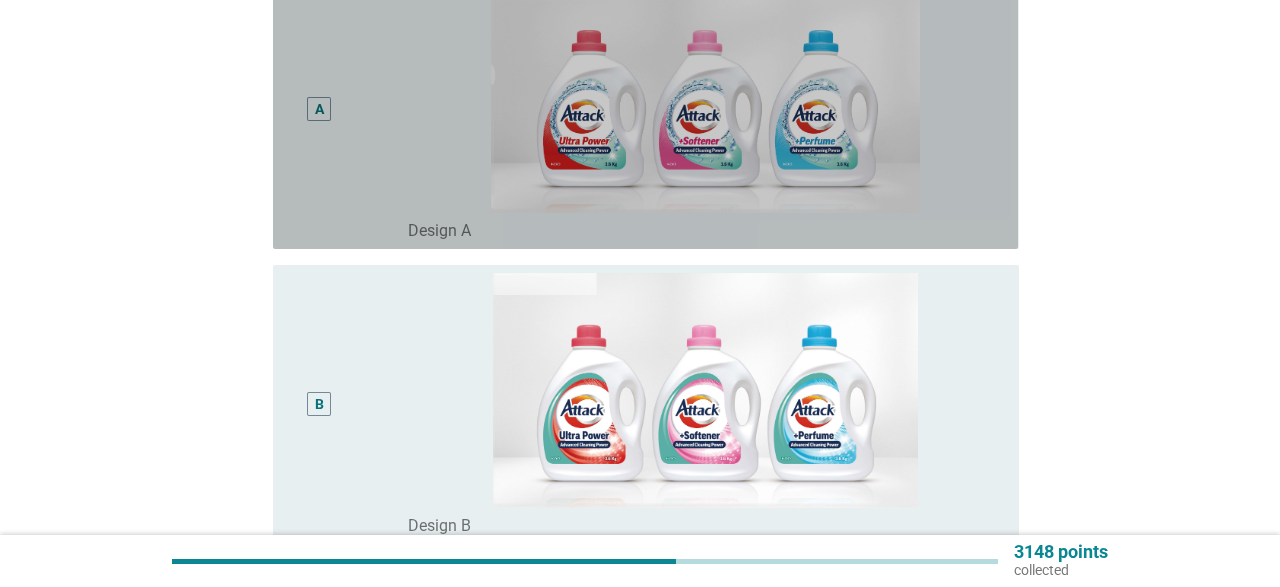 click on "A" at bounding box center (319, 109) 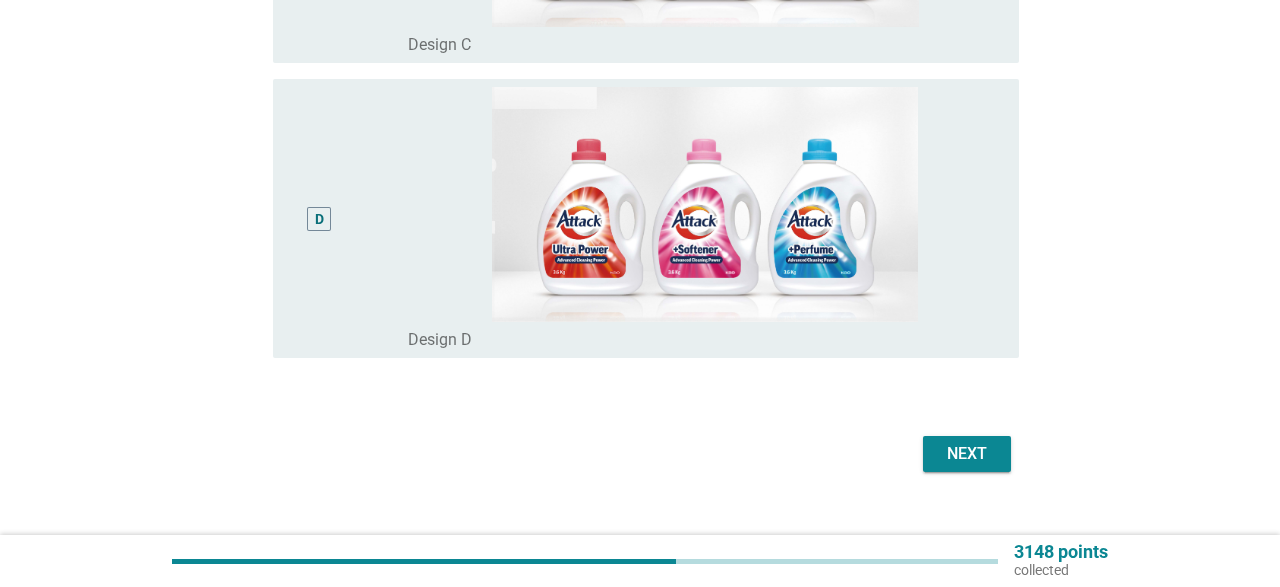 scroll, scrollTop: 1120, scrollLeft: 0, axis: vertical 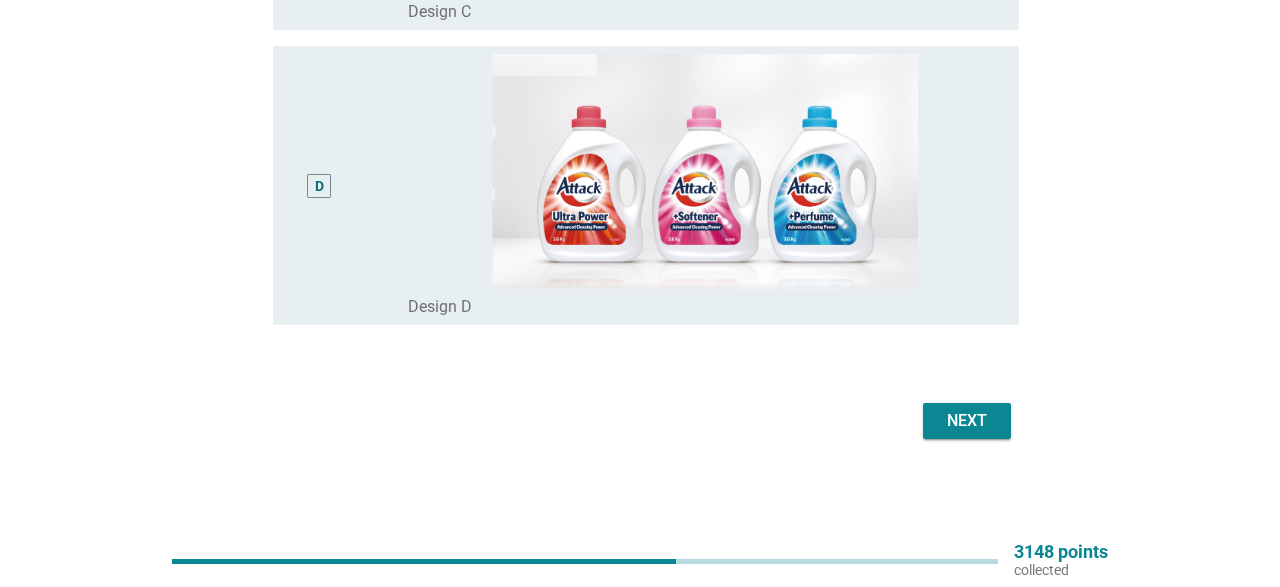 click on "Next" at bounding box center [967, 421] 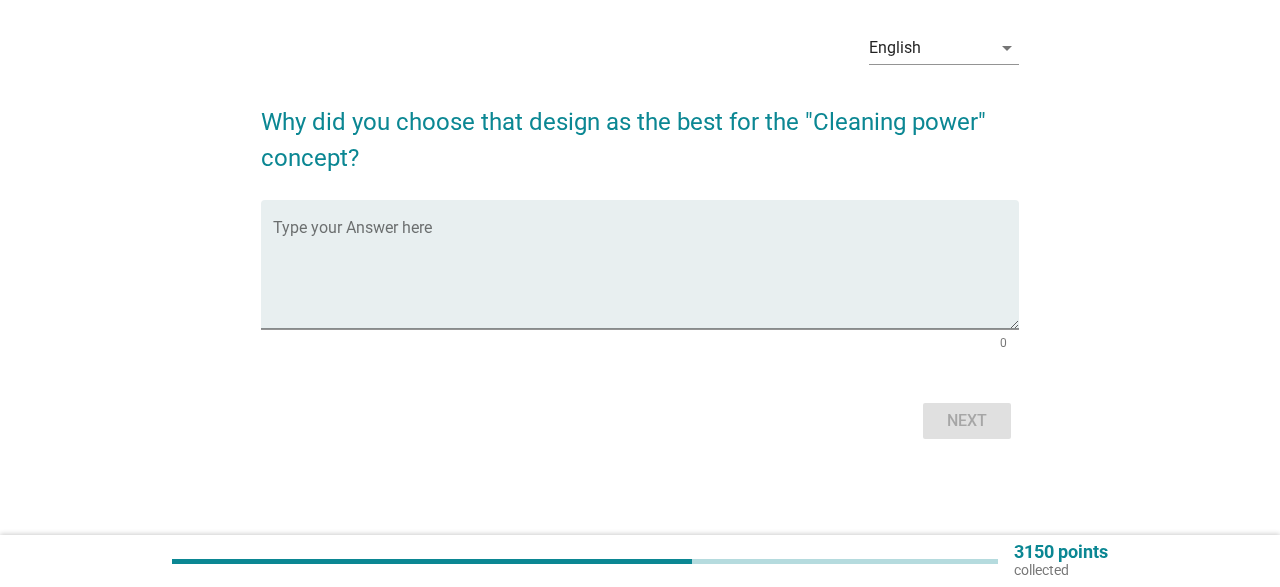 scroll, scrollTop: 0, scrollLeft: 0, axis: both 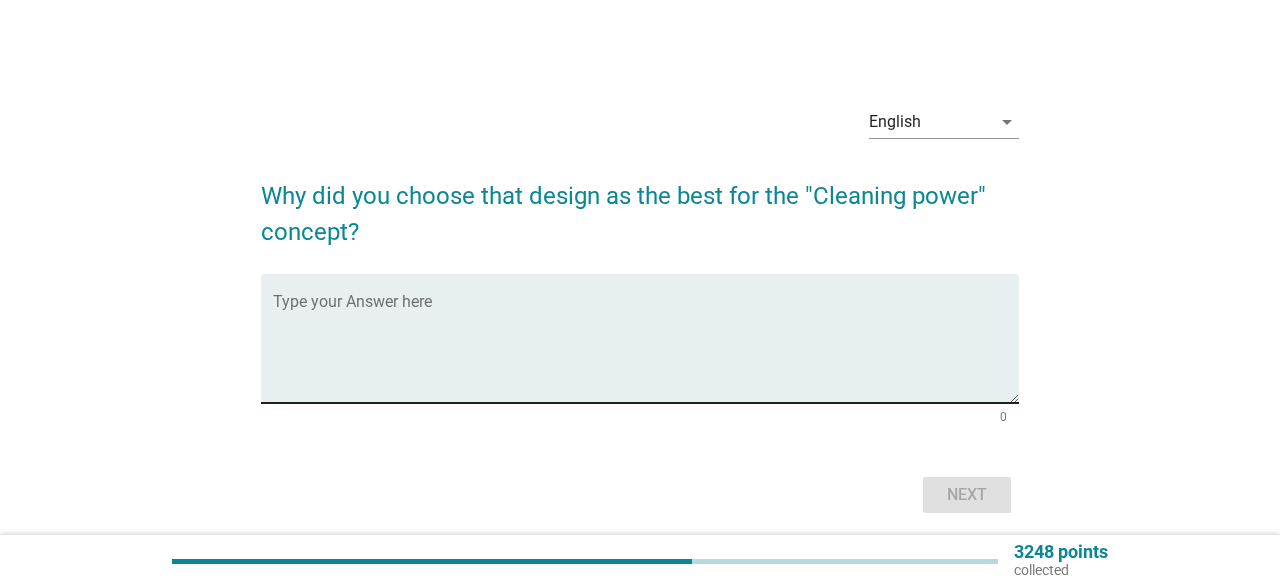 click on "Type your Answer here" at bounding box center (645, 338) 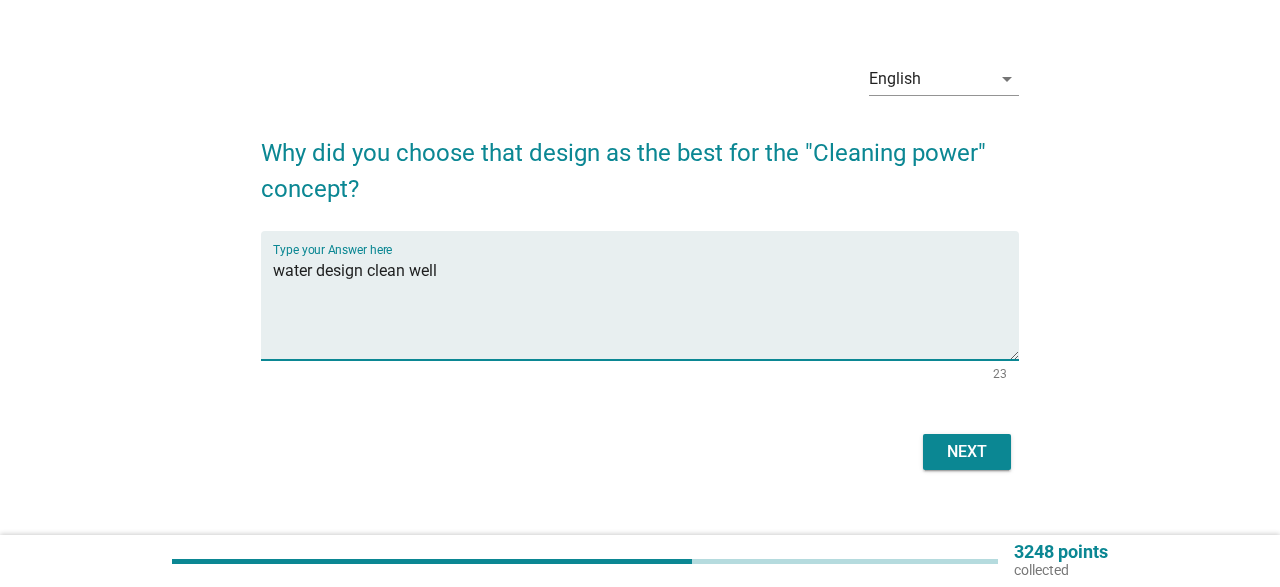scroll, scrollTop: 74, scrollLeft: 0, axis: vertical 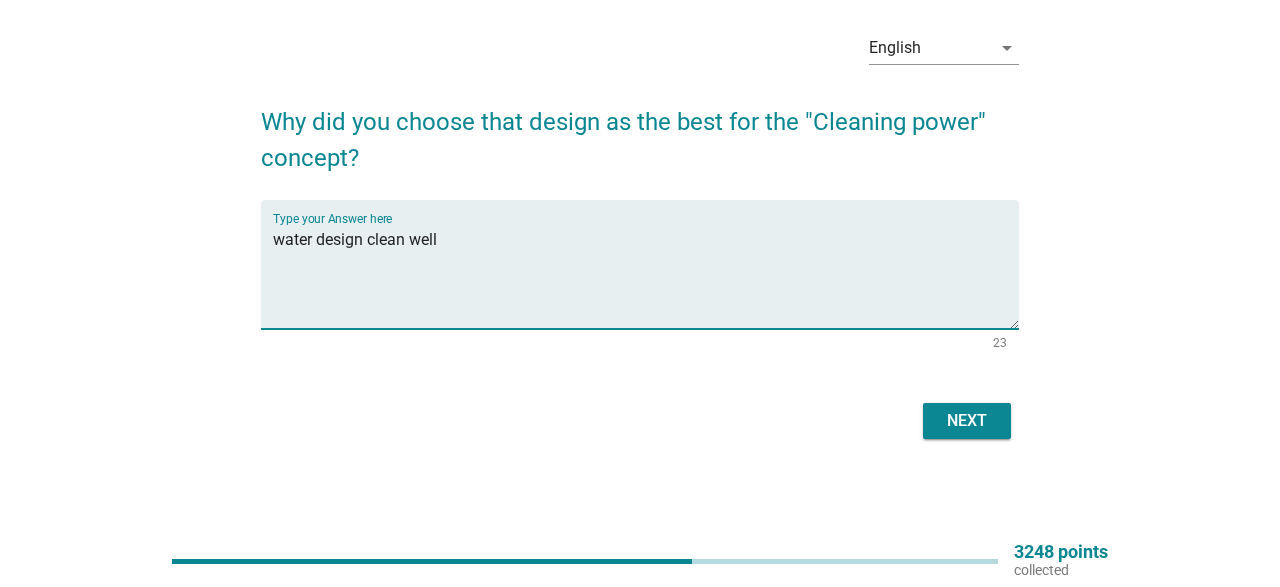 type on "water design clean well" 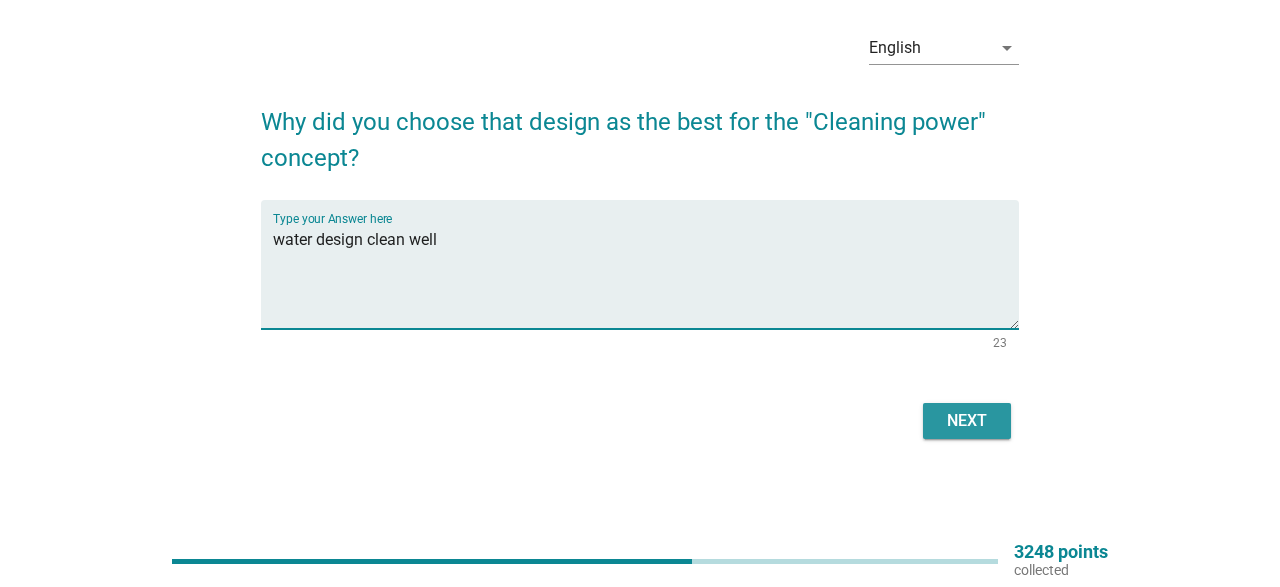 drag, startPoint x: 982, startPoint y: 424, endPoint x: 970, endPoint y: 427, distance: 12.369317 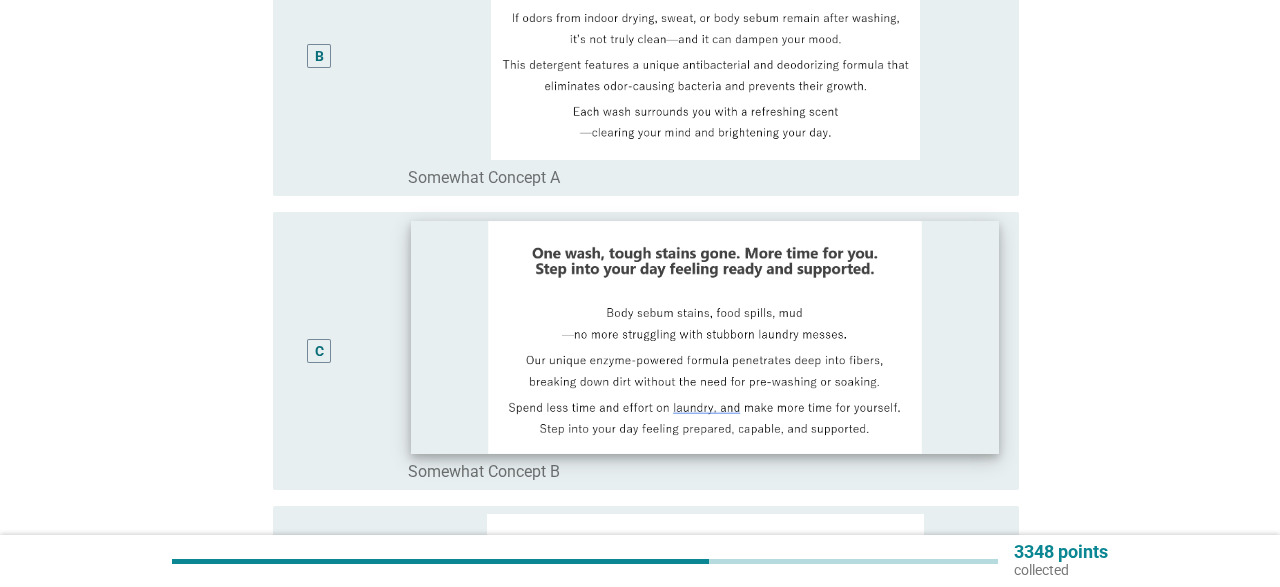 scroll, scrollTop: 624, scrollLeft: 0, axis: vertical 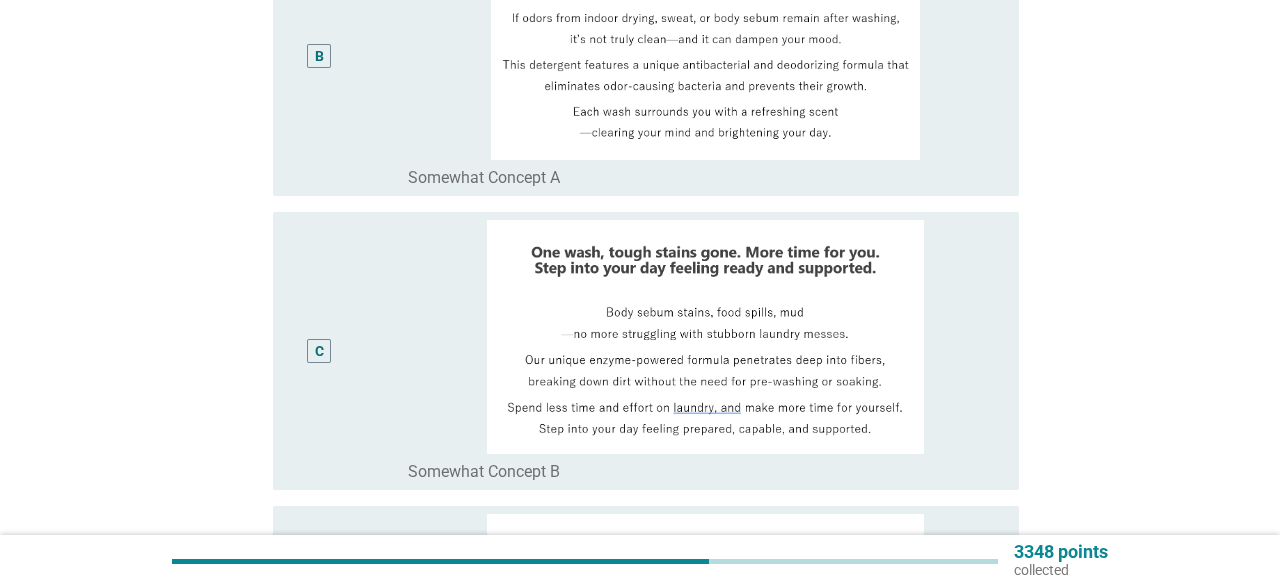 click on "C" at bounding box center (319, 351) 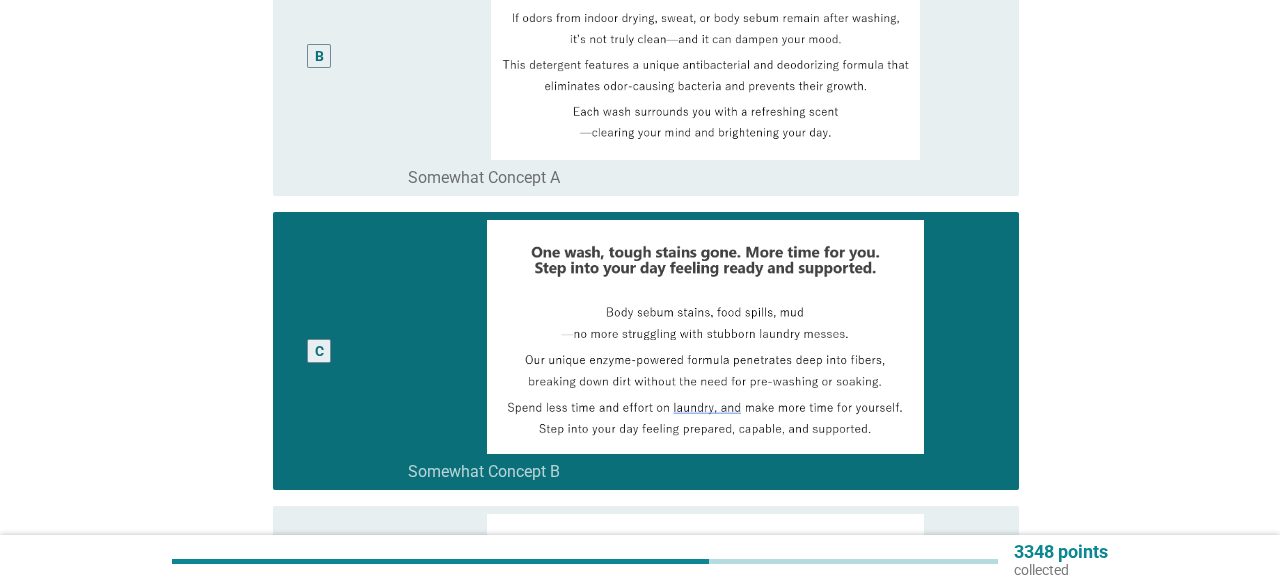 scroll, scrollTop: 1084, scrollLeft: 0, axis: vertical 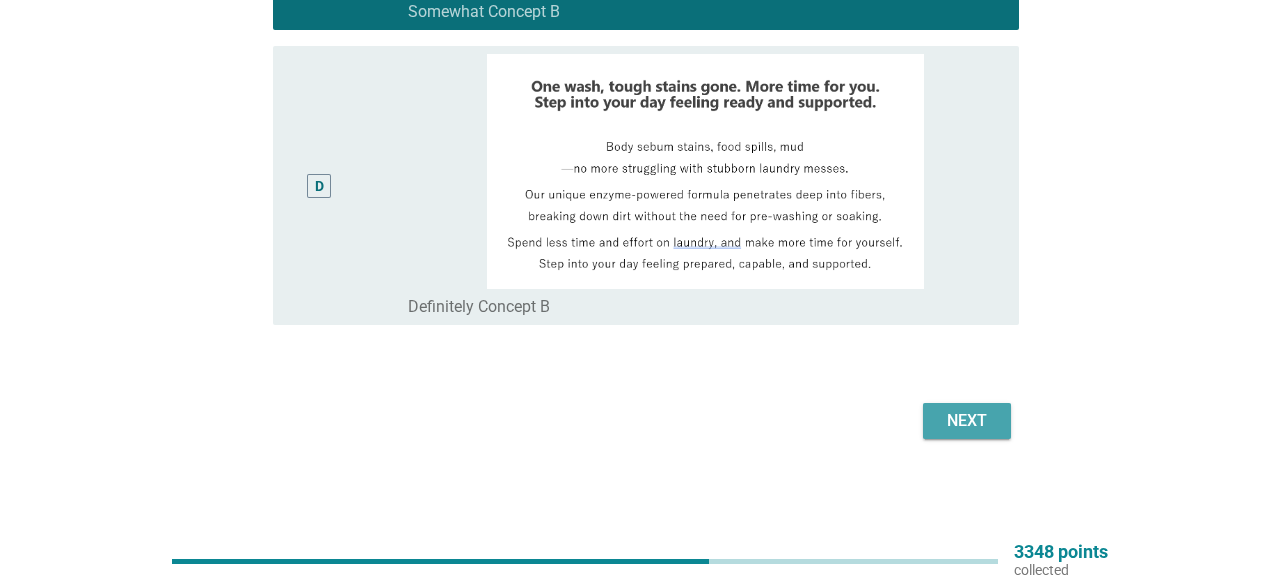 click on "Next" at bounding box center (967, 421) 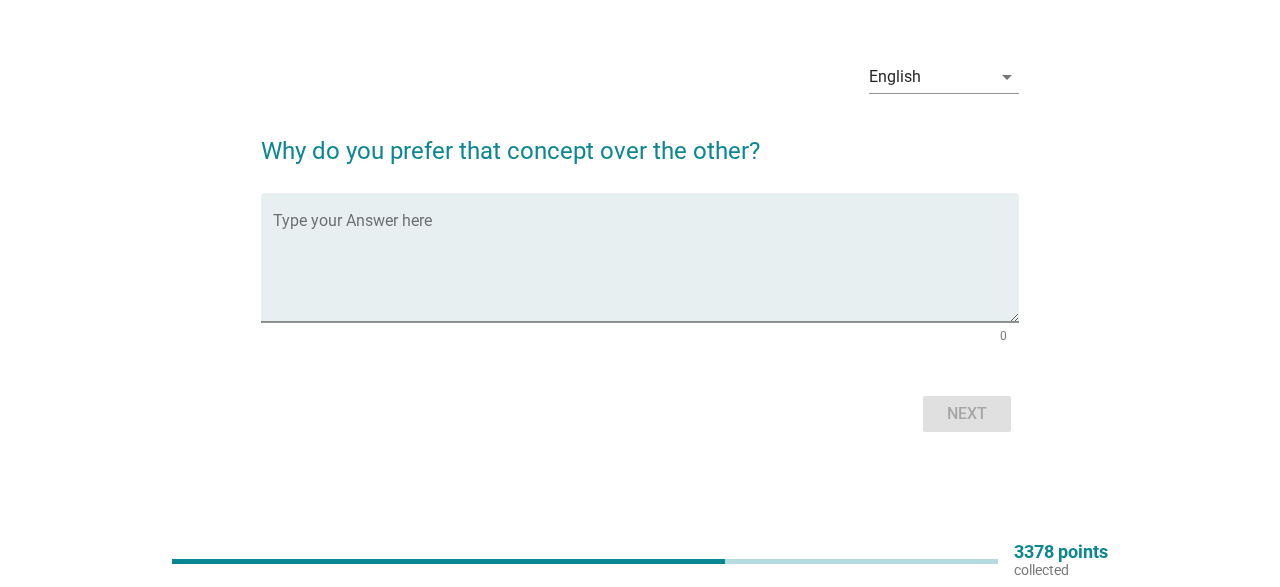 scroll, scrollTop: 0, scrollLeft: 0, axis: both 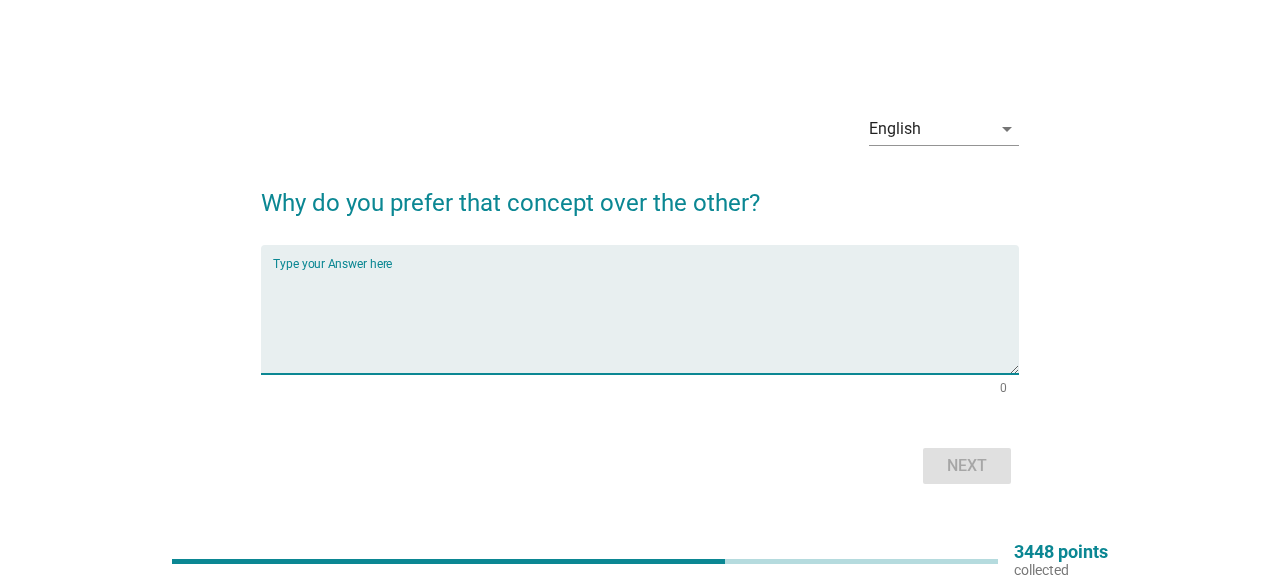 click at bounding box center (645, 321) 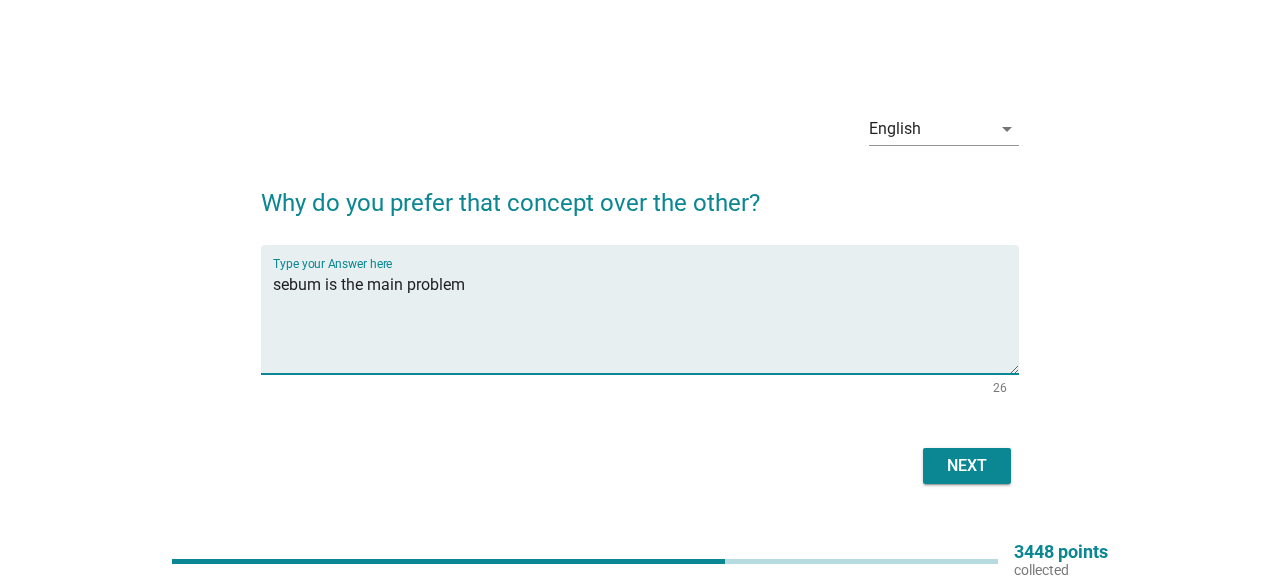 type on "sebum is the main problem" 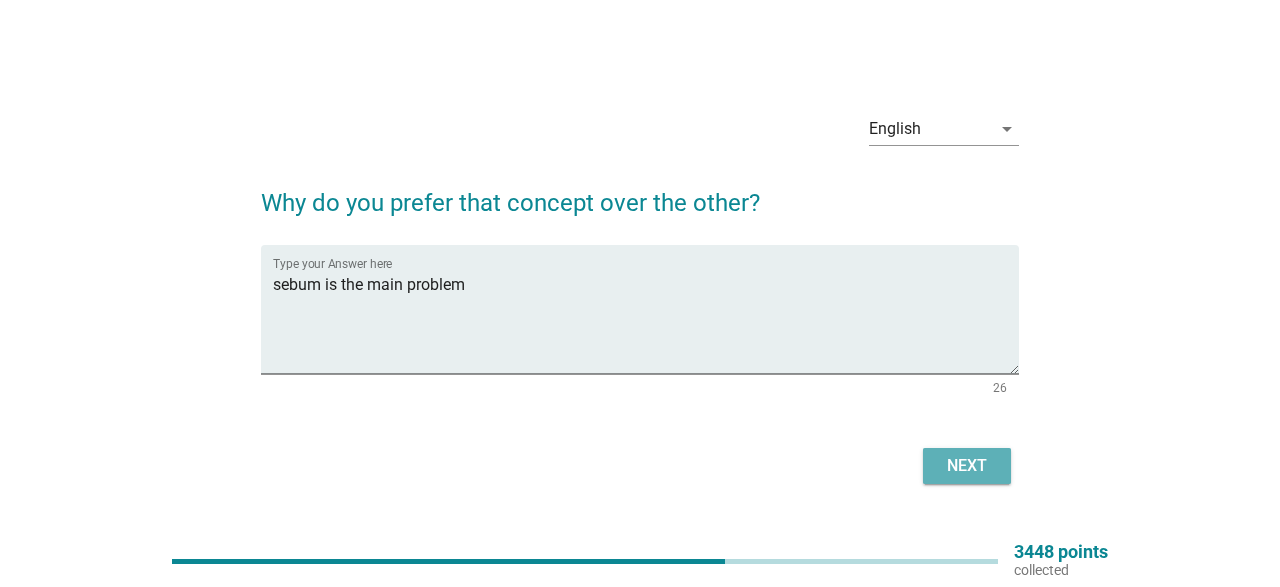 click on "Next" at bounding box center (967, 466) 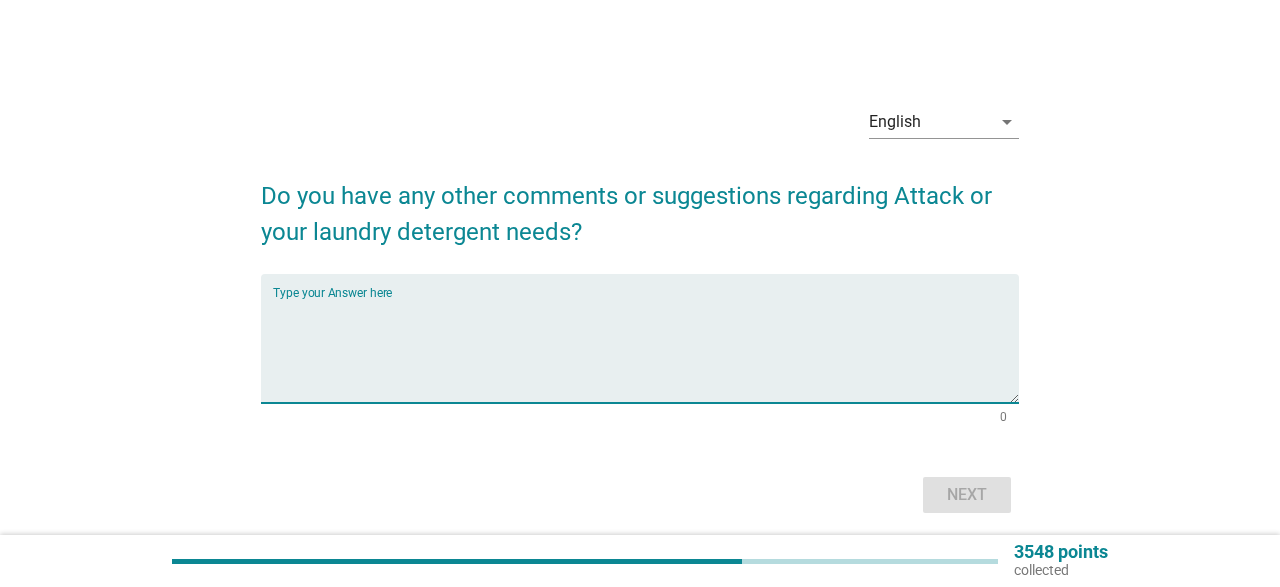click at bounding box center (645, 350) 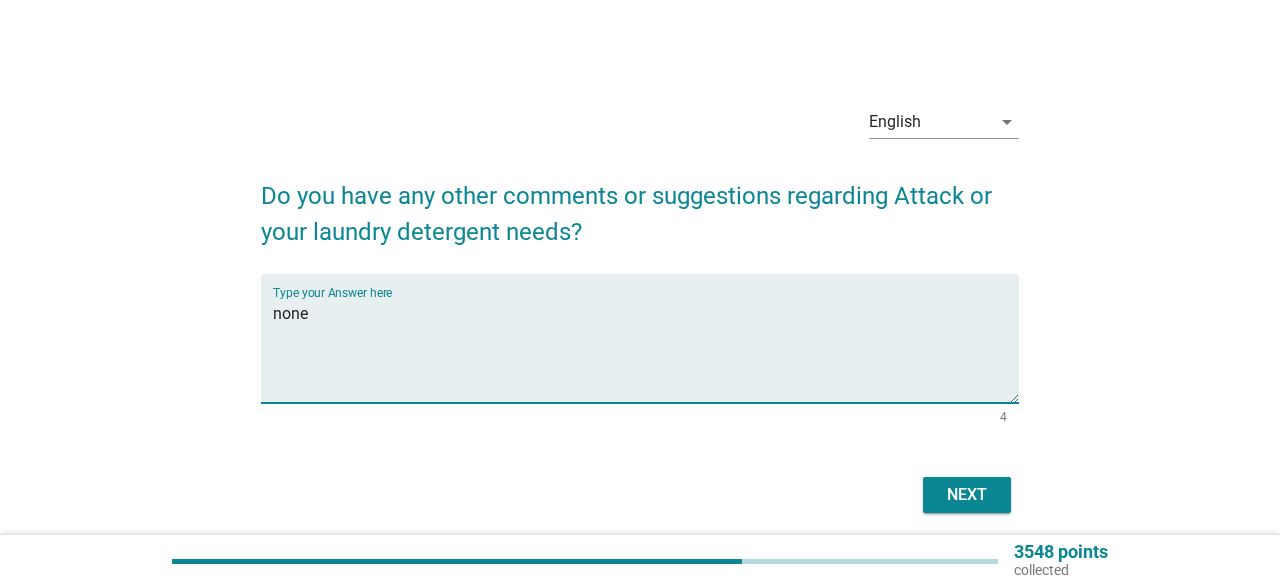type on "none" 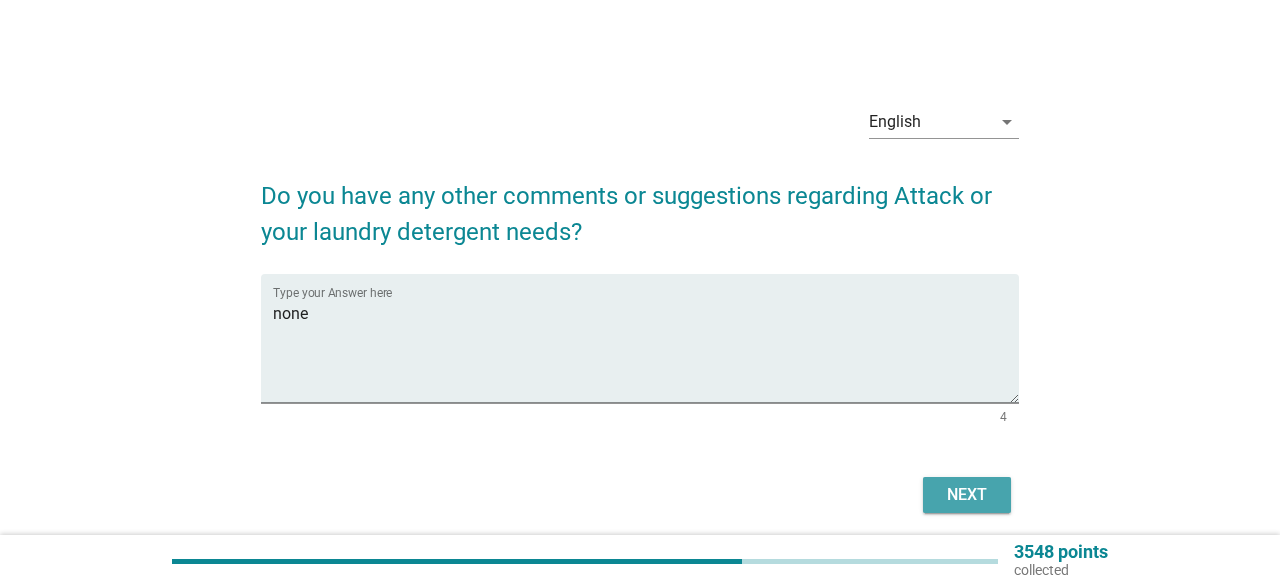click on "Next" at bounding box center (967, 495) 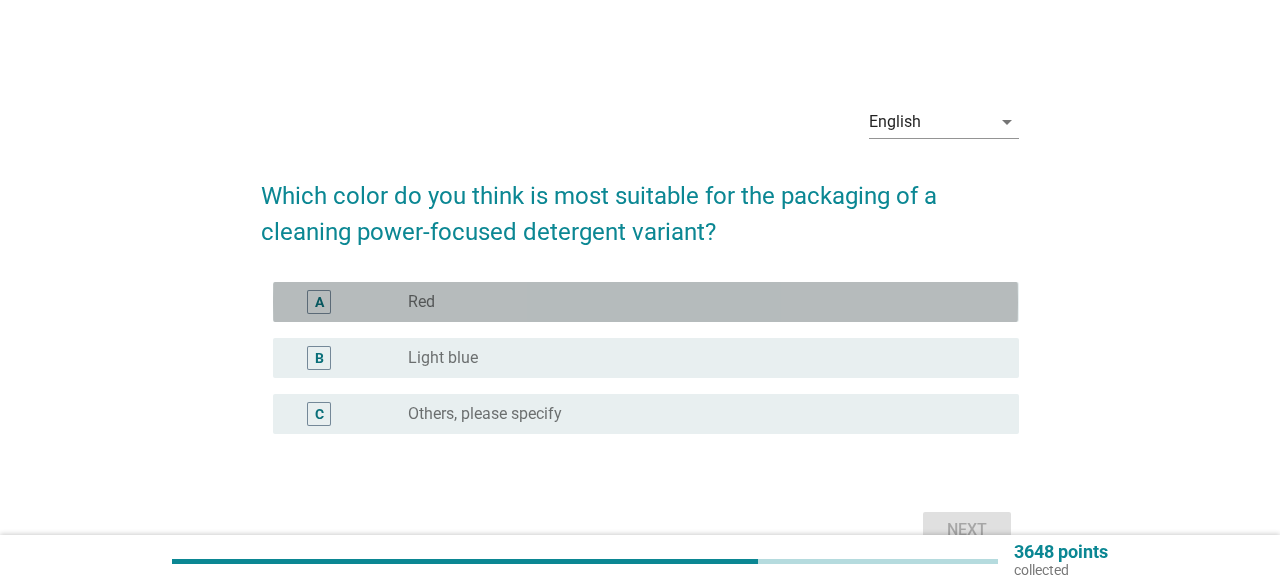 click on "Red" at bounding box center [421, 302] 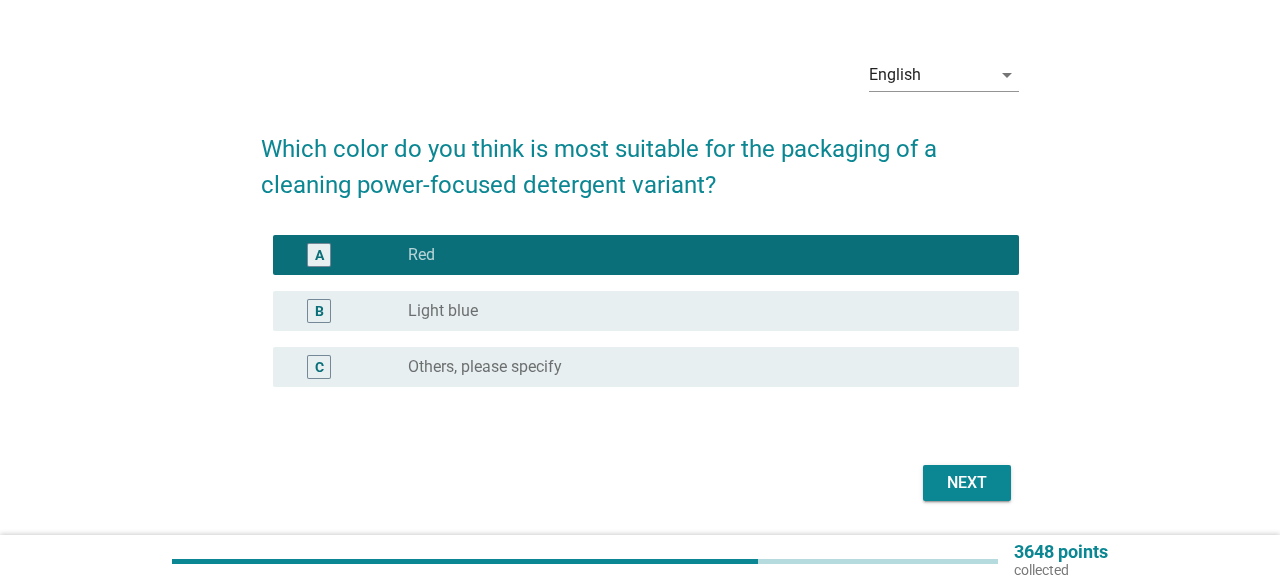 scroll, scrollTop: 108, scrollLeft: 0, axis: vertical 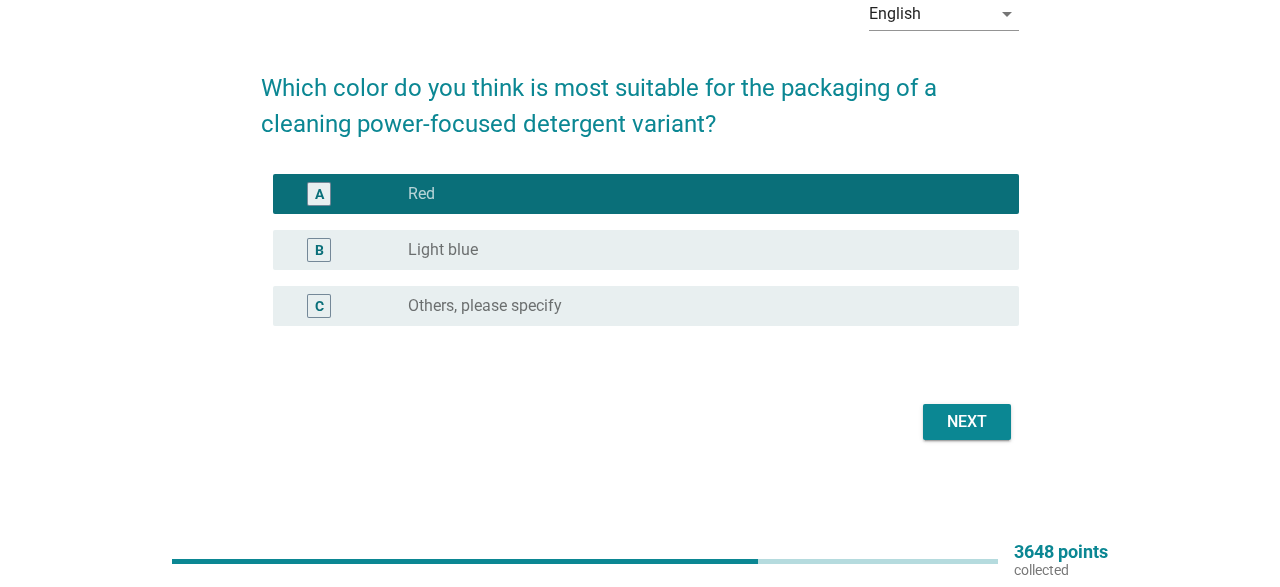 click on "Next" at bounding box center (967, 422) 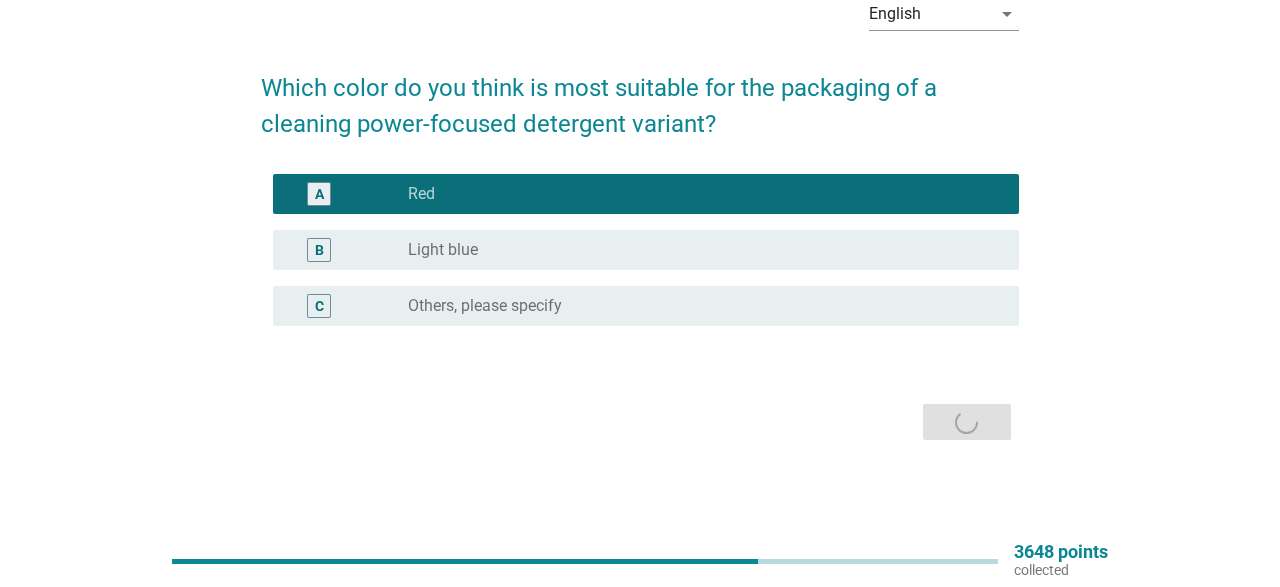 scroll, scrollTop: 0, scrollLeft: 0, axis: both 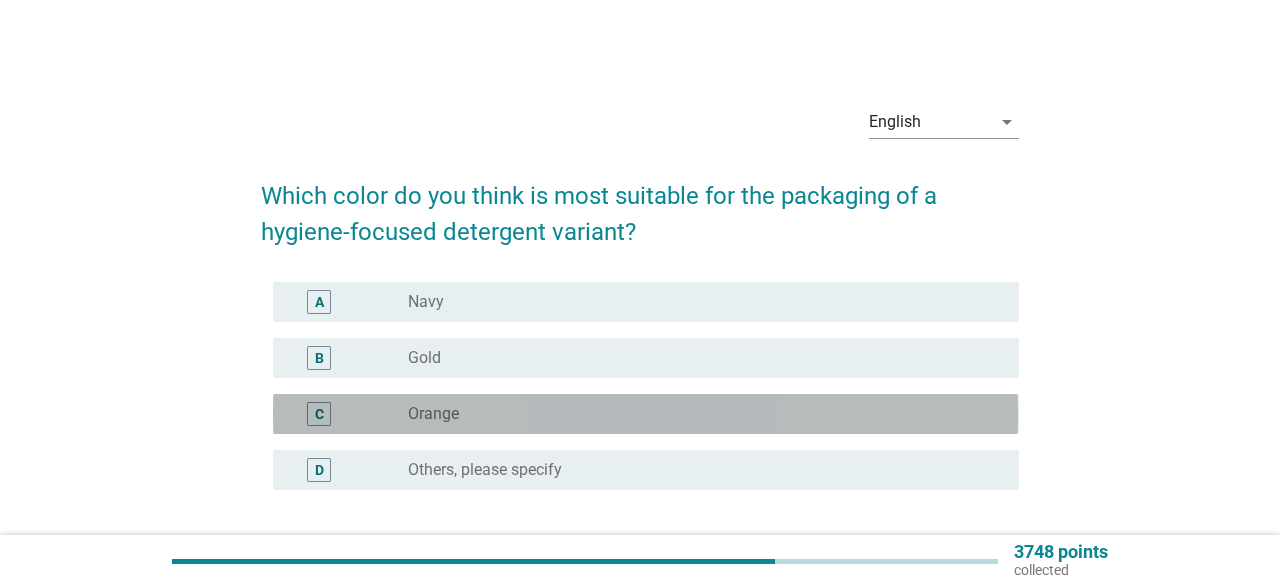 click on "Orange" at bounding box center [433, 414] 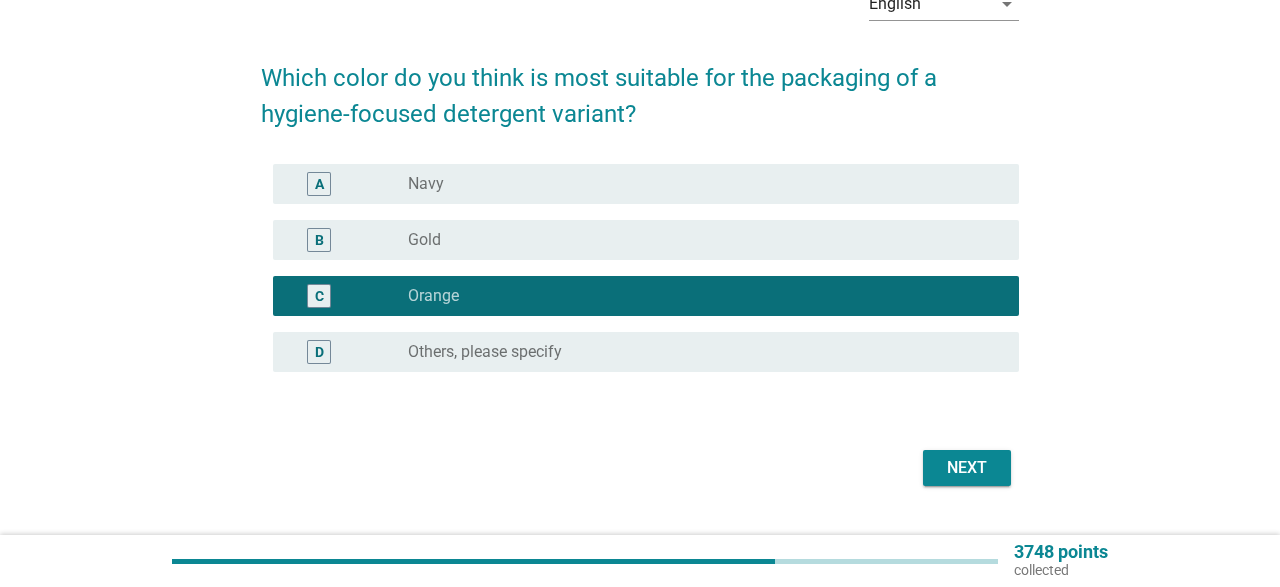 scroll, scrollTop: 164, scrollLeft: 0, axis: vertical 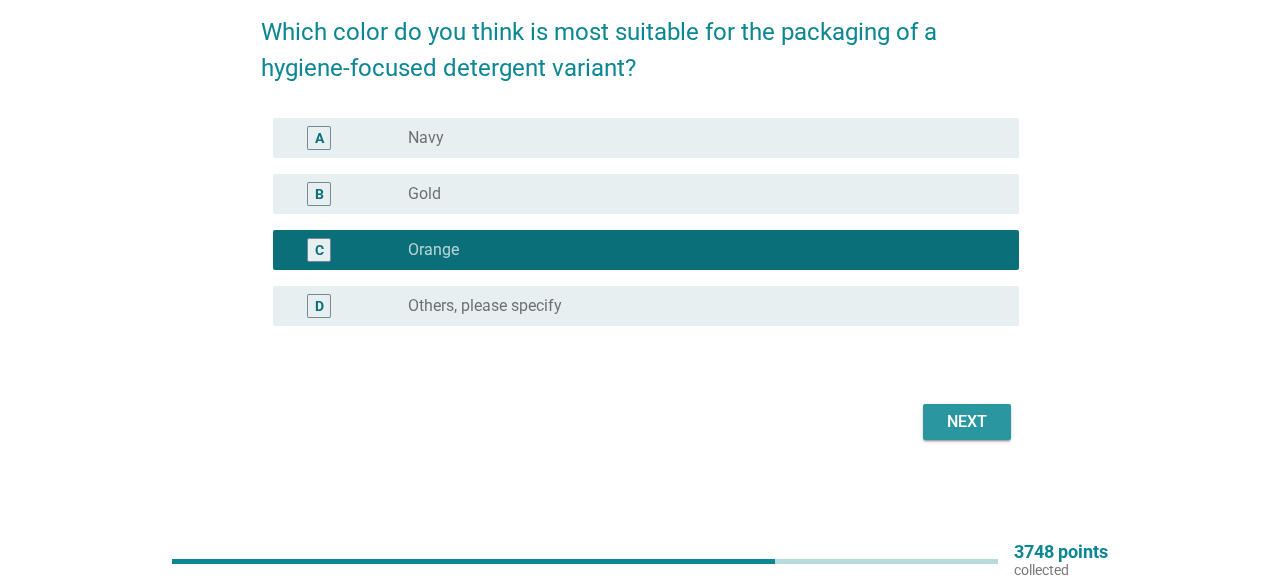 drag, startPoint x: 967, startPoint y: 432, endPoint x: 955, endPoint y: 431, distance: 12.0415945 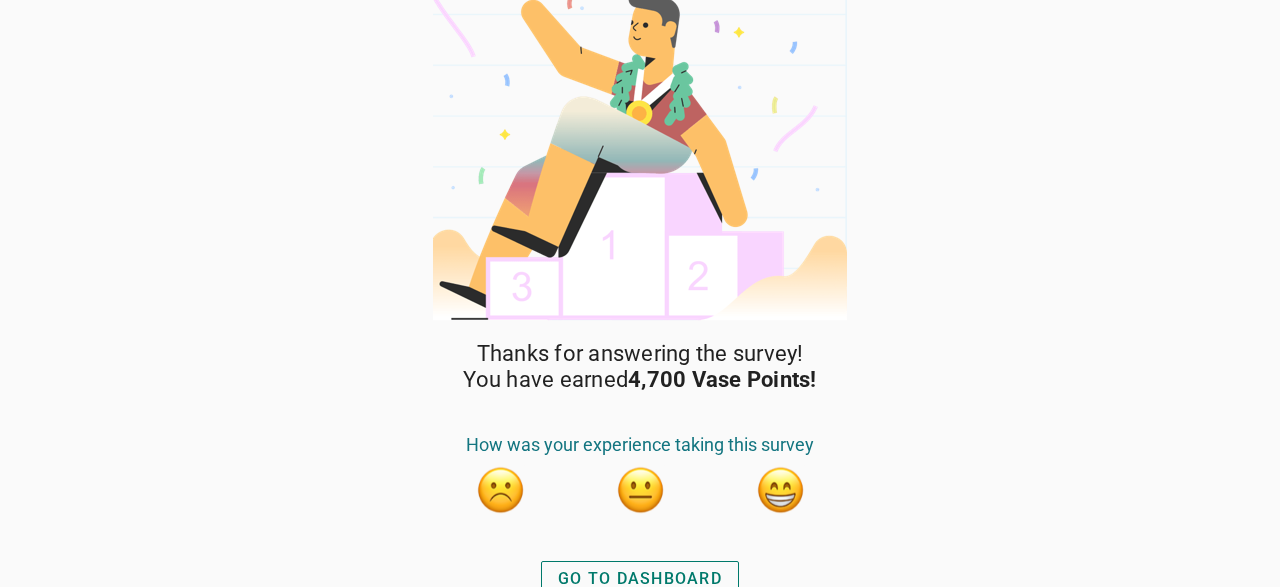 scroll, scrollTop: 46, scrollLeft: 0, axis: vertical 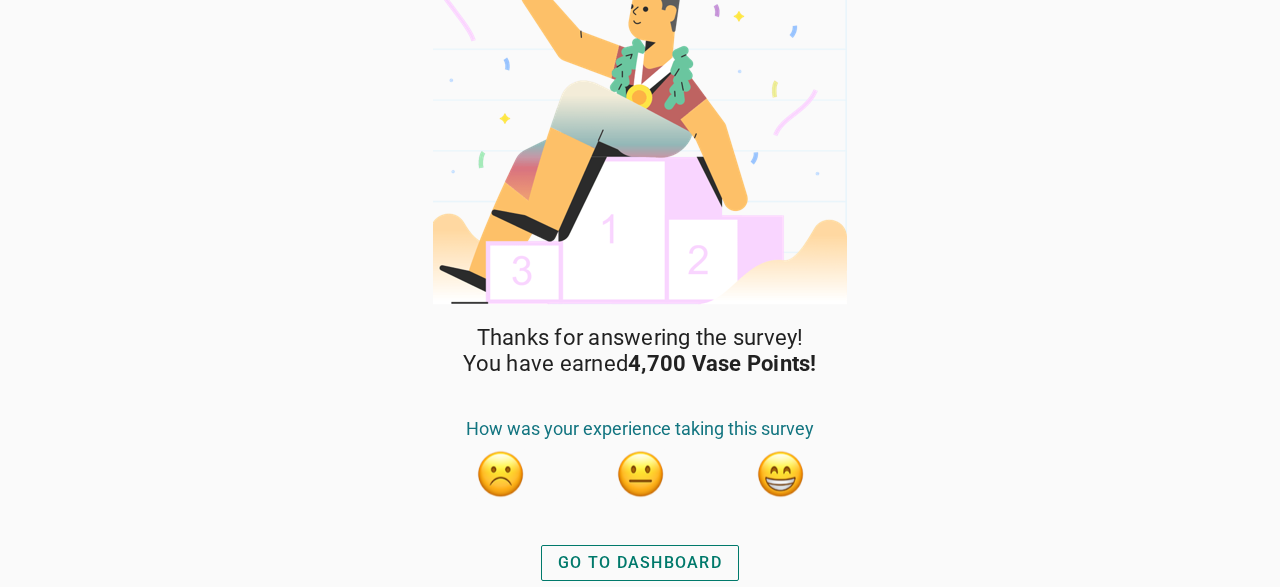 click on "GO TO DASHBOARD" at bounding box center (640, 563) 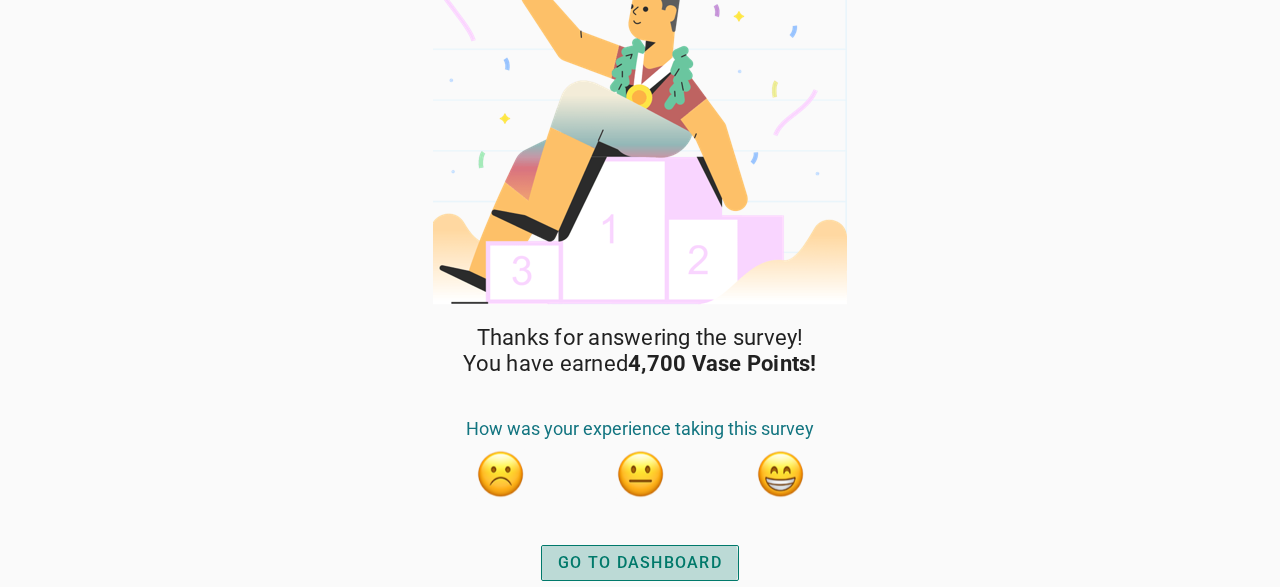 scroll, scrollTop: 0, scrollLeft: 0, axis: both 